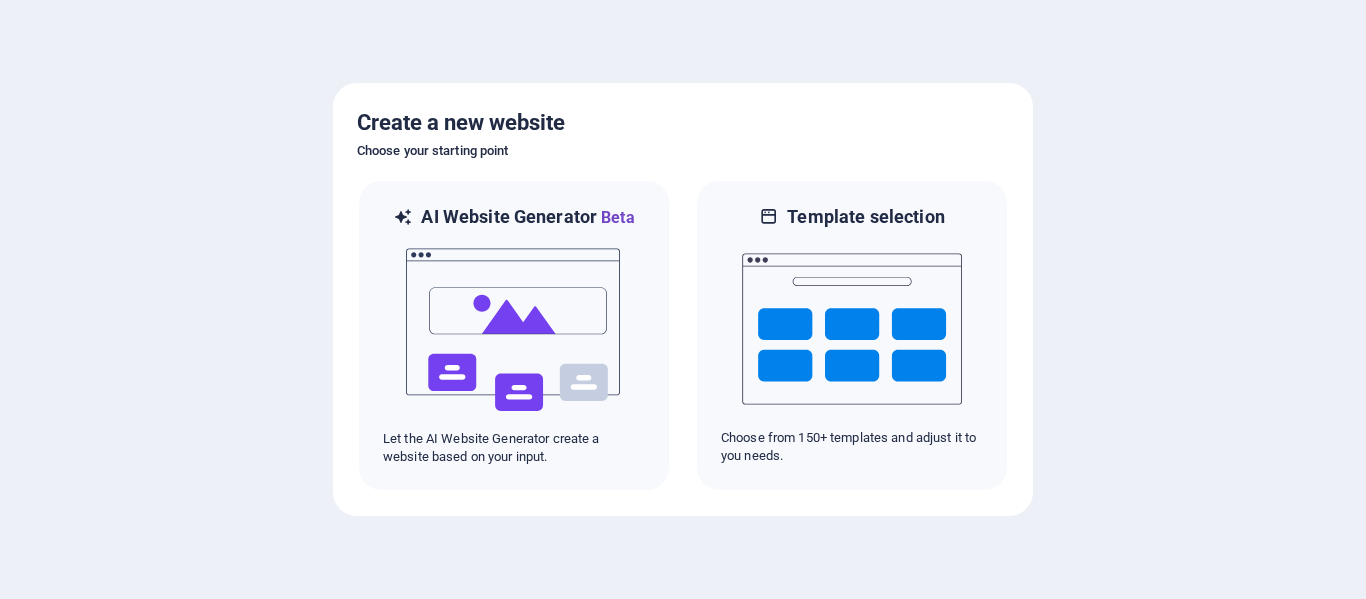 scroll, scrollTop: 0, scrollLeft: 0, axis: both 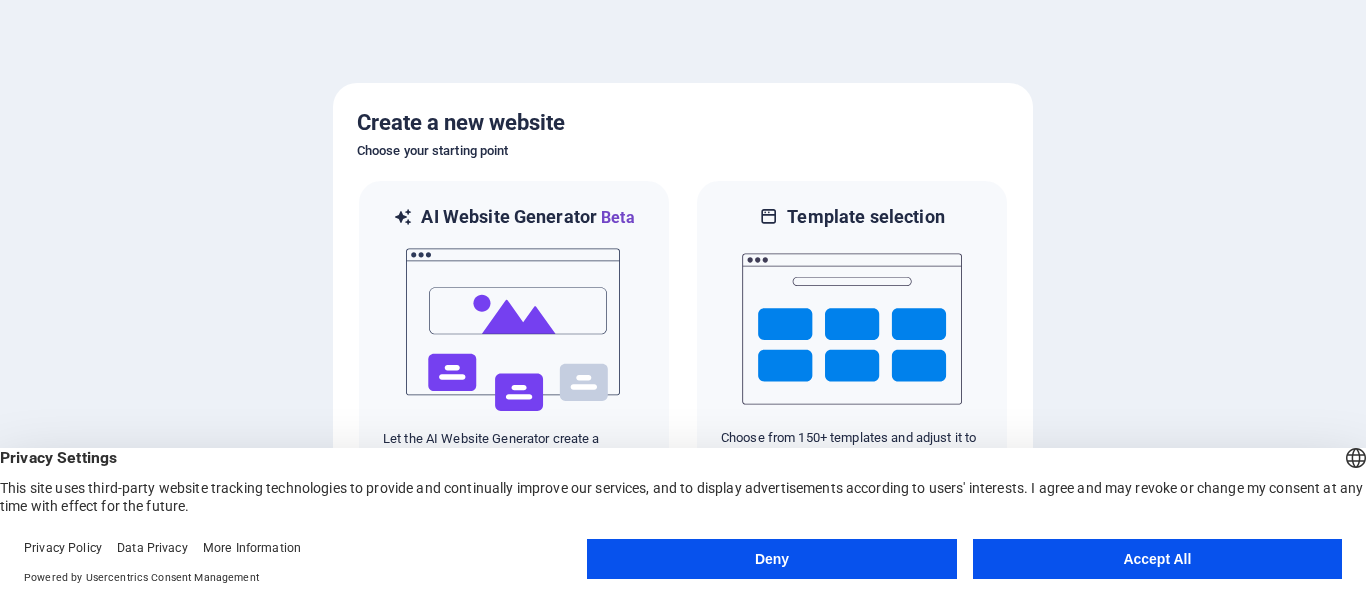 click on "Accept All" at bounding box center (1157, 559) 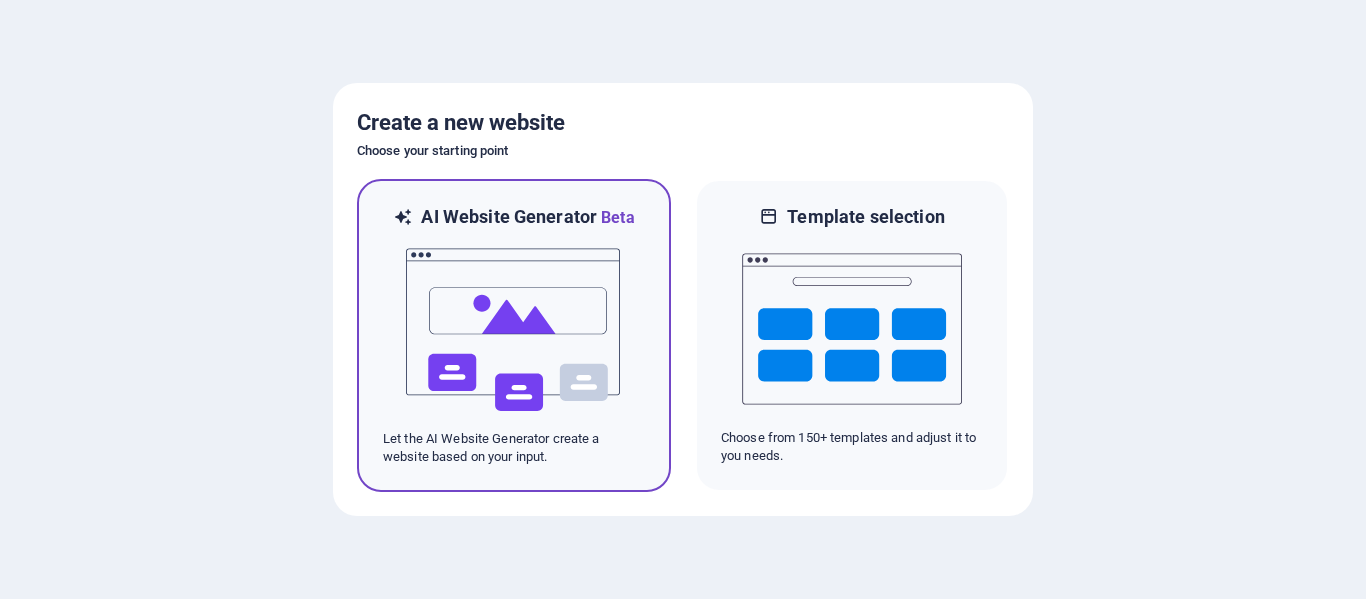click at bounding box center (514, 330) 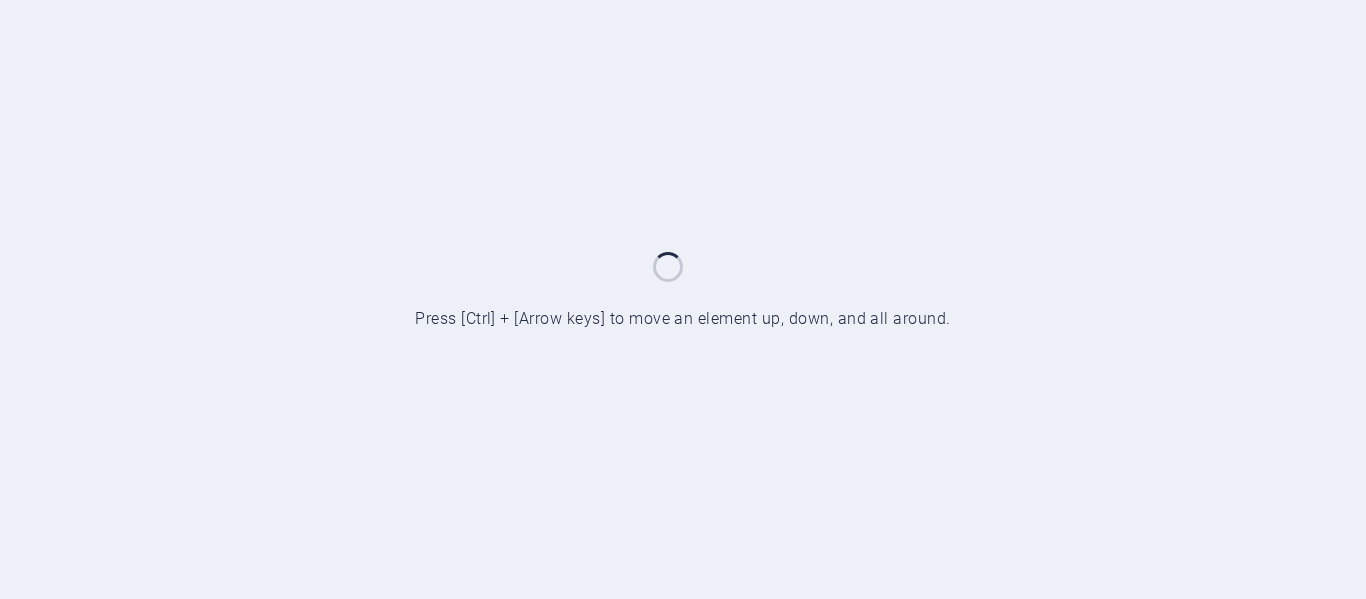 scroll, scrollTop: 0, scrollLeft: 0, axis: both 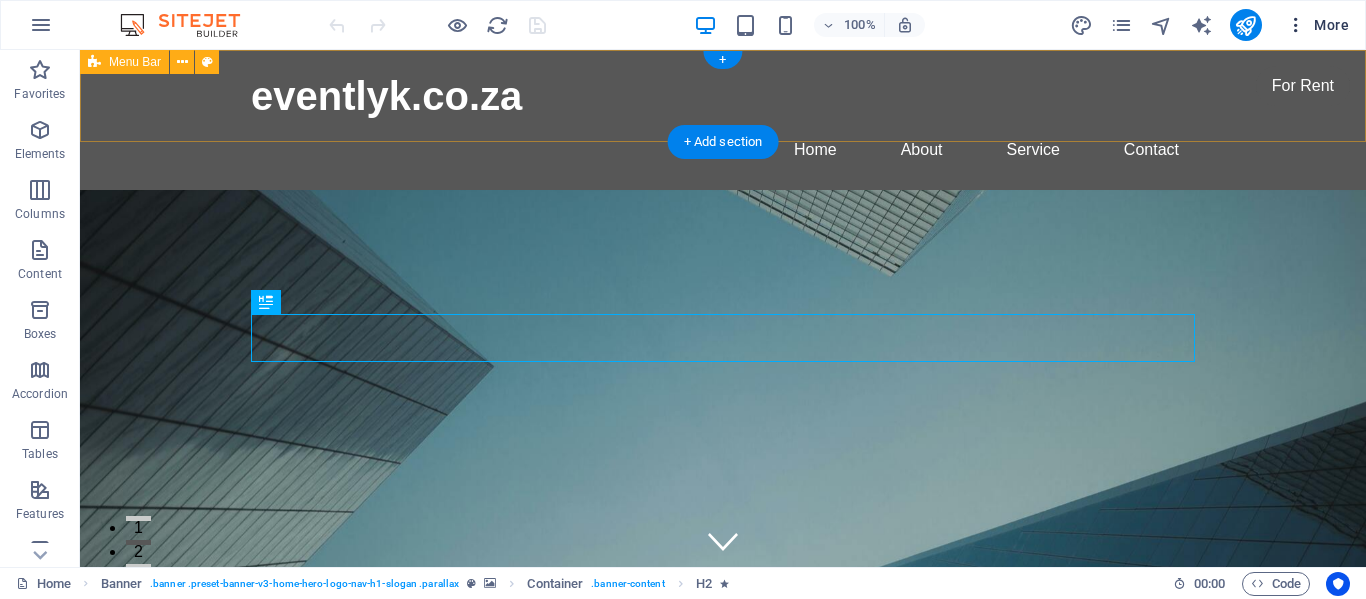 click on "More" at bounding box center (1317, 25) 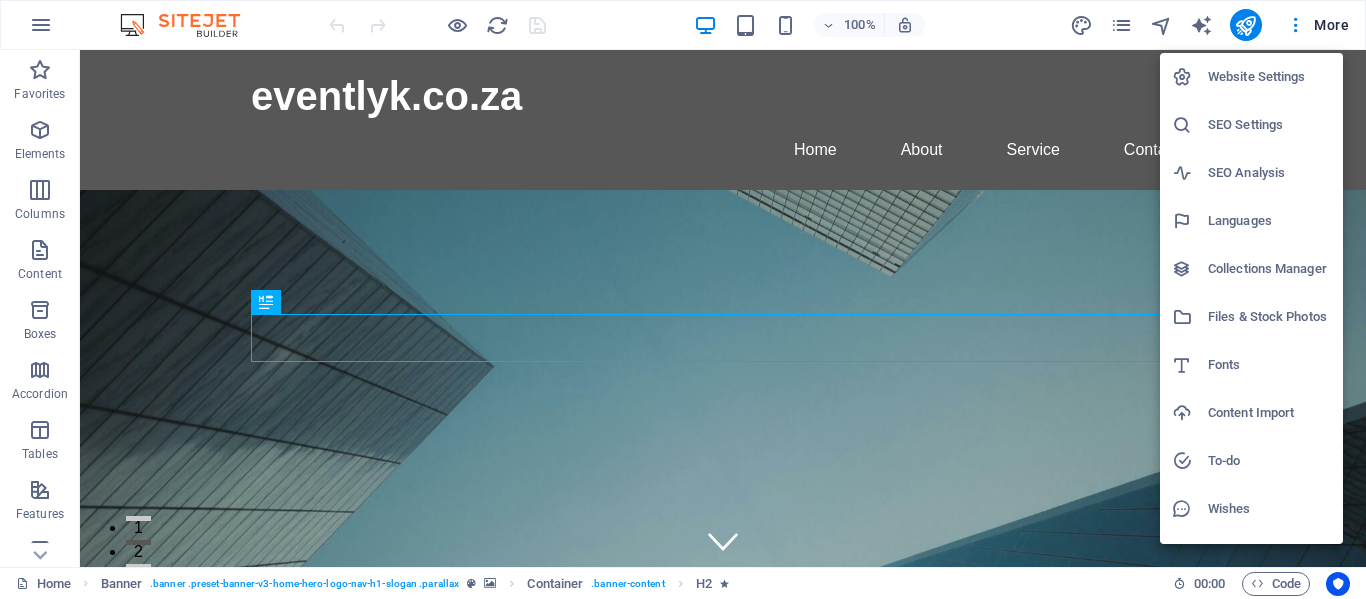 click at bounding box center [683, 299] 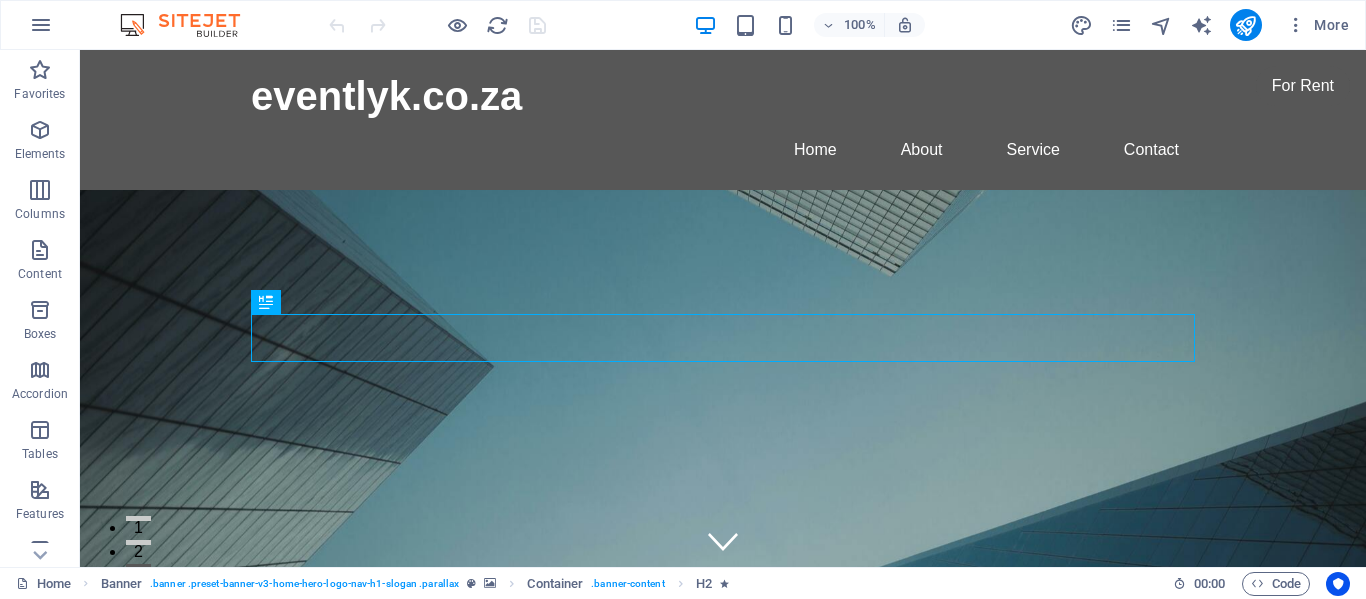 click at bounding box center (1296, 25) 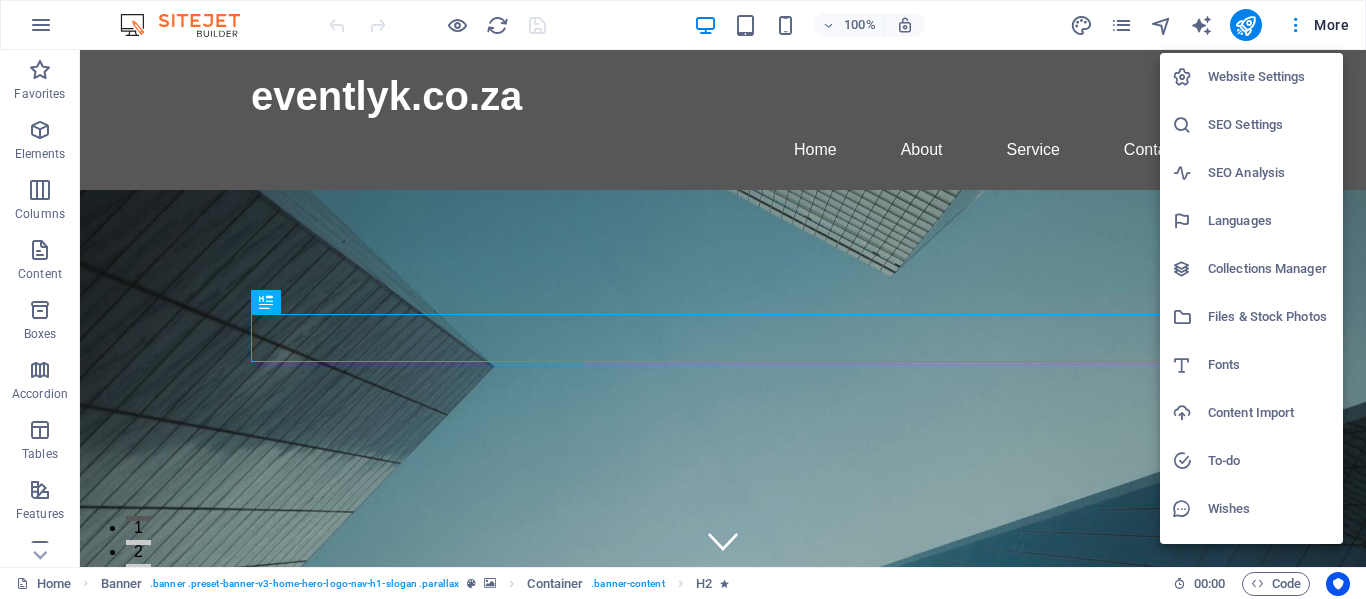 click at bounding box center (683, 299) 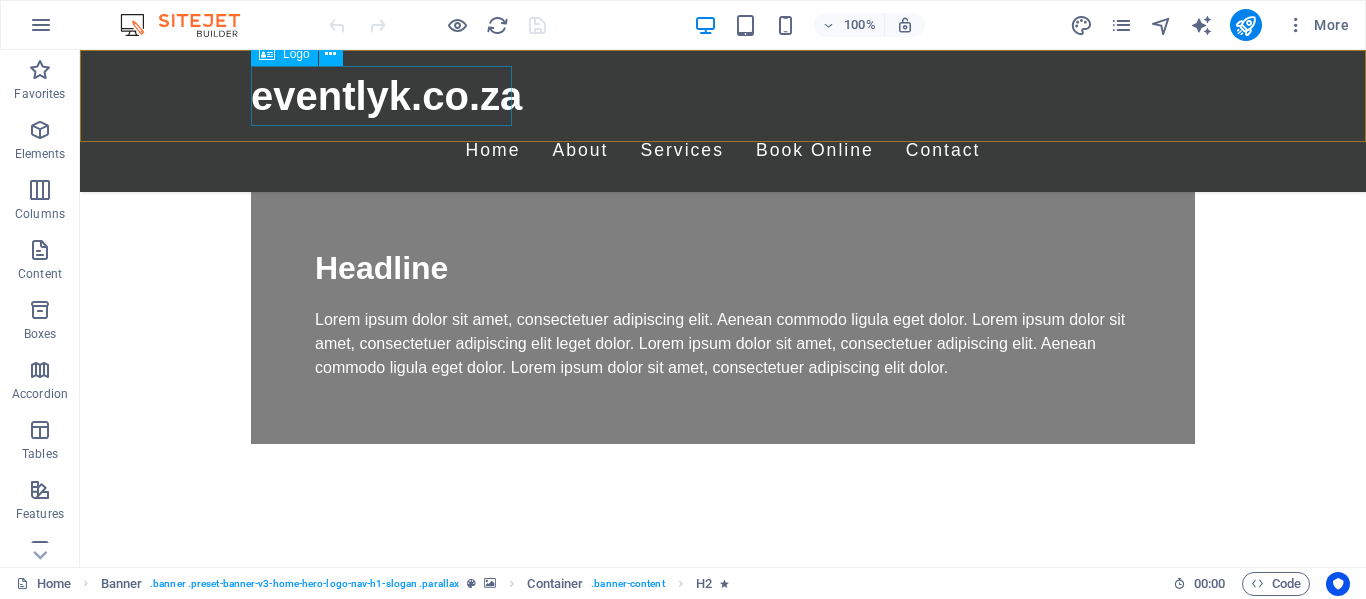 scroll, scrollTop: 1528, scrollLeft: 0, axis: vertical 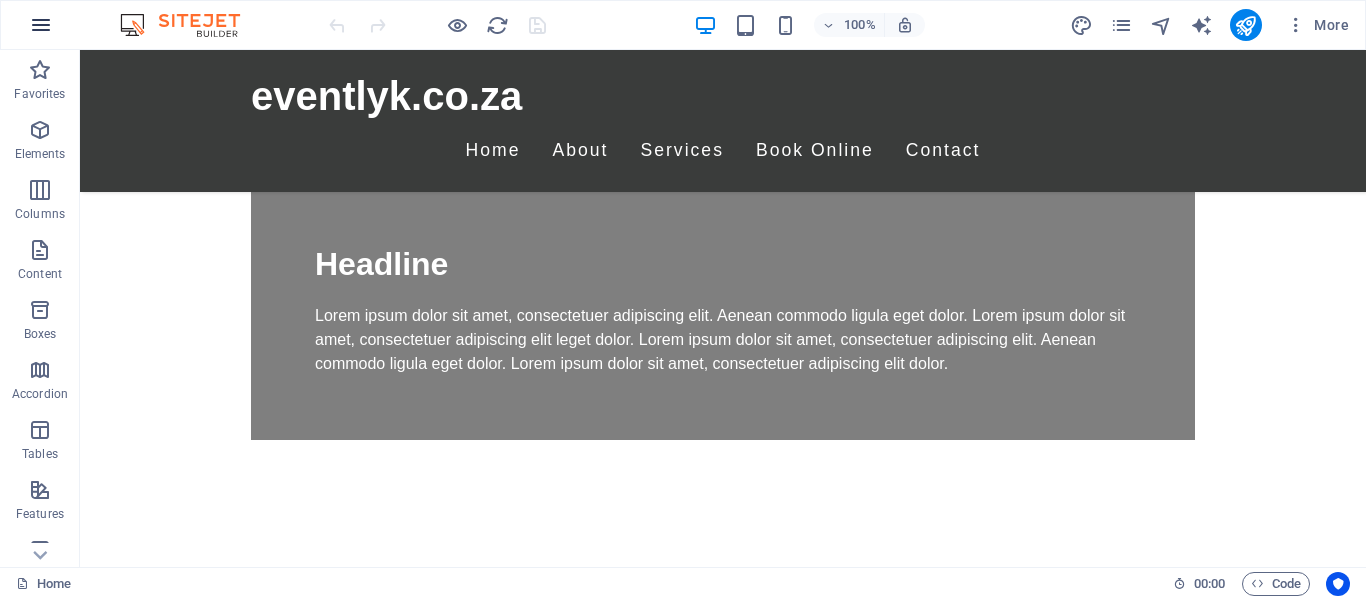 click at bounding box center (41, 25) 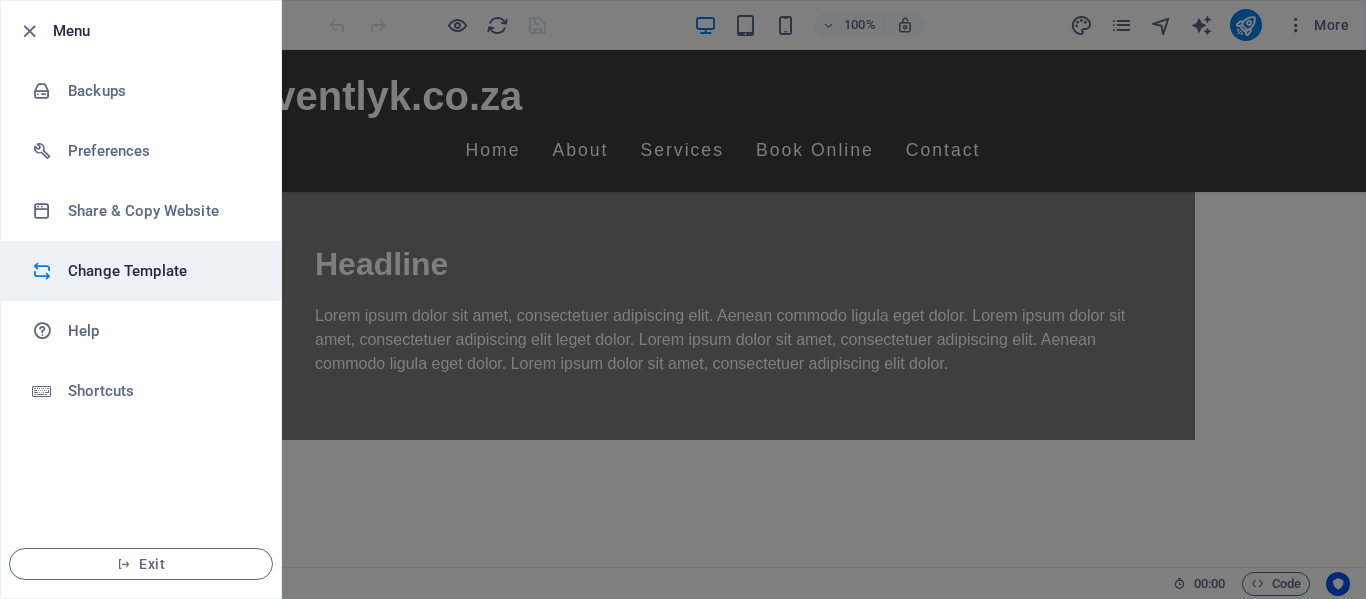 click on "Change Template" at bounding box center (160, 271) 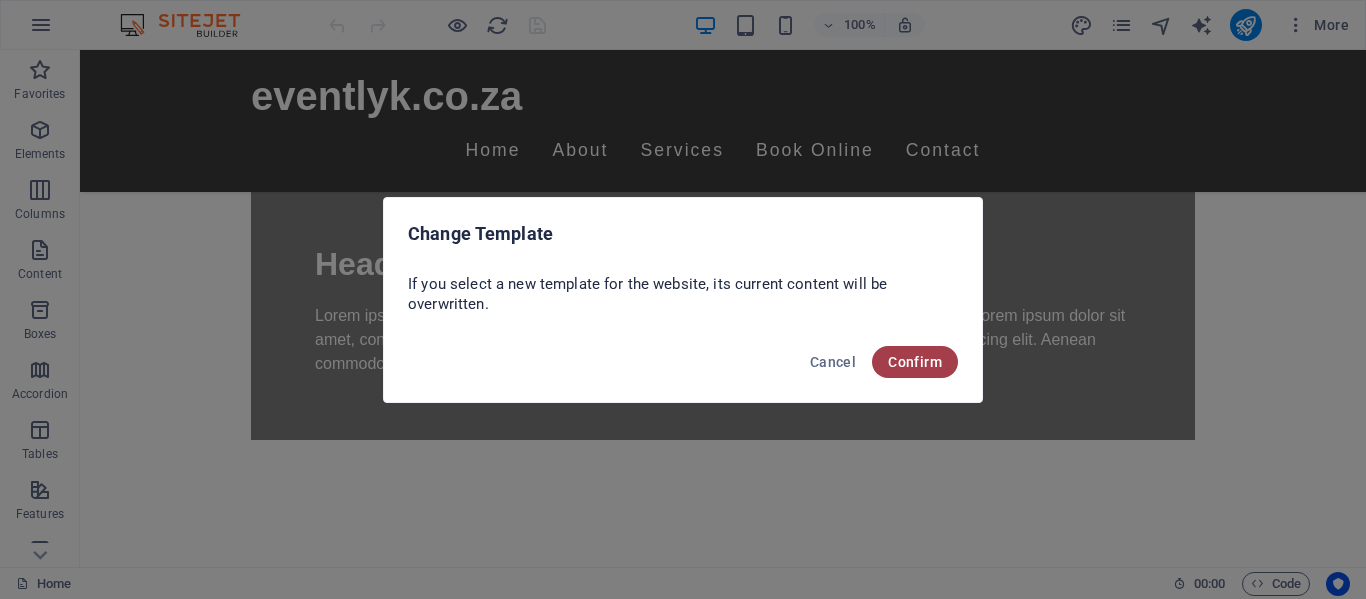 click on "Confirm" at bounding box center [915, 362] 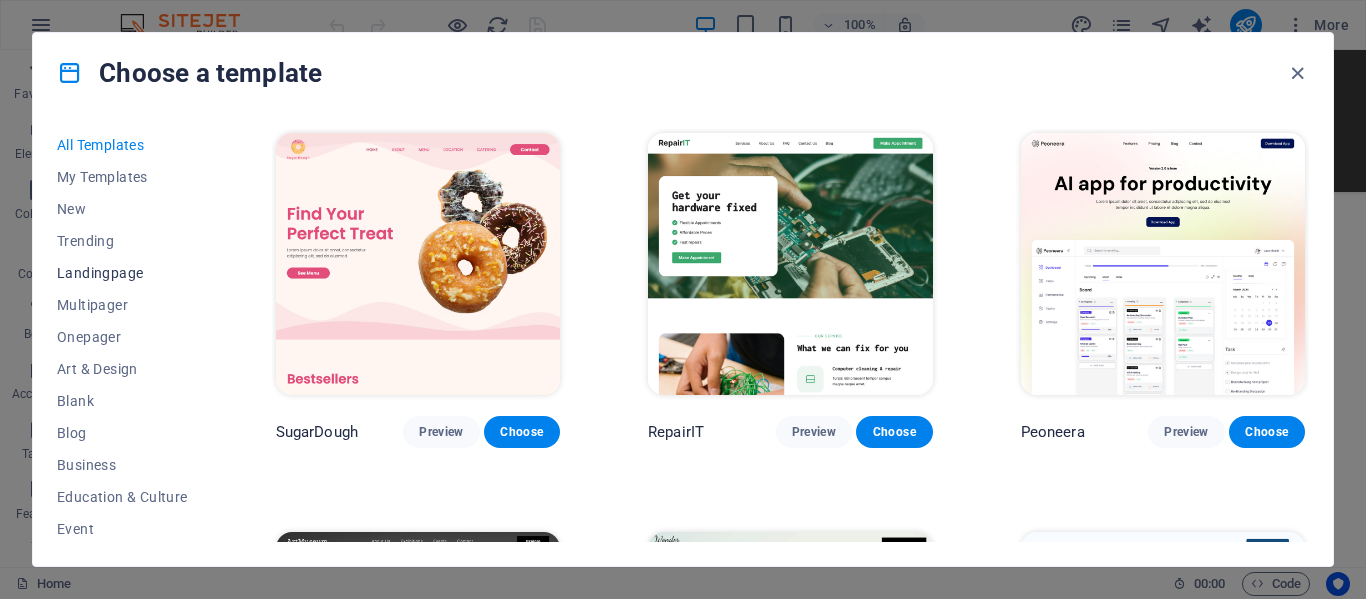 click on "Landingpage" at bounding box center (122, 273) 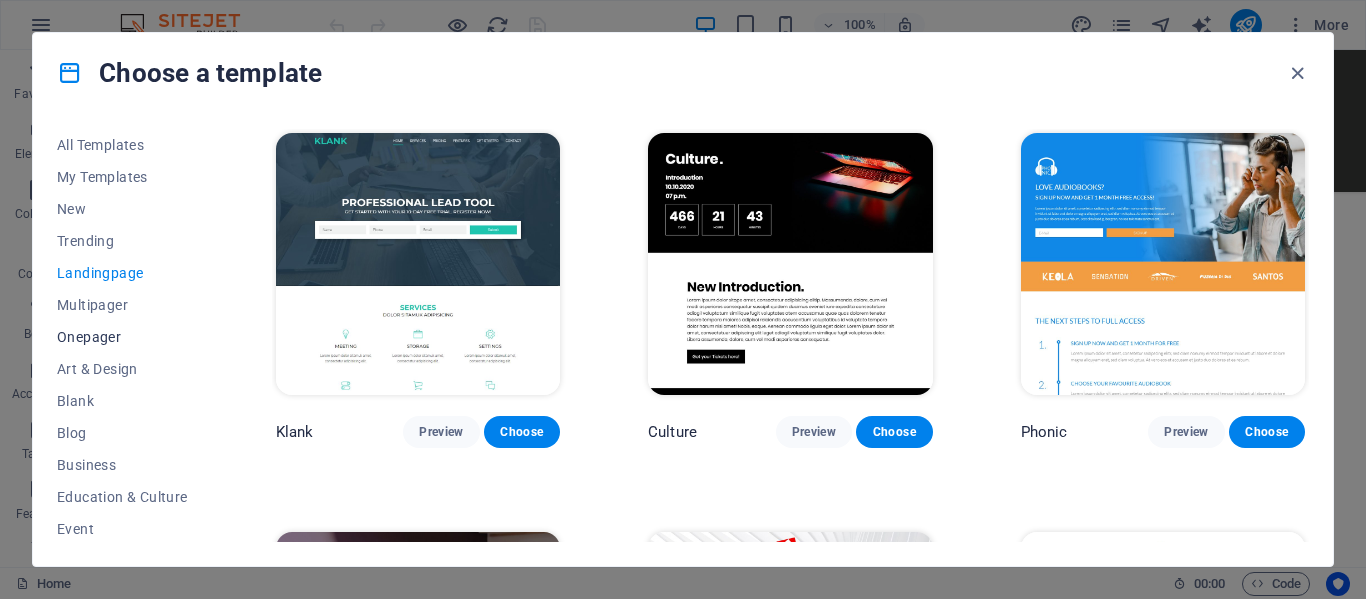 click on "Onepager" at bounding box center (122, 337) 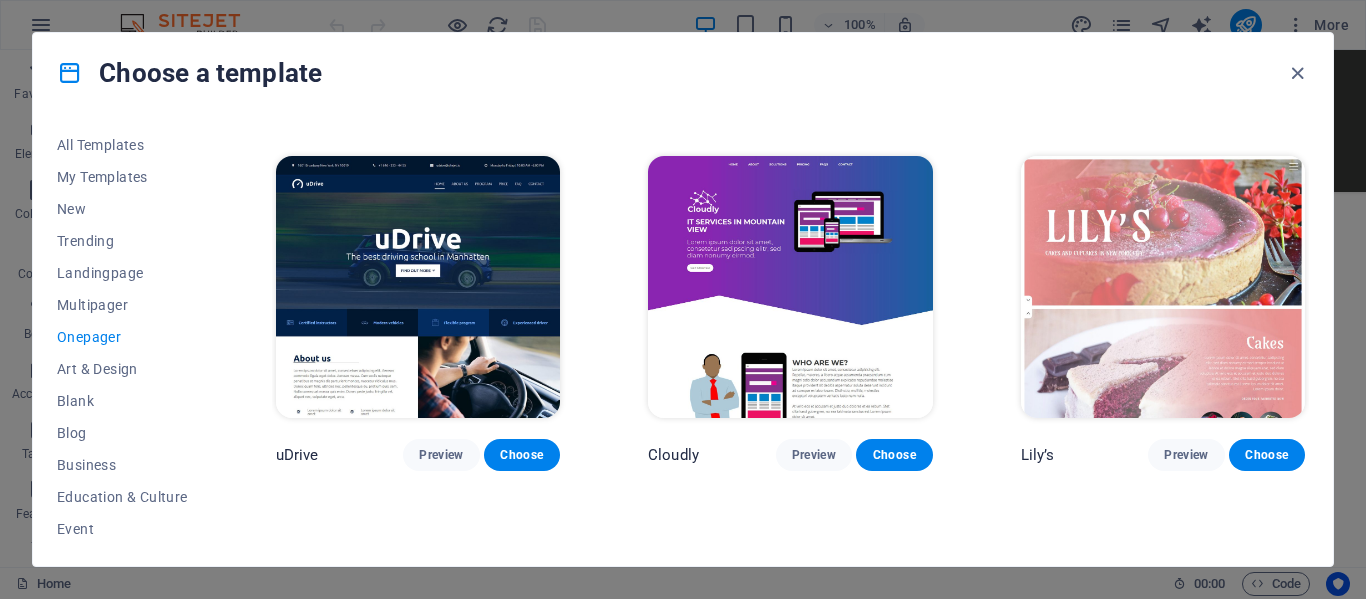 scroll, scrollTop: 5966, scrollLeft: 0, axis: vertical 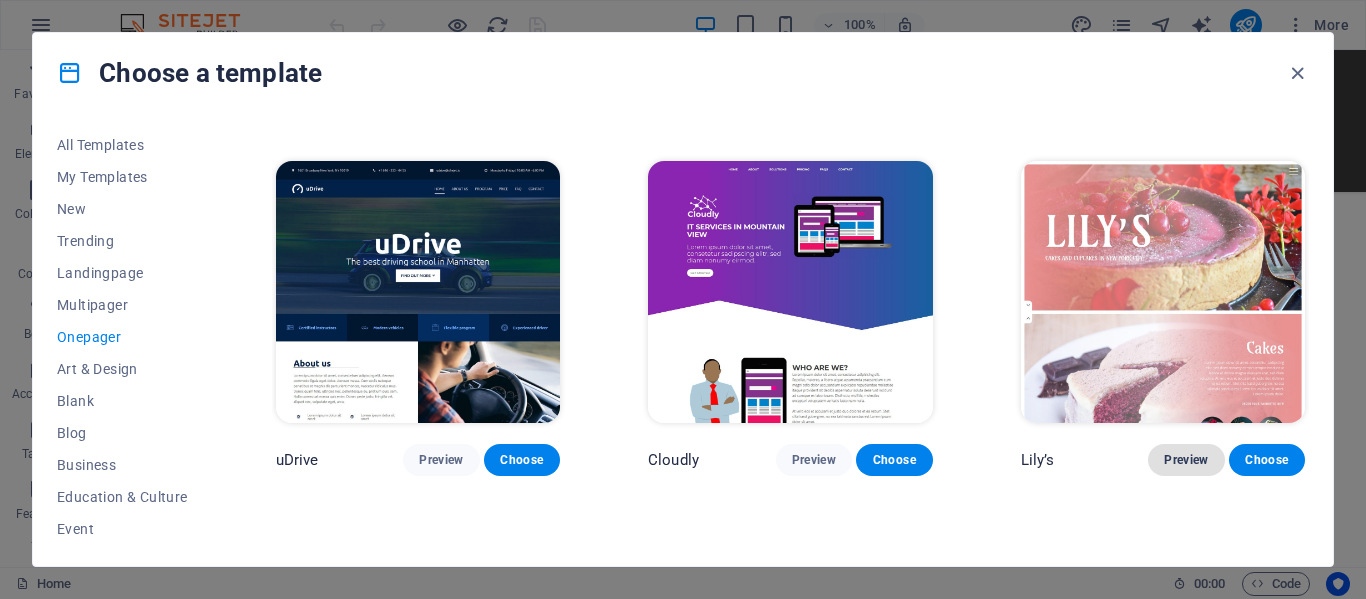 click on "Preview" at bounding box center [1186, 460] 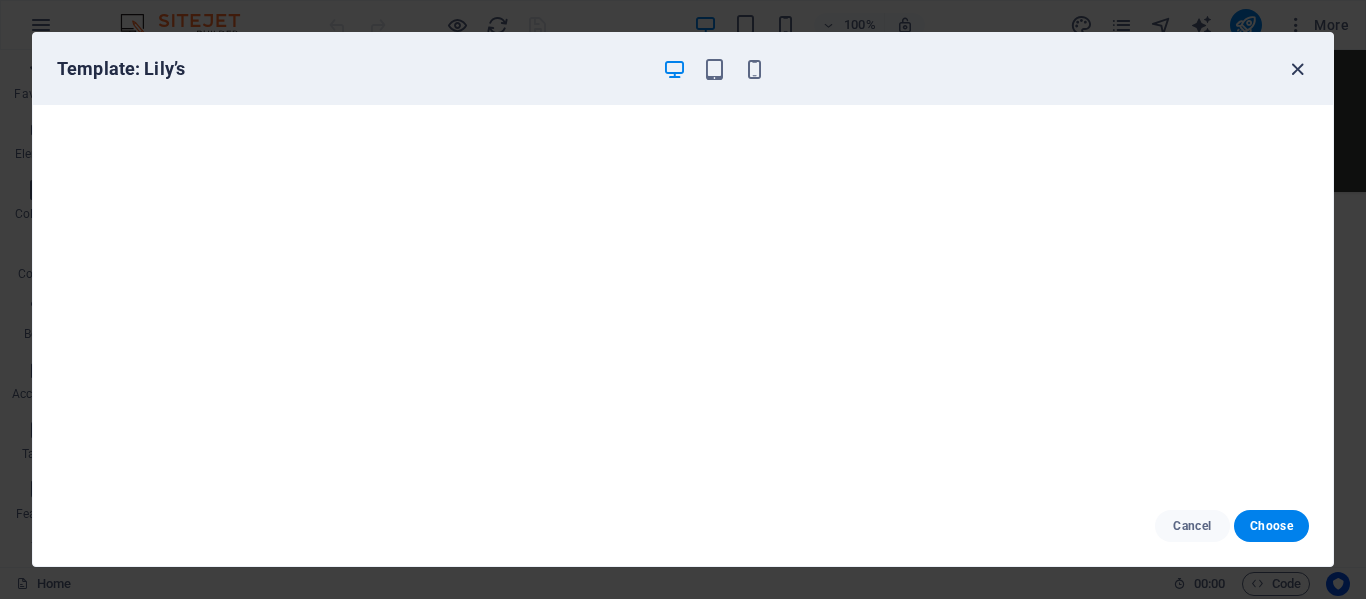 click at bounding box center [1297, 69] 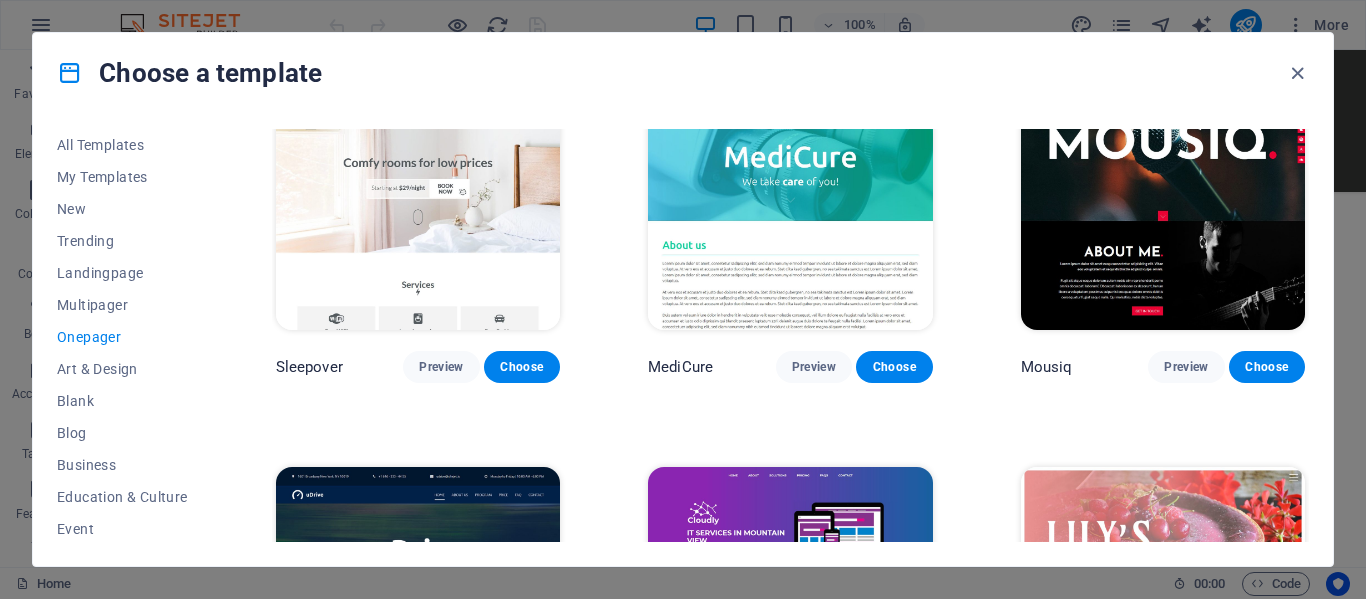 scroll, scrollTop: 5523, scrollLeft: 0, axis: vertical 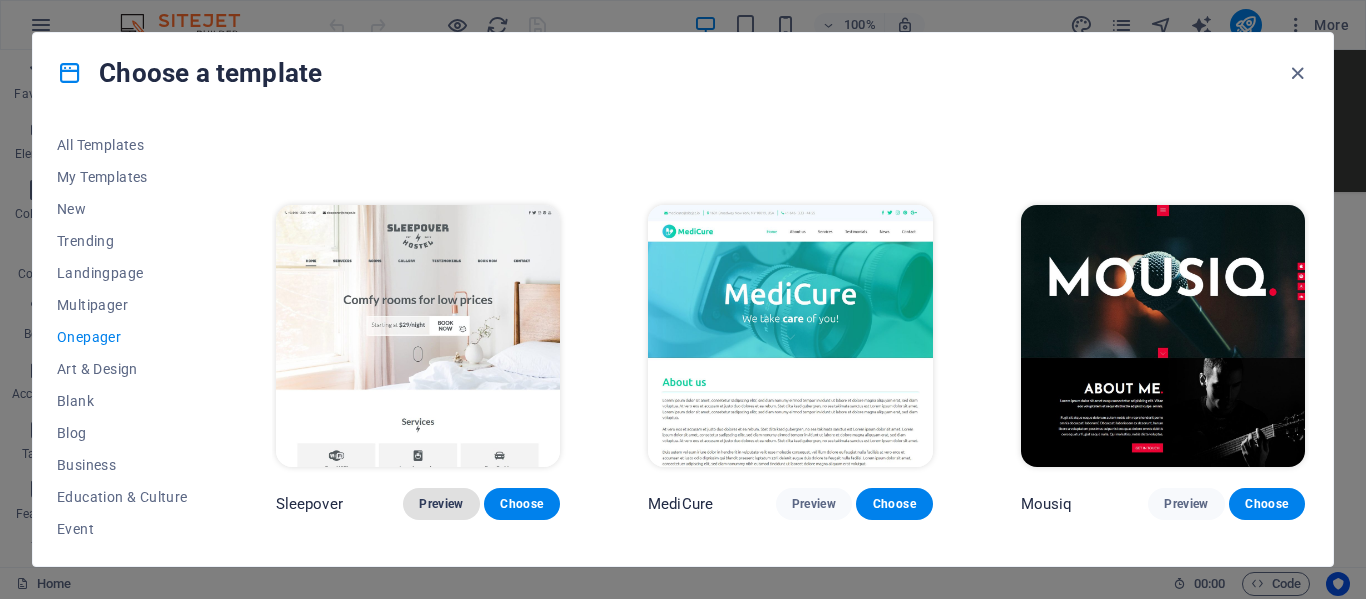 click on "Preview" at bounding box center (441, 504) 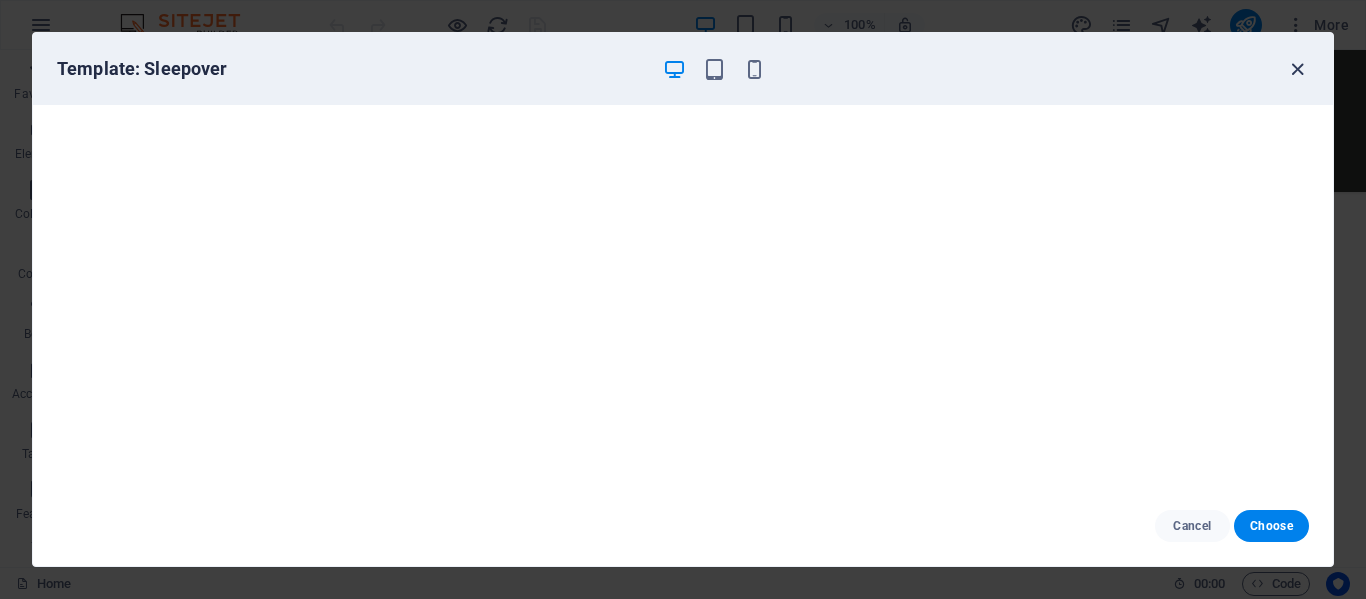 click at bounding box center (1297, 69) 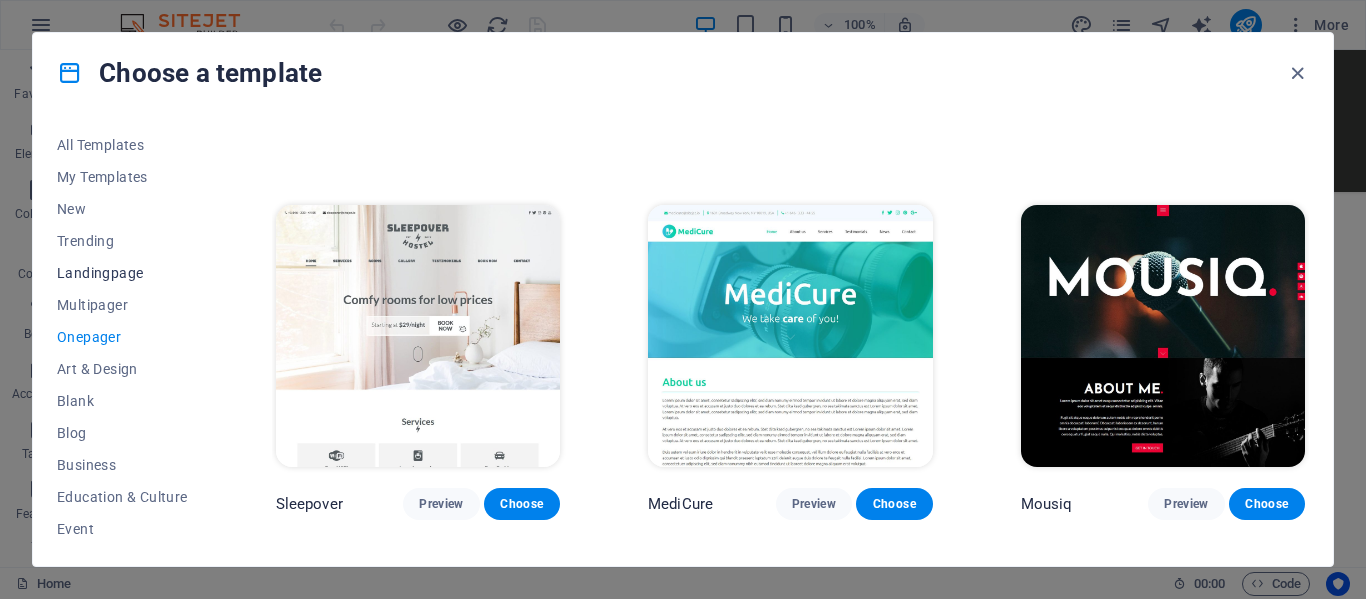 click on "Landingpage" at bounding box center (122, 273) 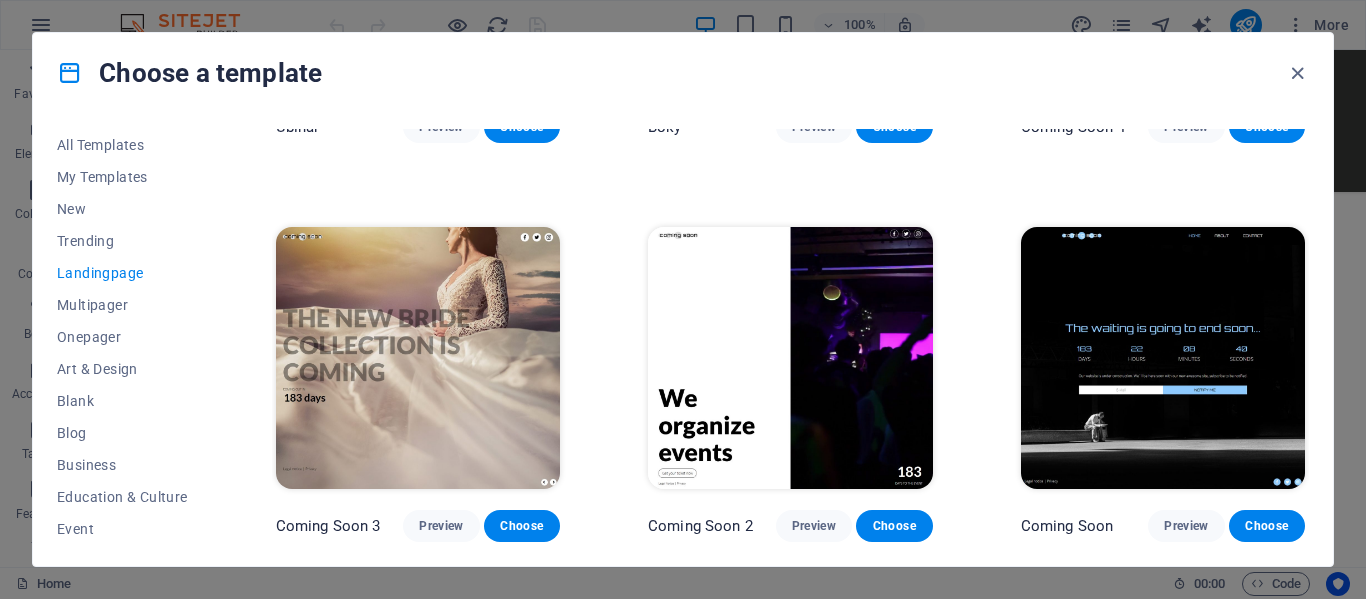 scroll, scrollTop: 3078, scrollLeft: 0, axis: vertical 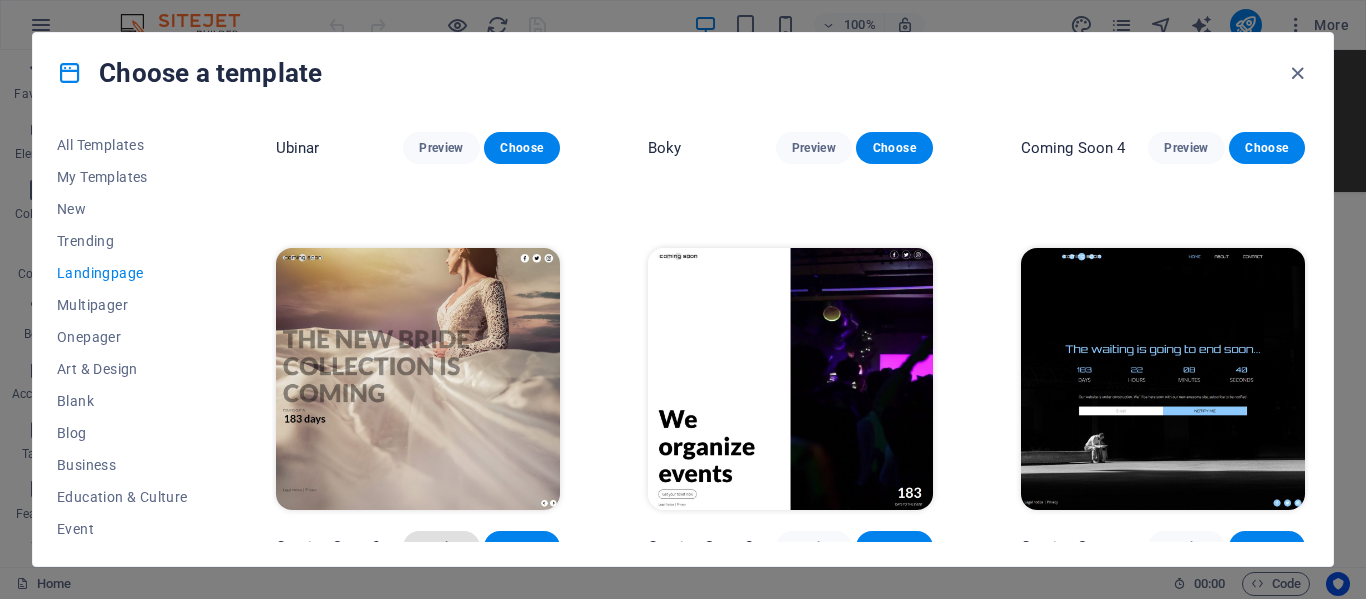 click on "Preview" at bounding box center [441, 547] 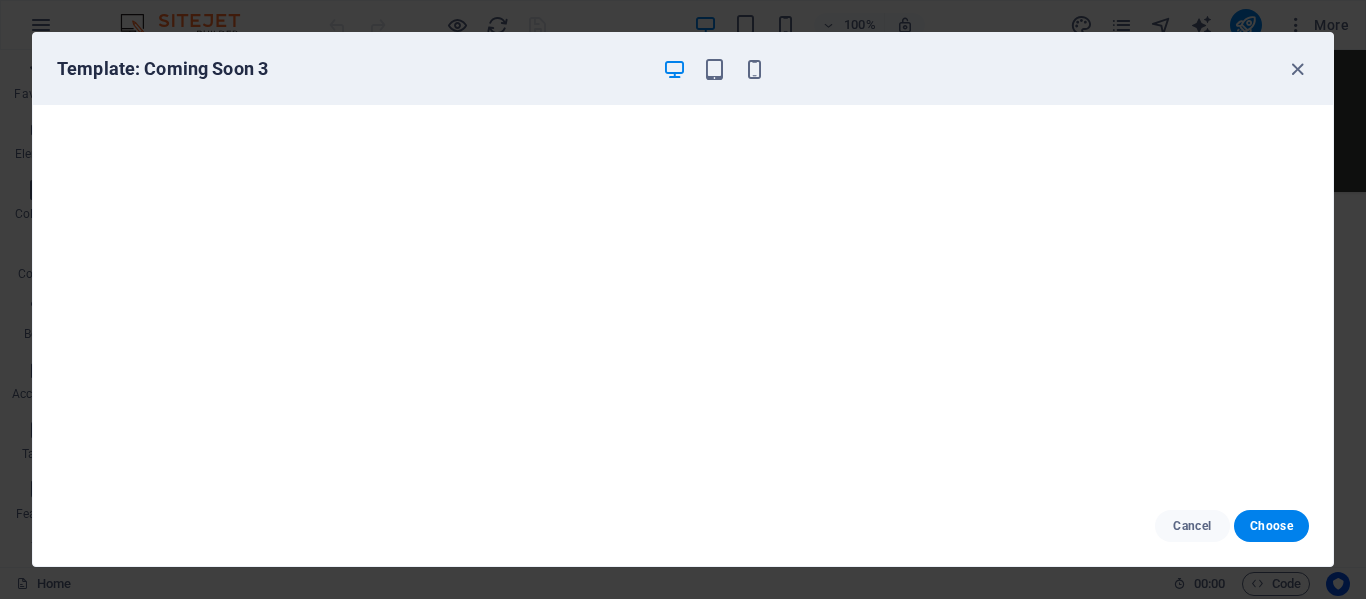 scroll, scrollTop: 0, scrollLeft: 0, axis: both 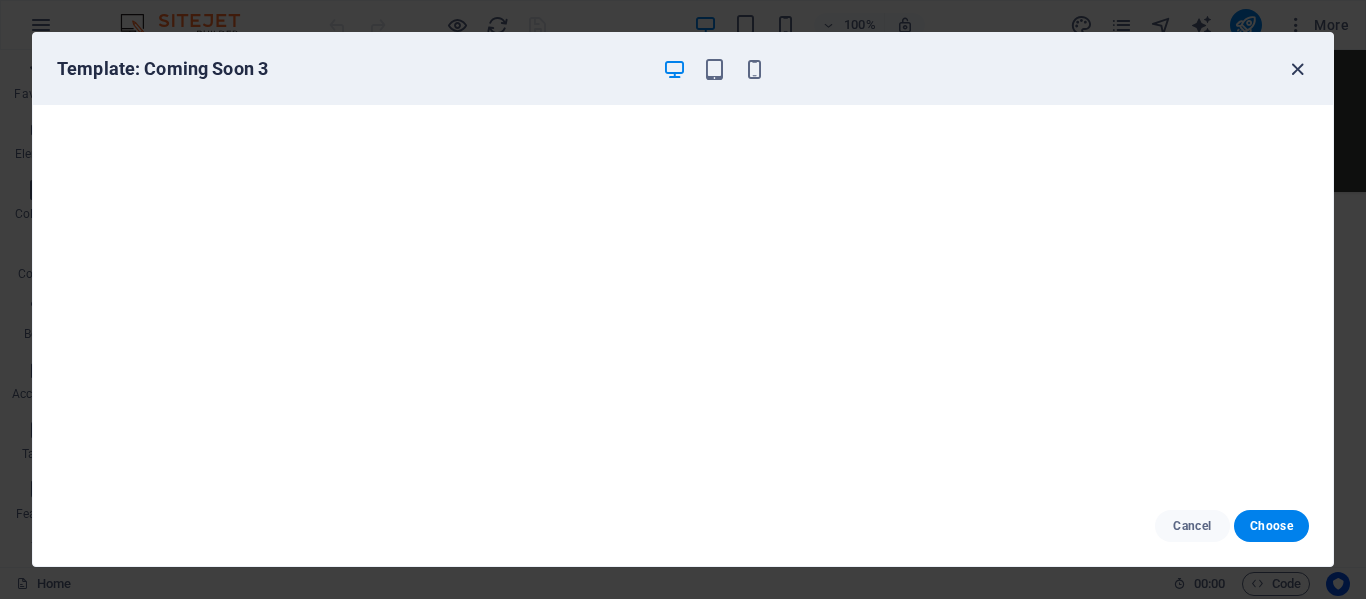 click at bounding box center [1297, 69] 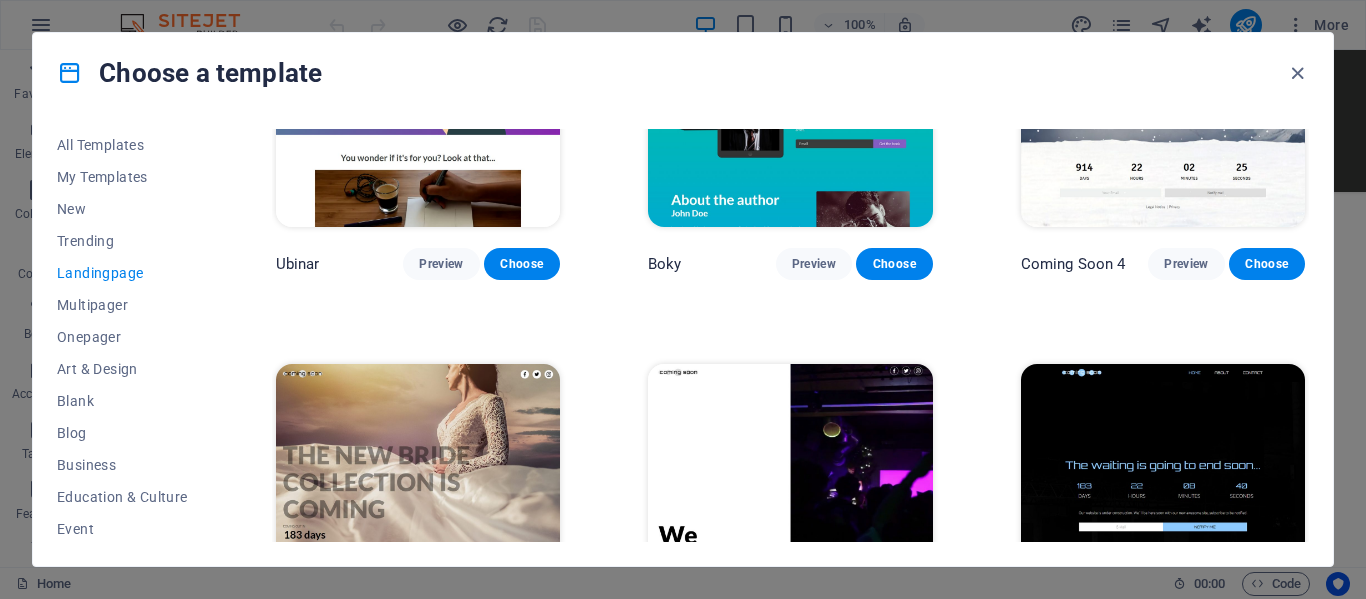 scroll, scrollTop: 3078, scrollLeft: 0, axis: vertical 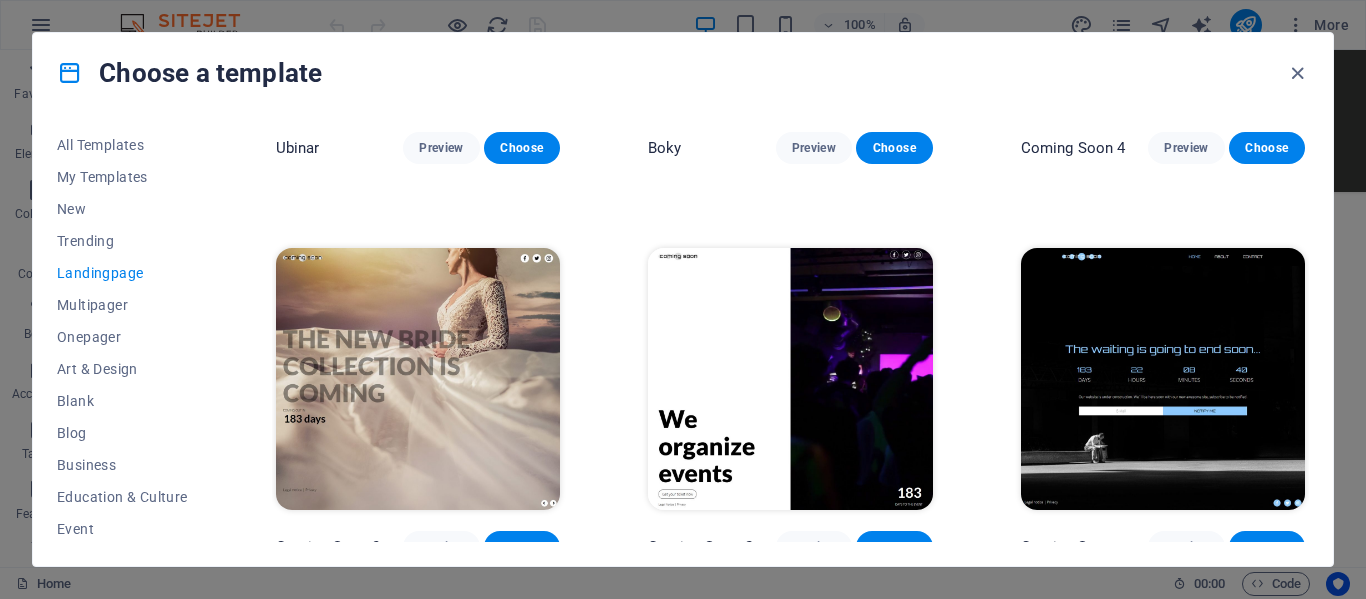 click on "Choose" at bounding box center [522, 547] 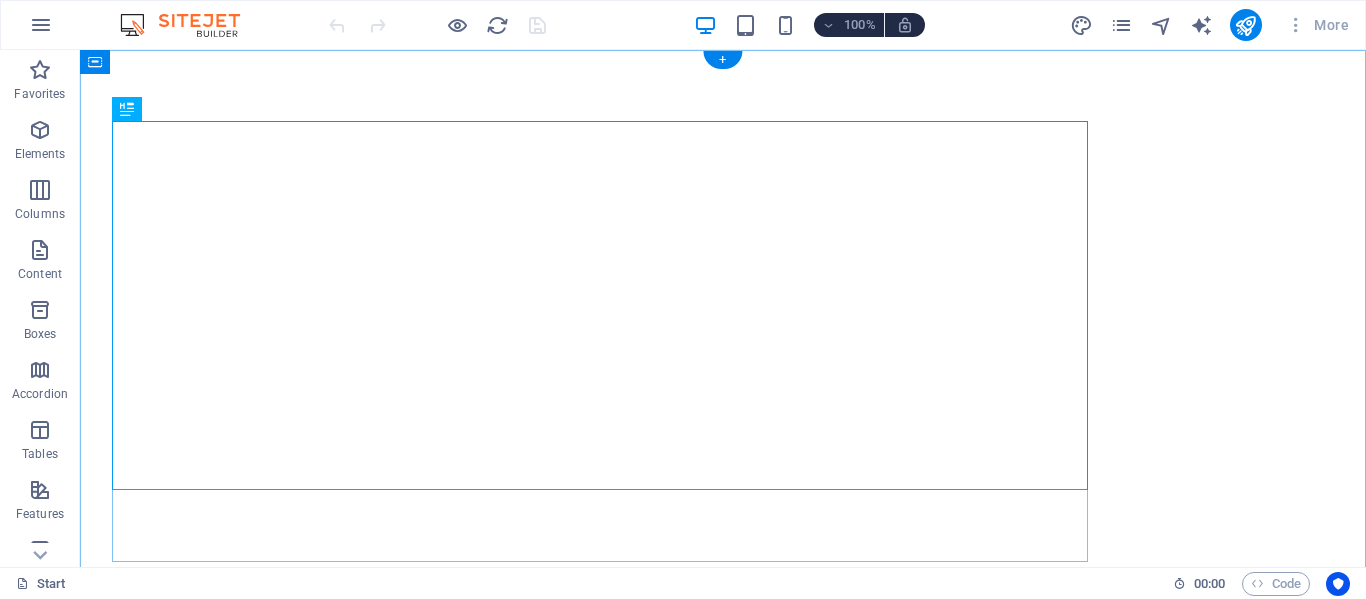 scroll, scrollTop: 0, scrollLeft: 0, axis: both 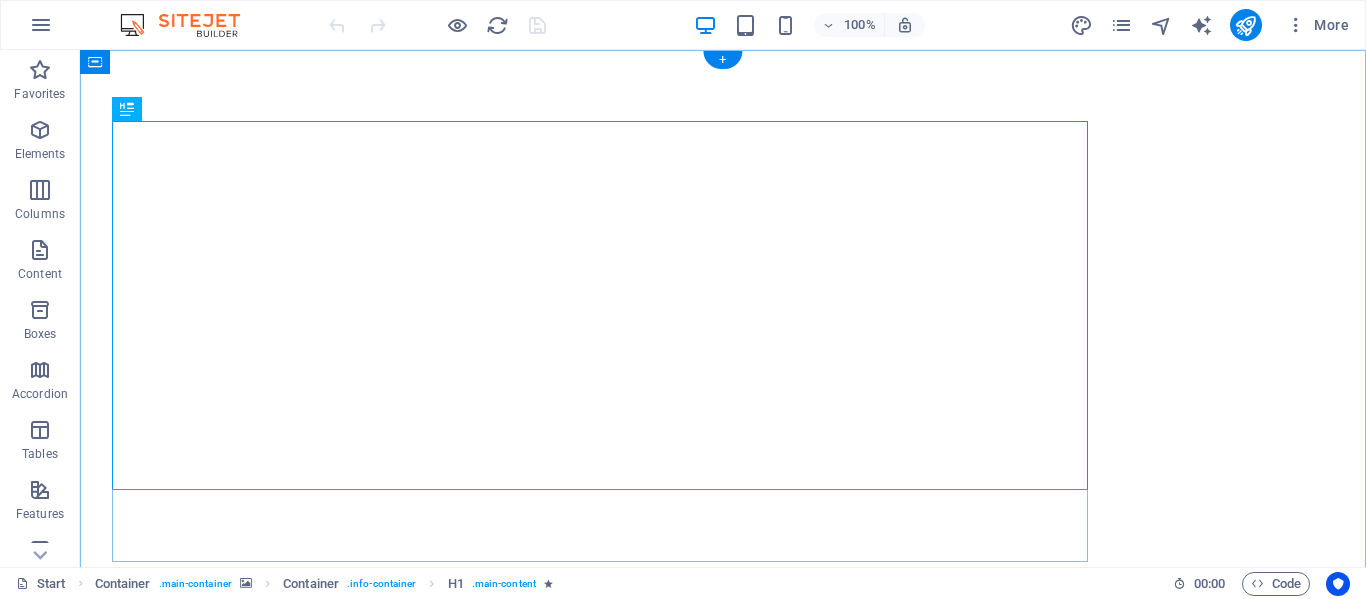 click on "The new bride collection is coming" at bounding box center (600, 1041) 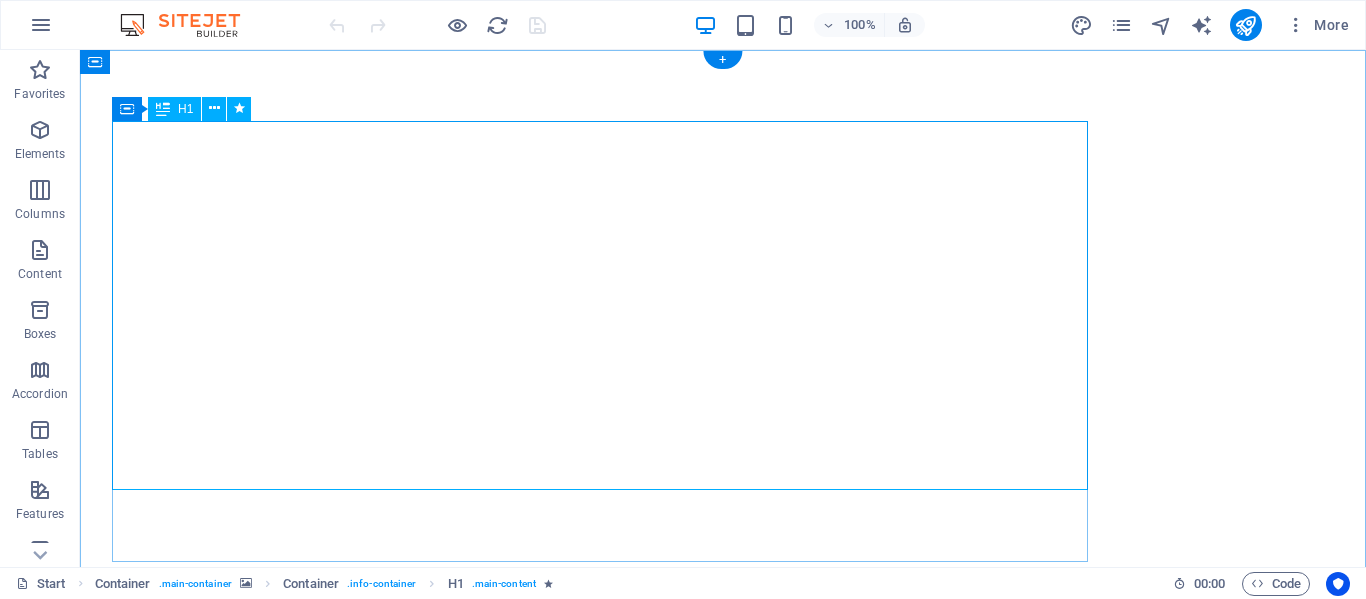 click on "The new bride collection is coming" at bounding box center [600, 1041] 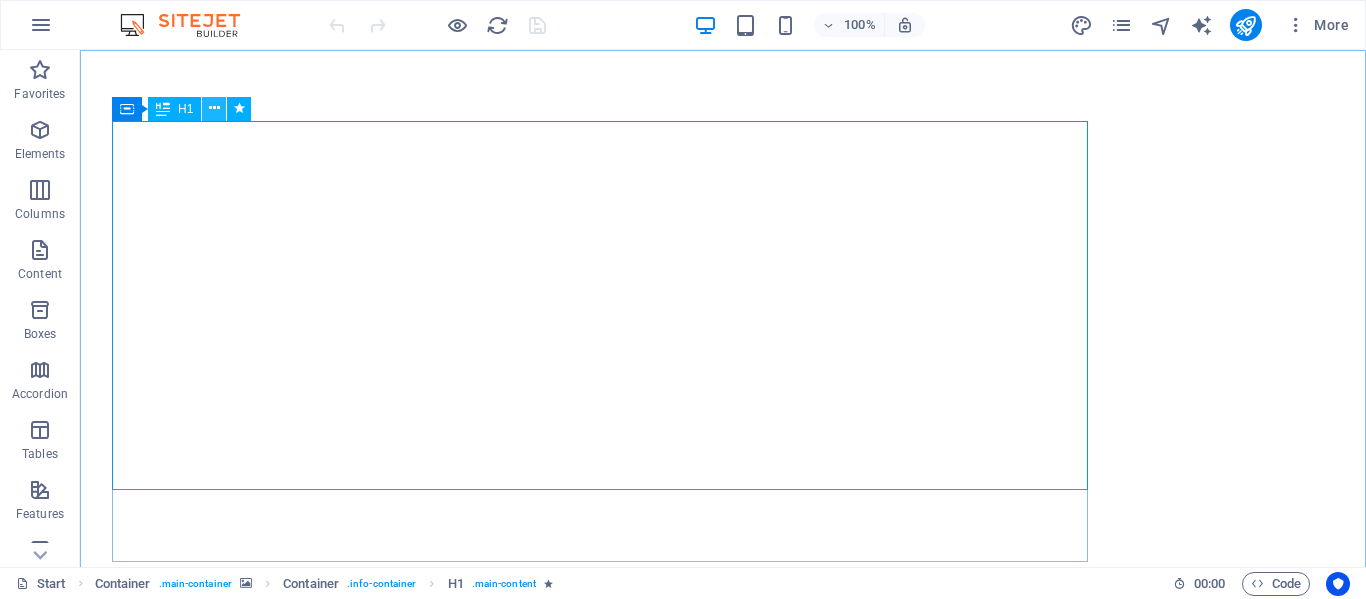 click at bounding box center [214, 108] 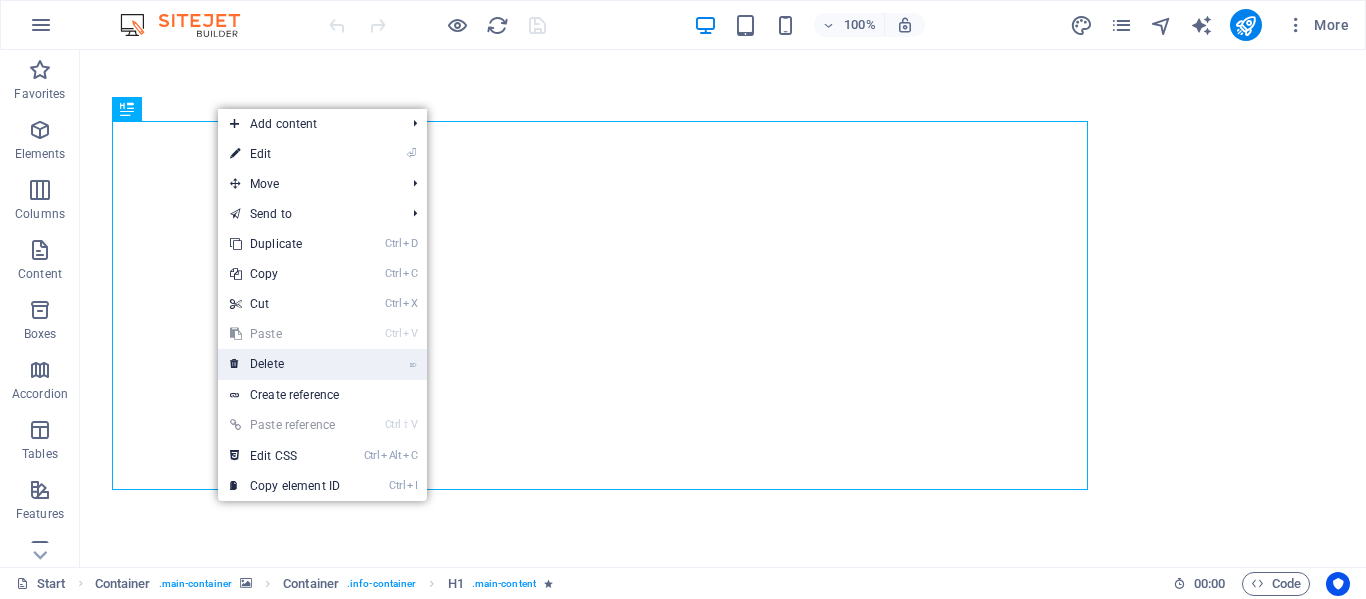click on "⌦  Delete" at bounding box center [285, 364] 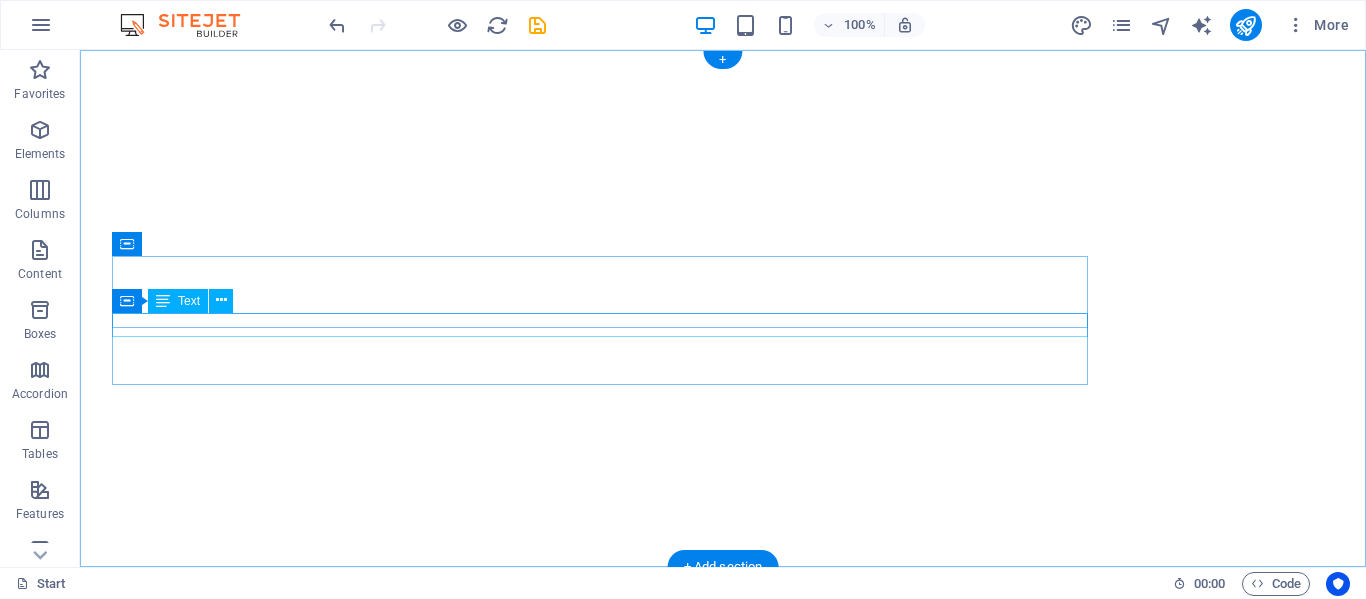 click on "Coming out in" at bounding box center (600, 826) 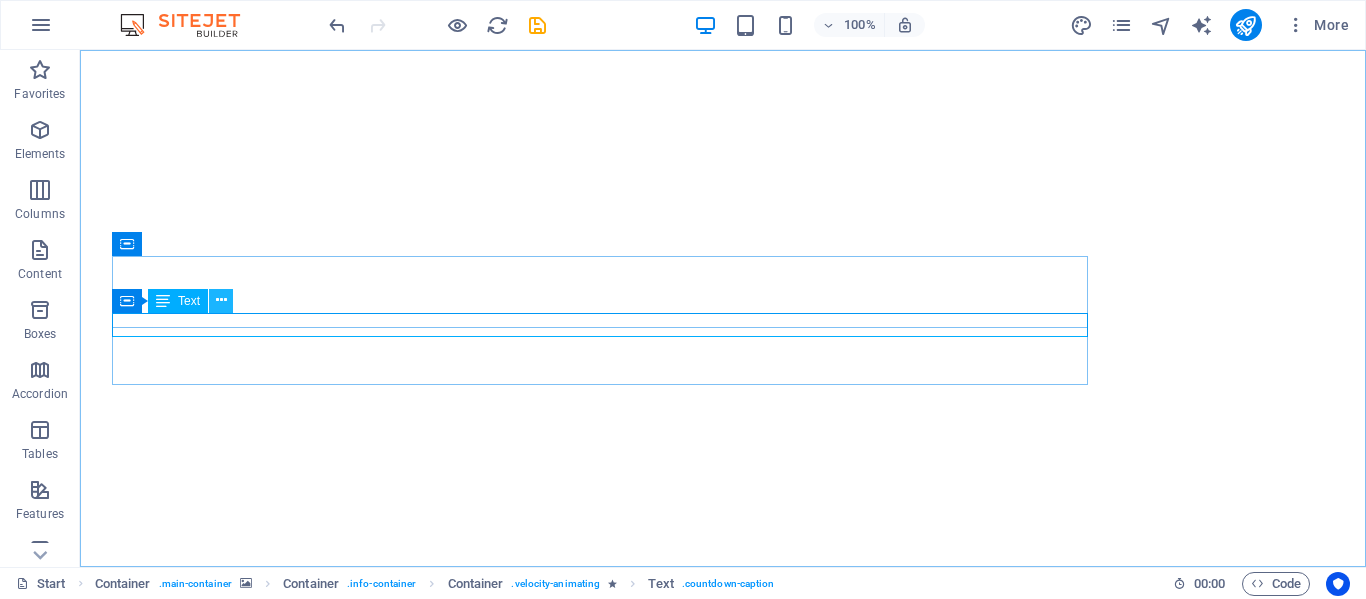 click at bounding box center [221, 300] 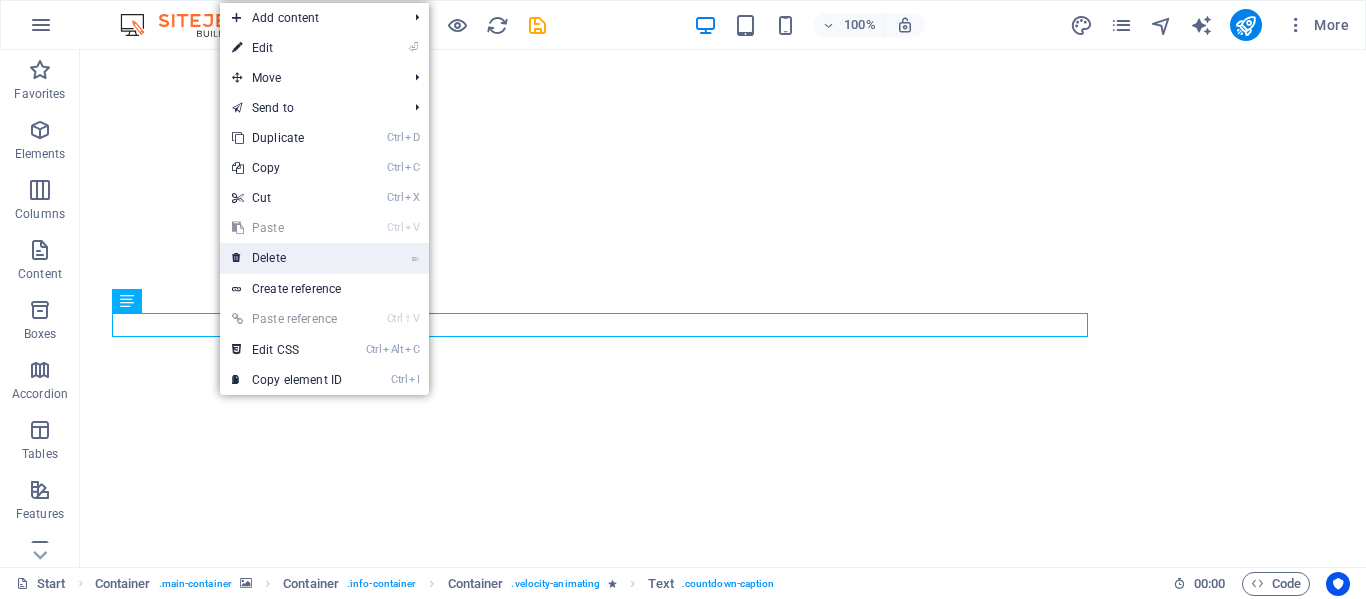 click on "⌦  Delete" at bounding box center (287, 258) 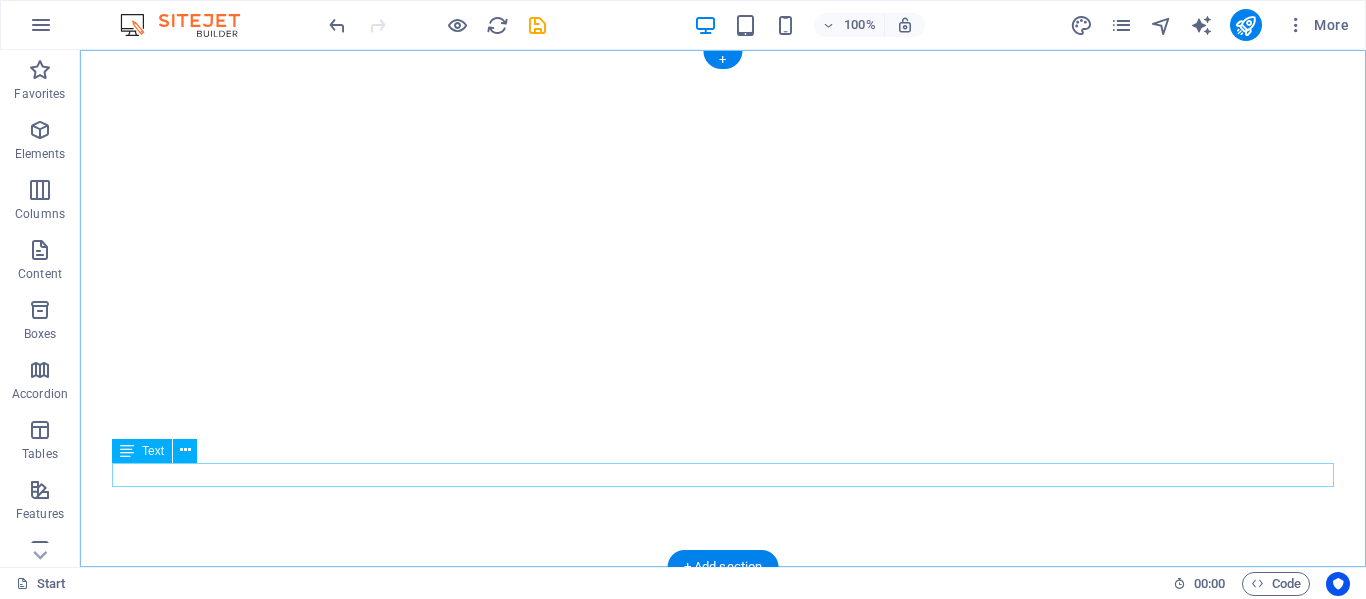 click on "Legal notice  |  Privacy" at bounding box center (723, 849) 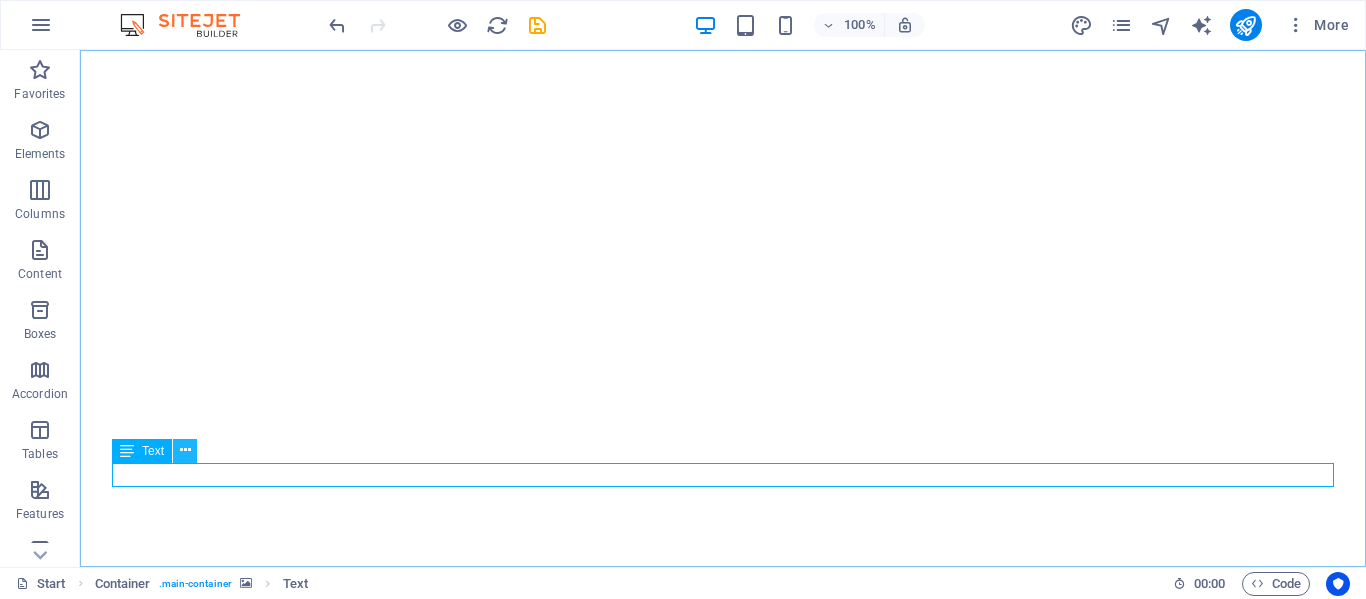 click at bounding box center [185, 451] 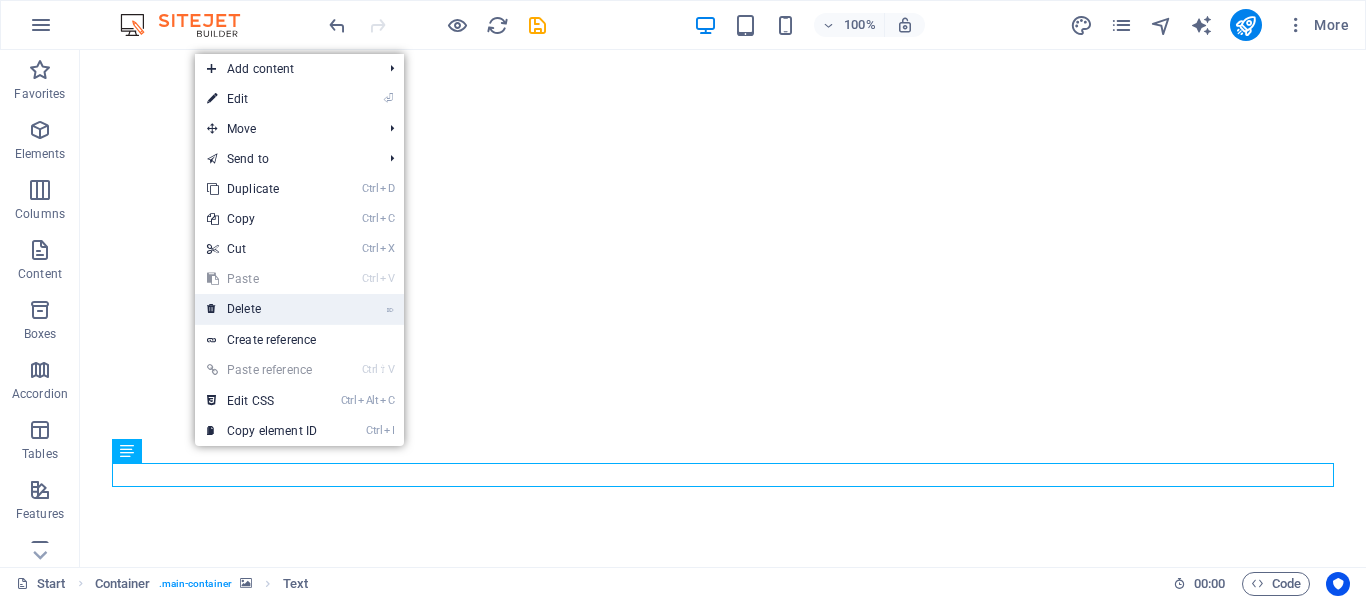 click on "⌦  Delete" at bounding box center [262, 309] 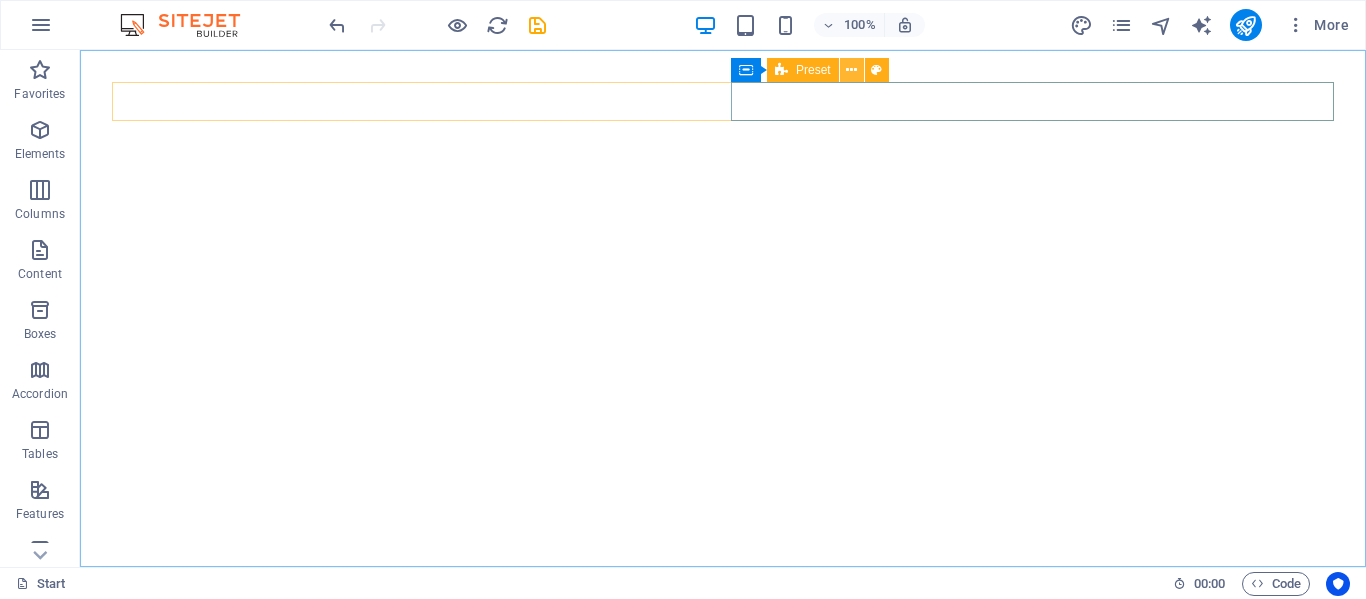 click at bounding box center [852, 70] 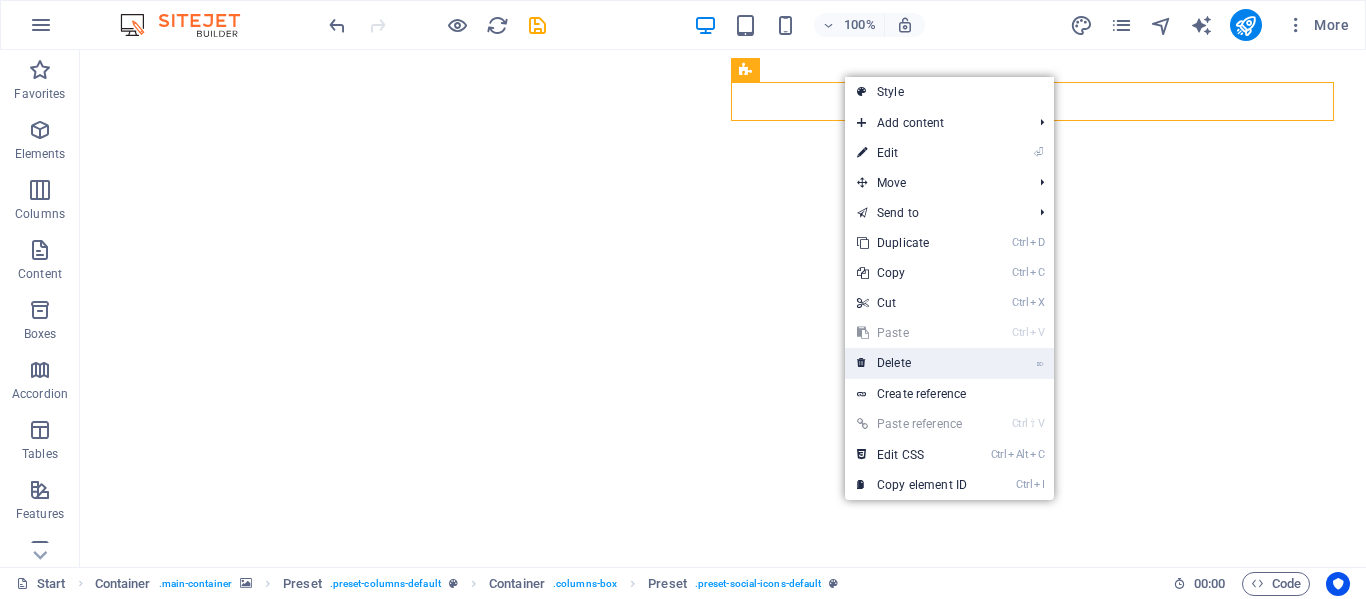 click on "⌦  Delete" at bounding box center (912, 363) 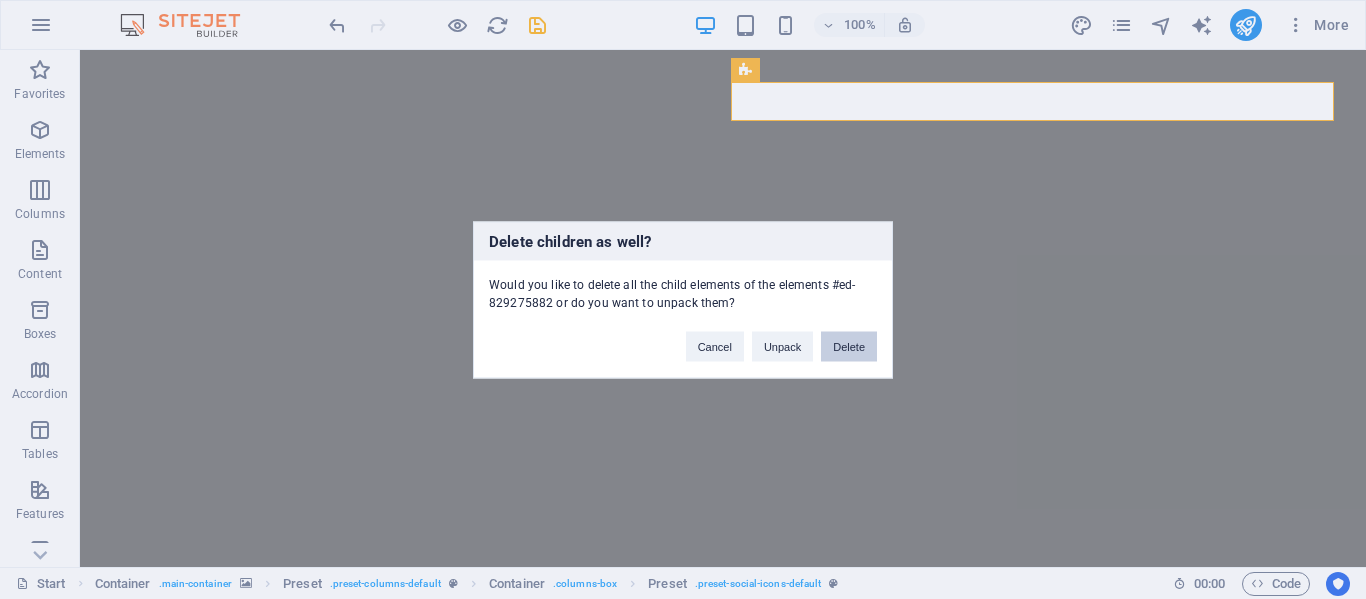 click on "Delete" at bounding box center (849, 346) 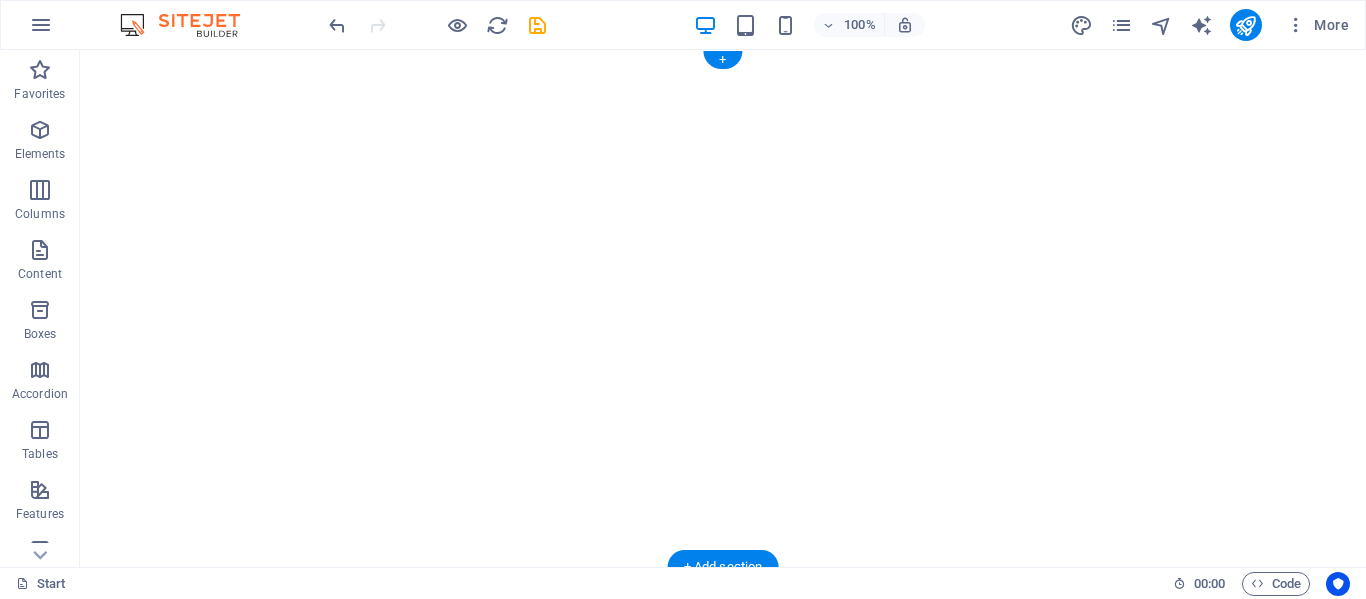 click at bounding box center (-3135, 74) 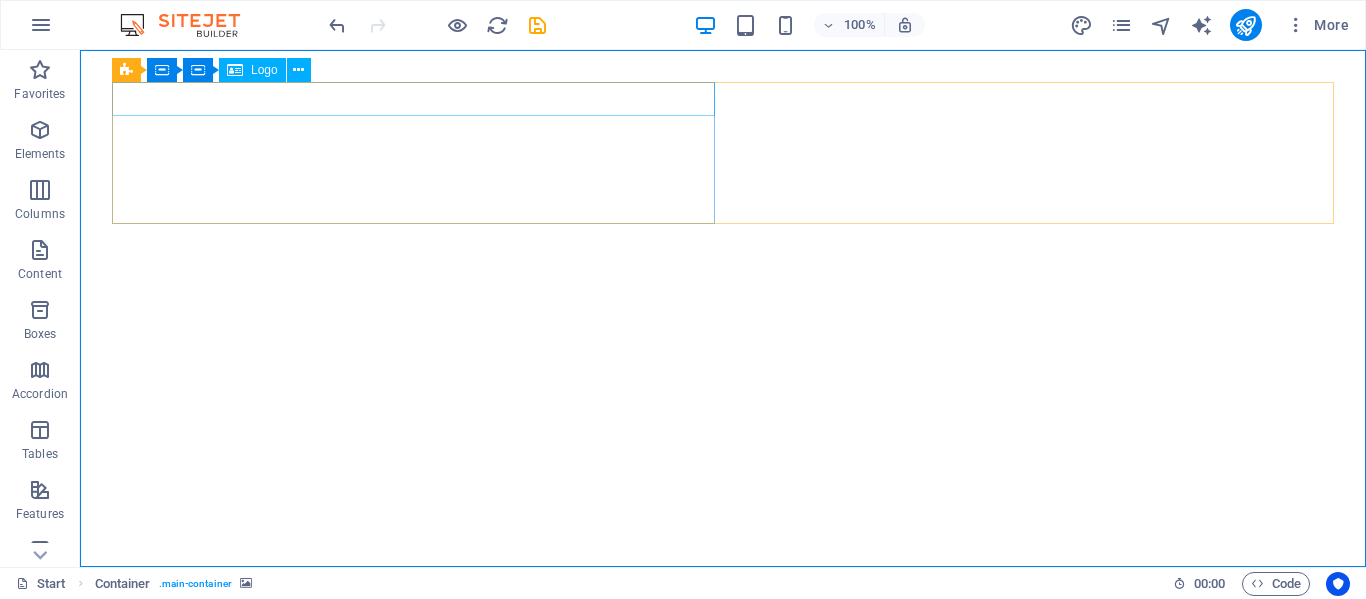 click on "Logo" at bounding box center [252, 70] 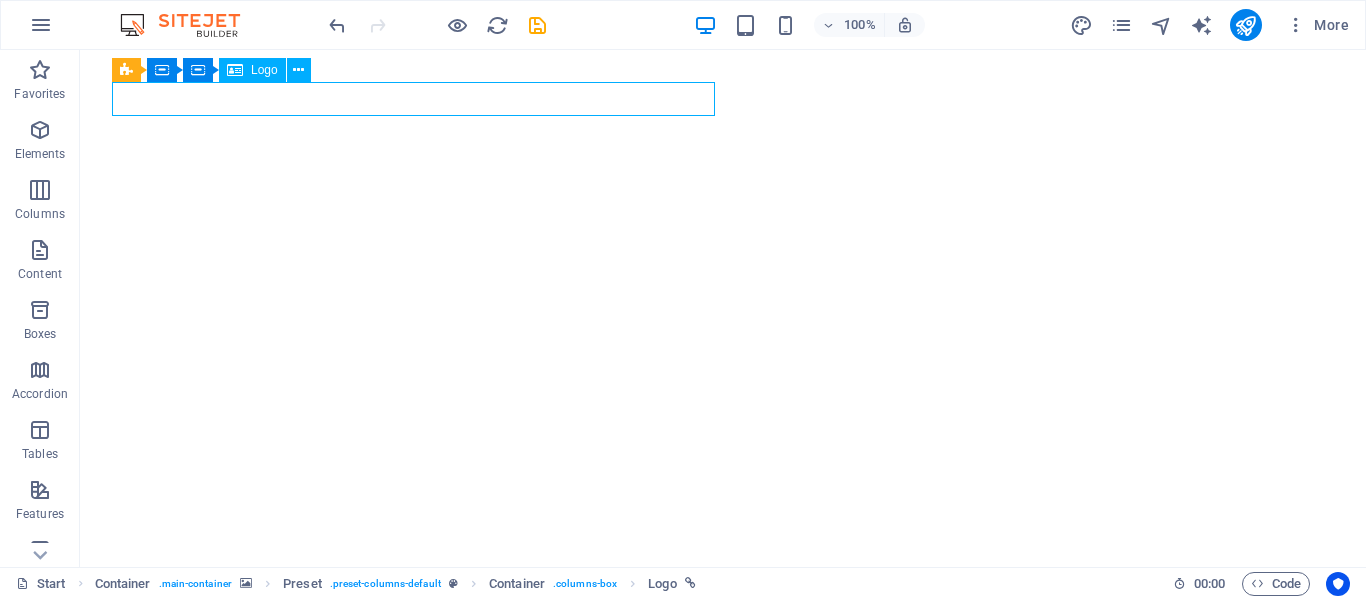 click at bounding box center [235, 70] 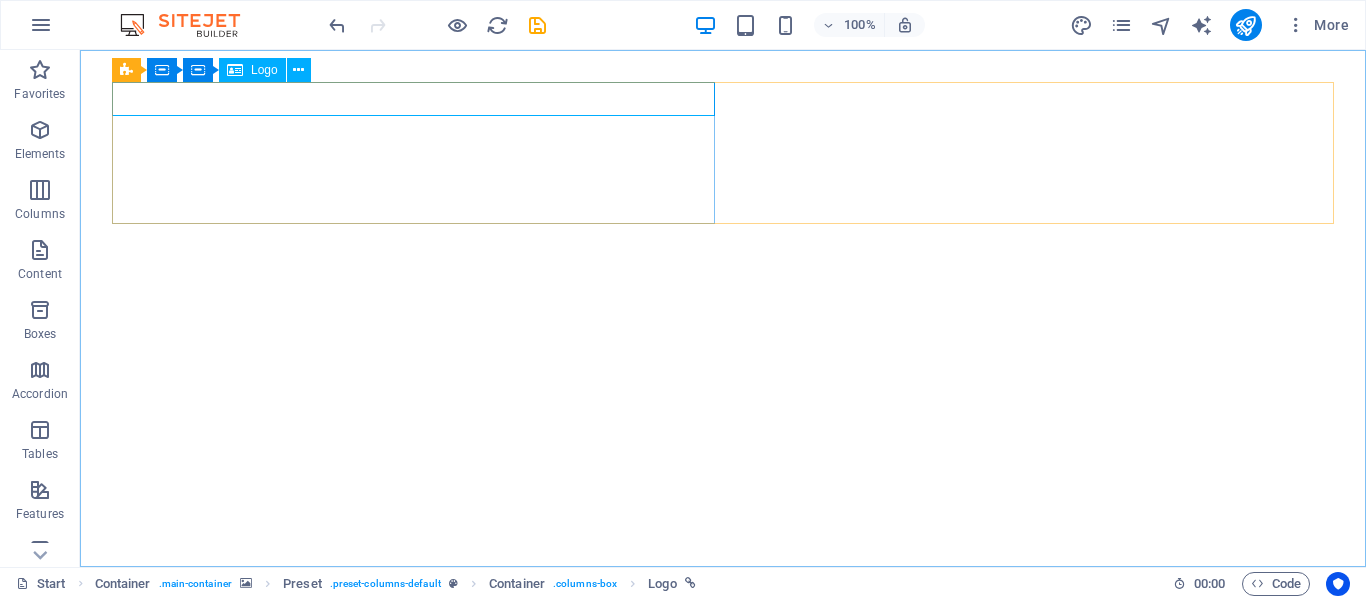 click on "Logo" at bounding box center [252, 70] 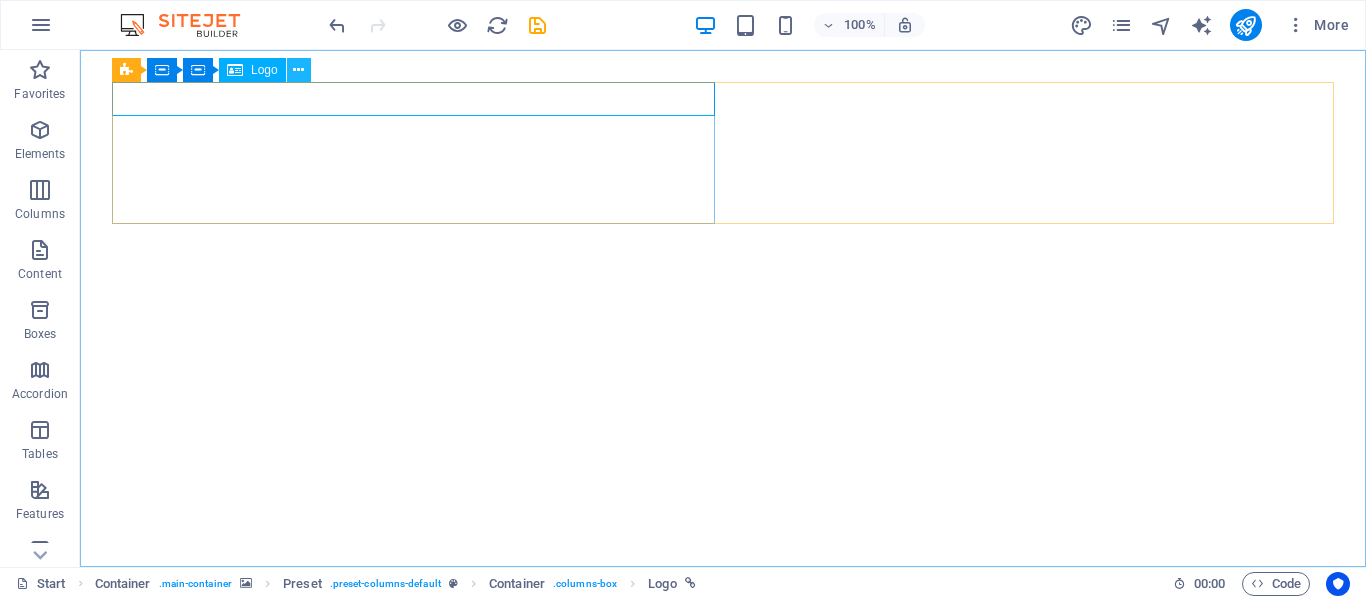click at bounding box center (298, 70) 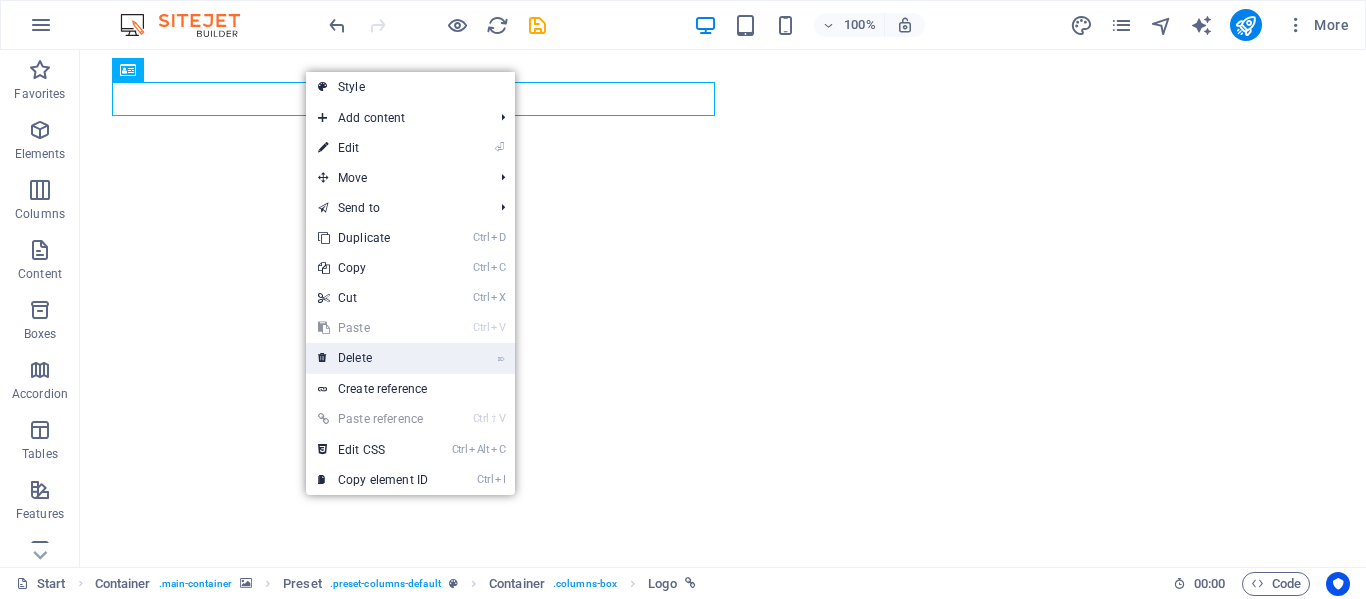 click on "⌦  Delete" at bounding box center [373, 358] 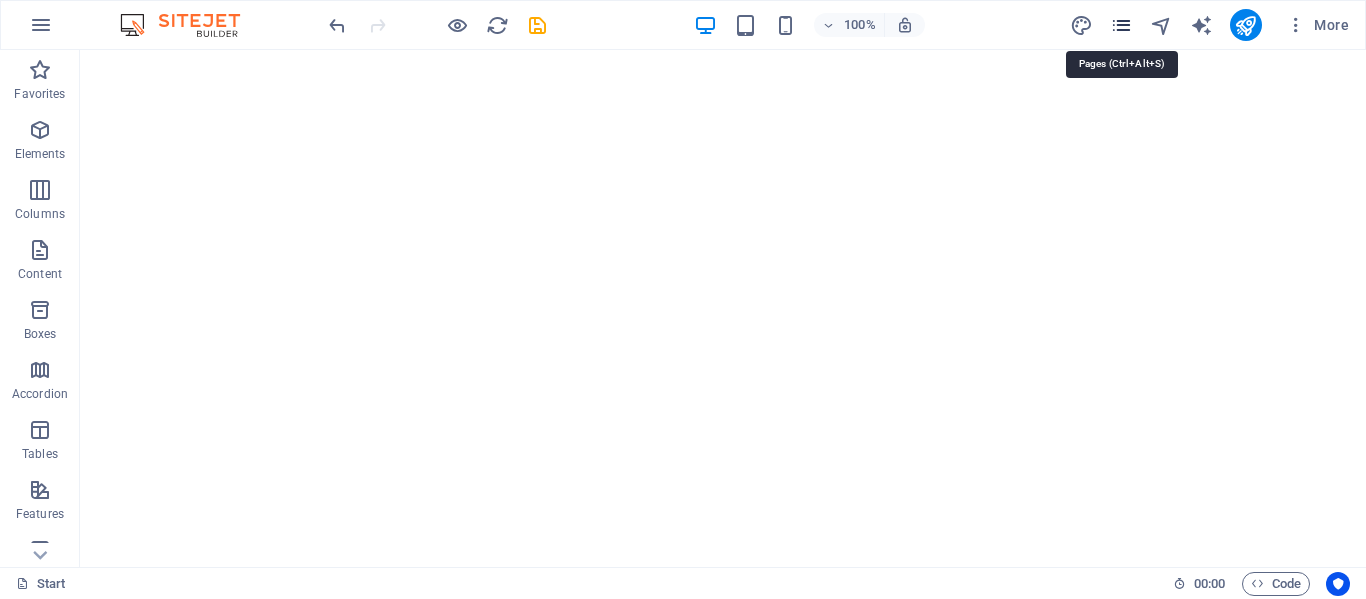 click at bounding box center (1121, 25) 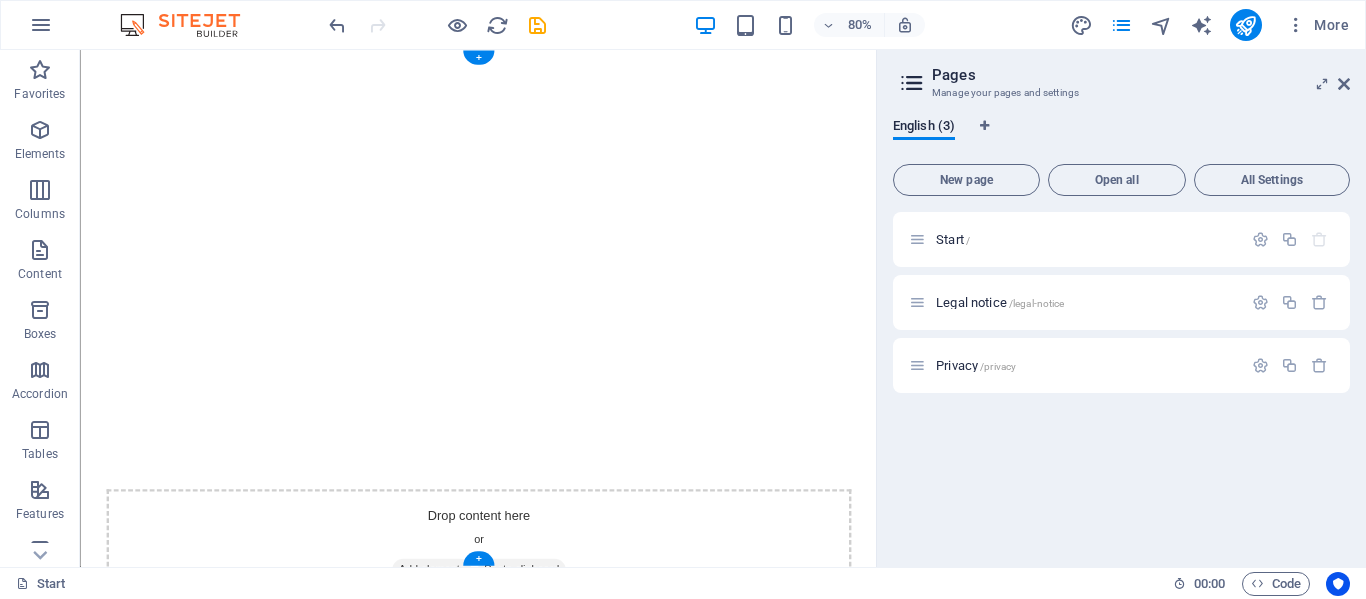 click at bounding box center [-418, 74] 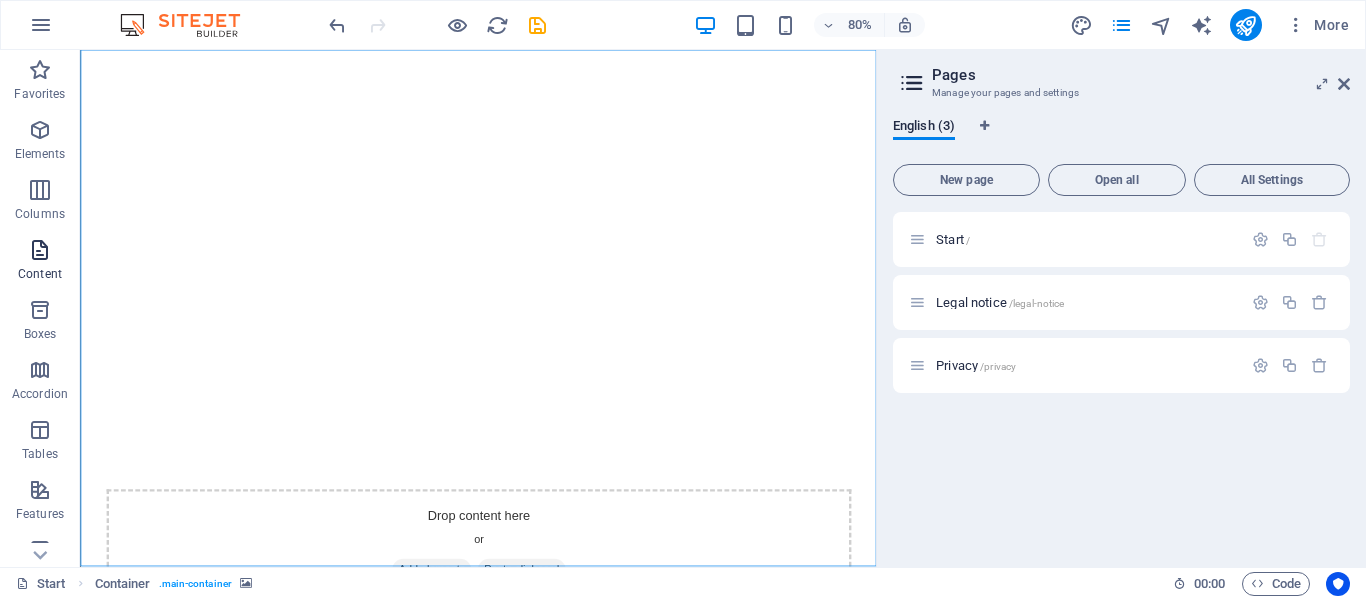 click on "Content" at bounding box center (40, 274) 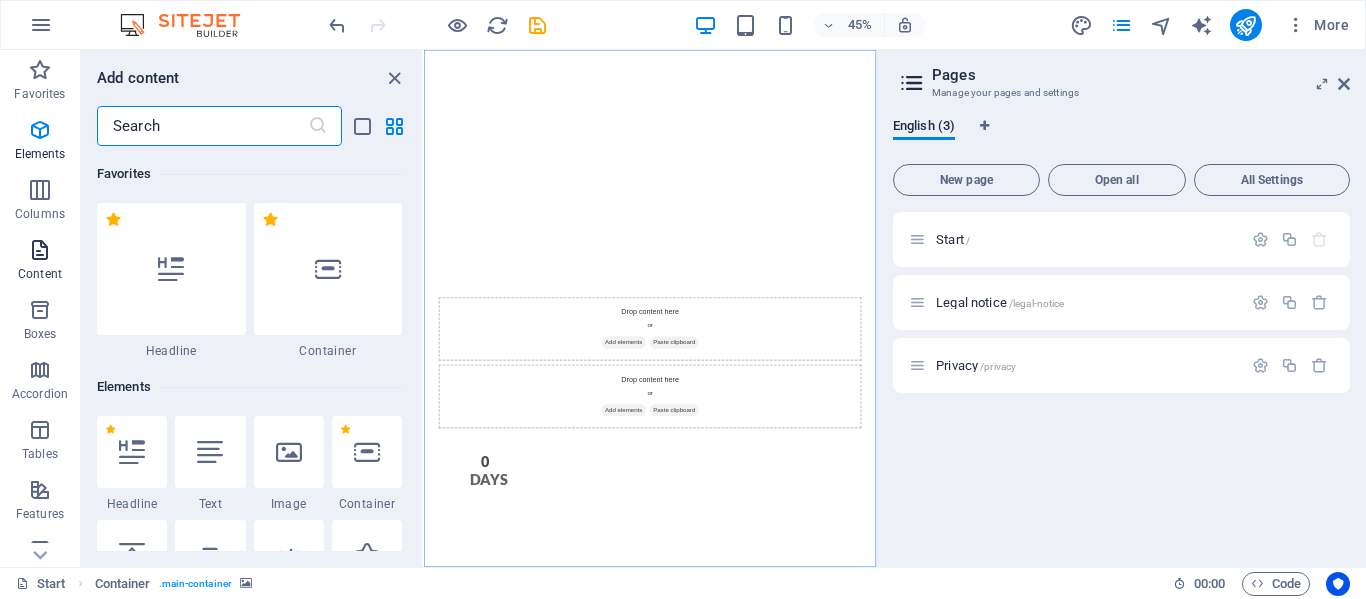 scroll, scrollTop: 3499, scrollLeft: 0, axis: vertical 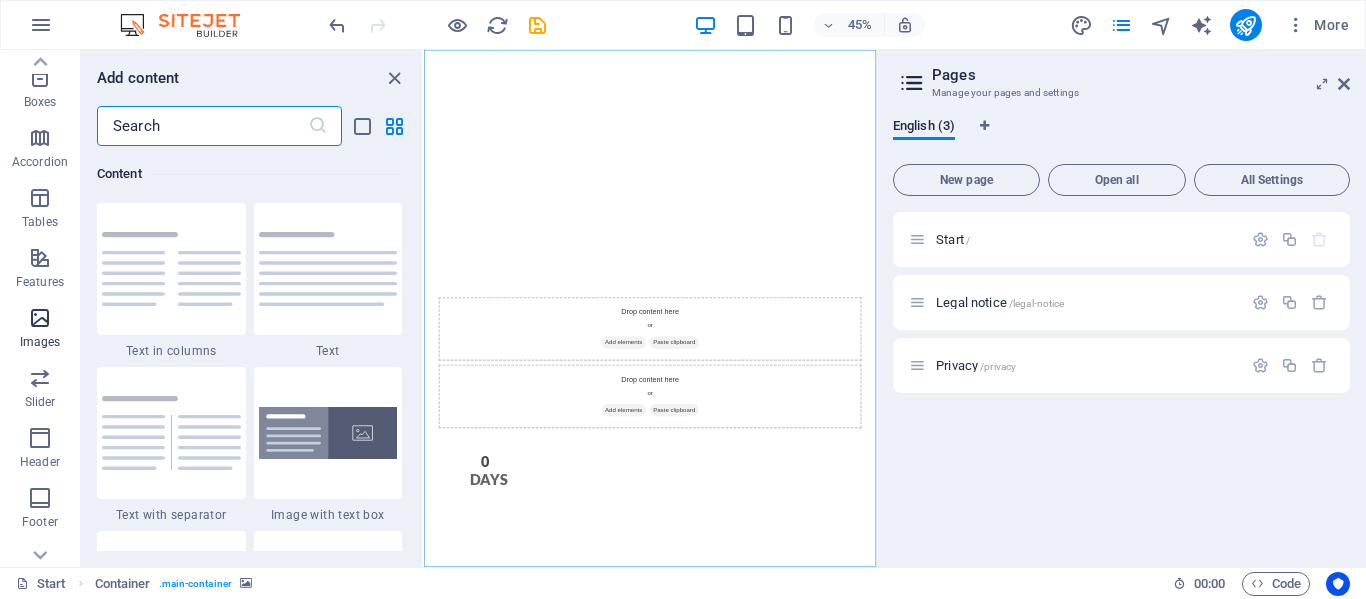 click on "Images" at bounding box center [40, 330] 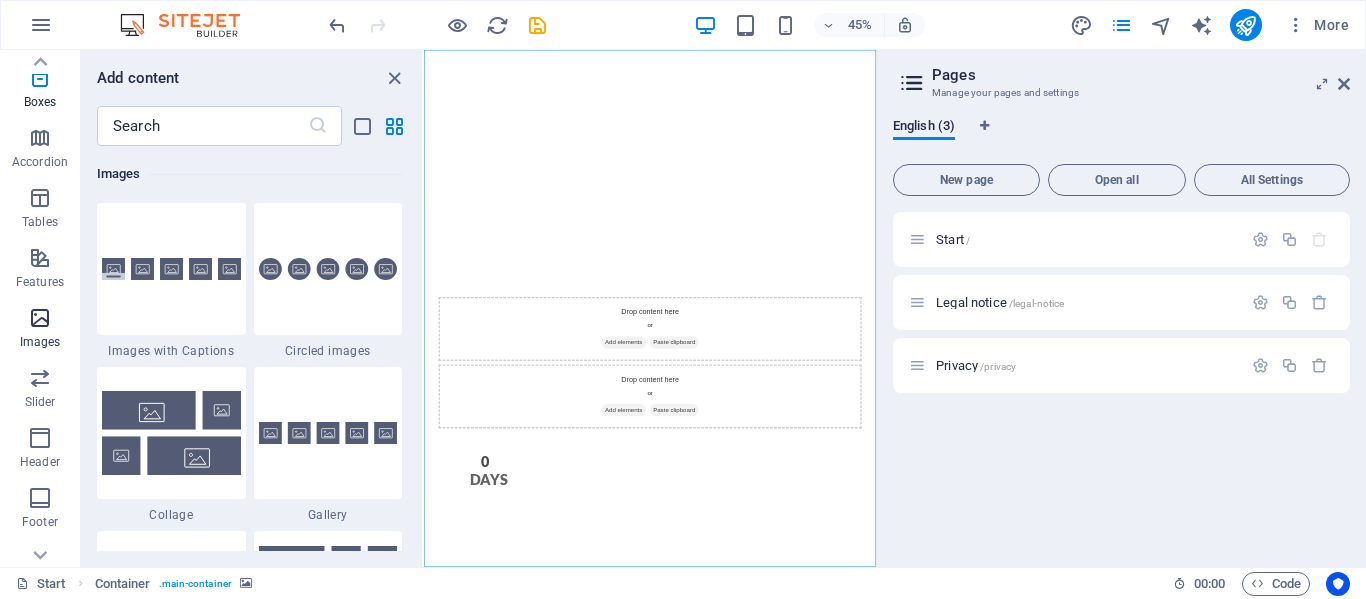 scroll, scrollTop: 10140, scrollLeft: 0, axis: vertical 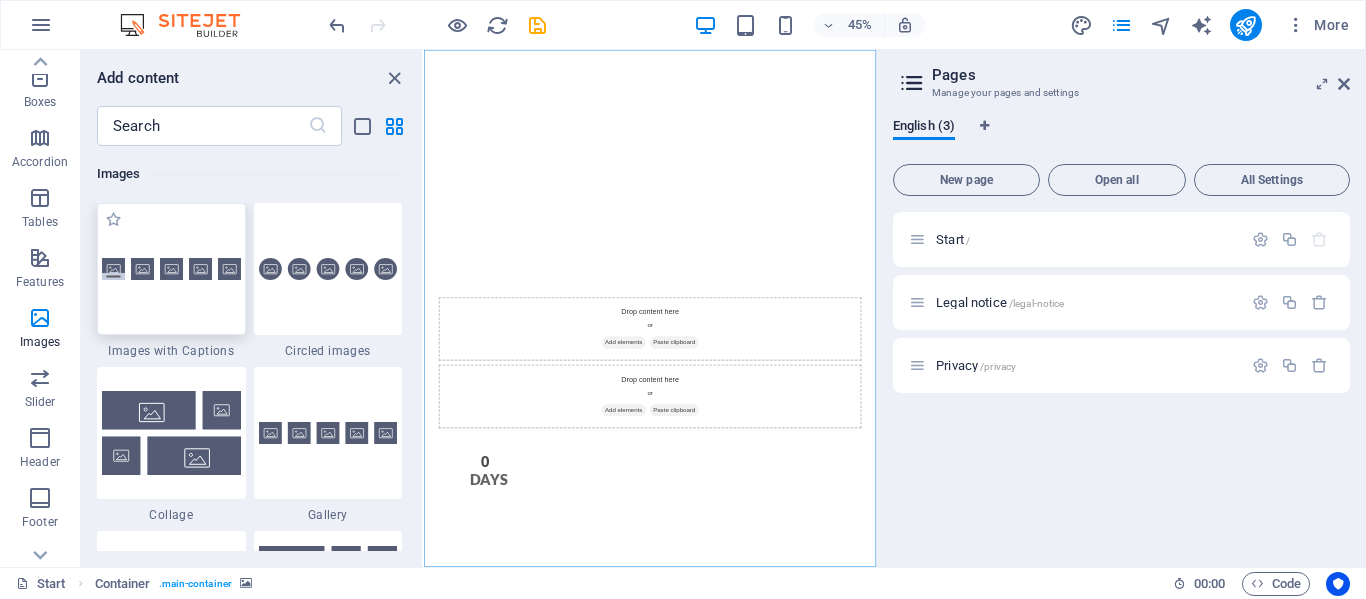 click at bounding box center (171, 269) 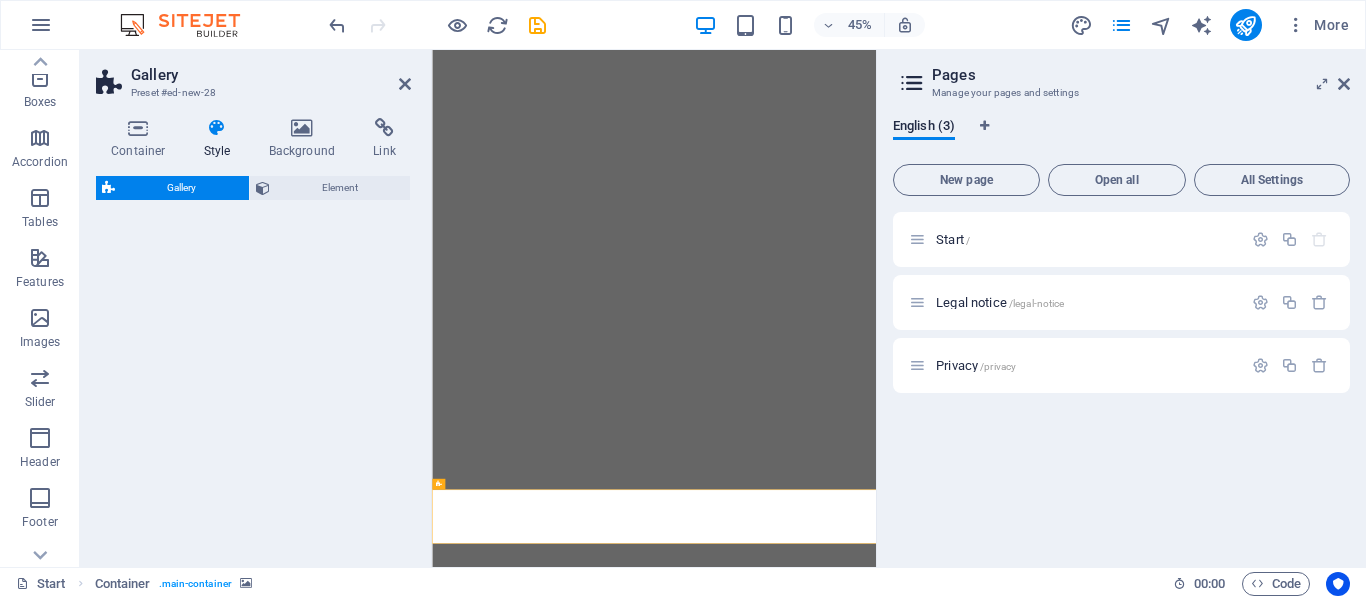 select on "rem" 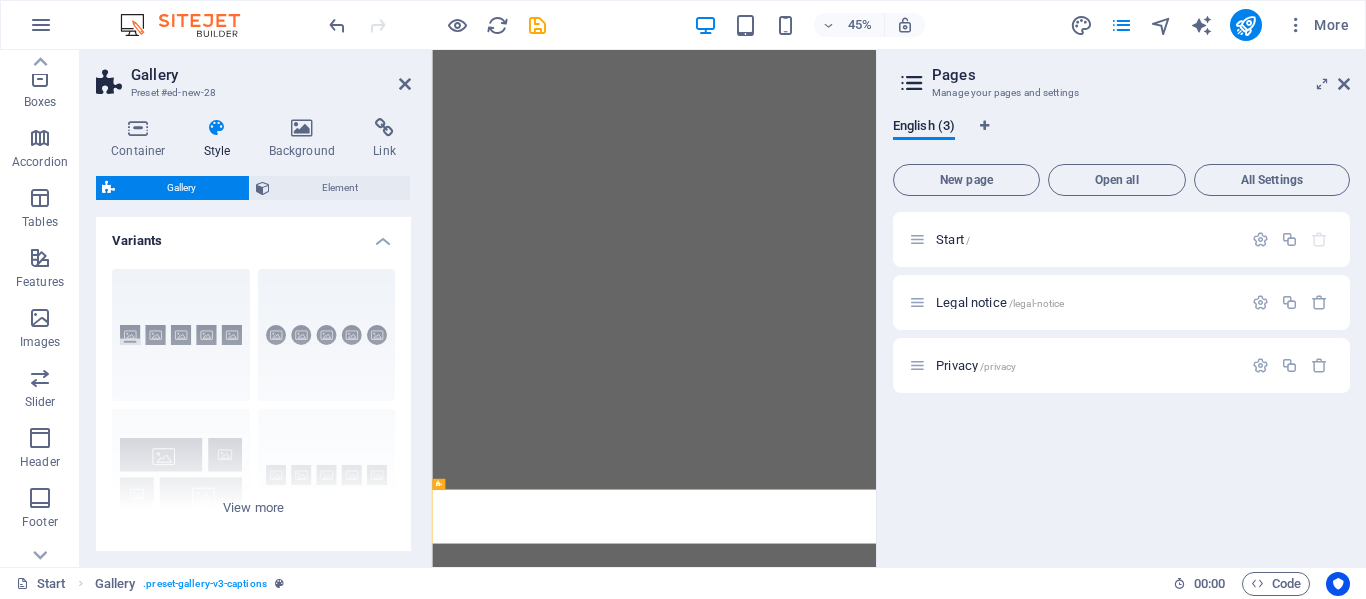 scroll, scrollTop: 172, scrollLeft: 0, axis: vertical 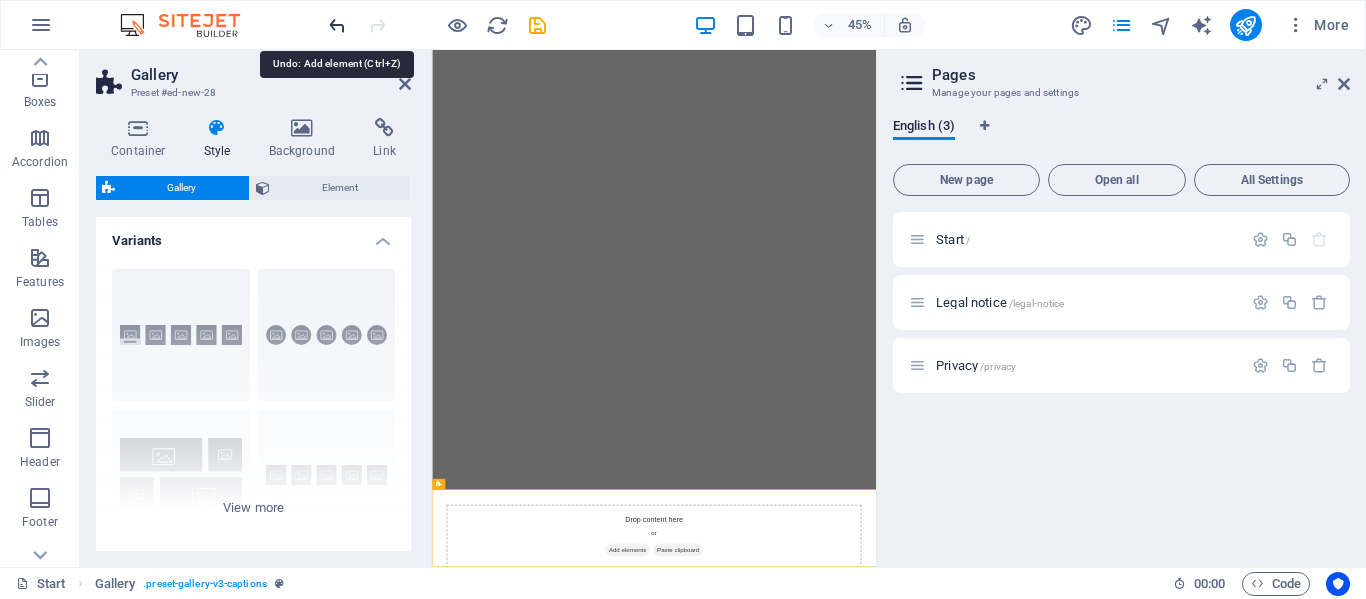 click at bounding box center (337, 25) 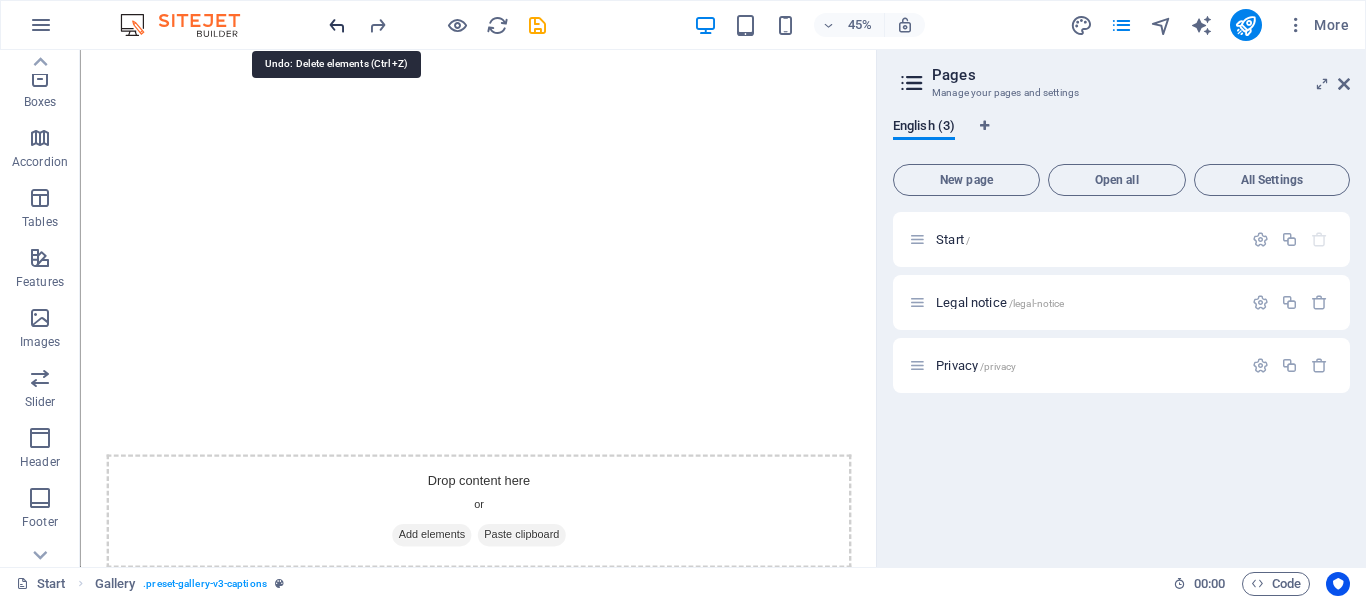 scroll, scrollTop: 0, scrollLeft: 0, axis: both 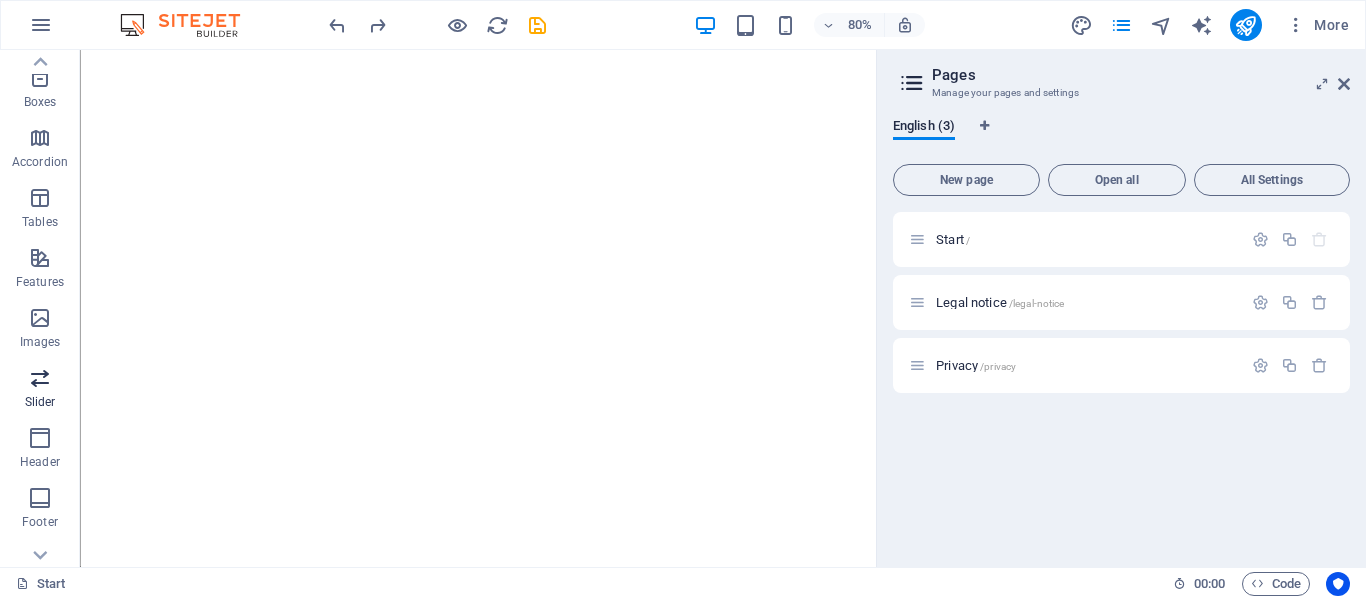 click at bounding box center (40, 378) 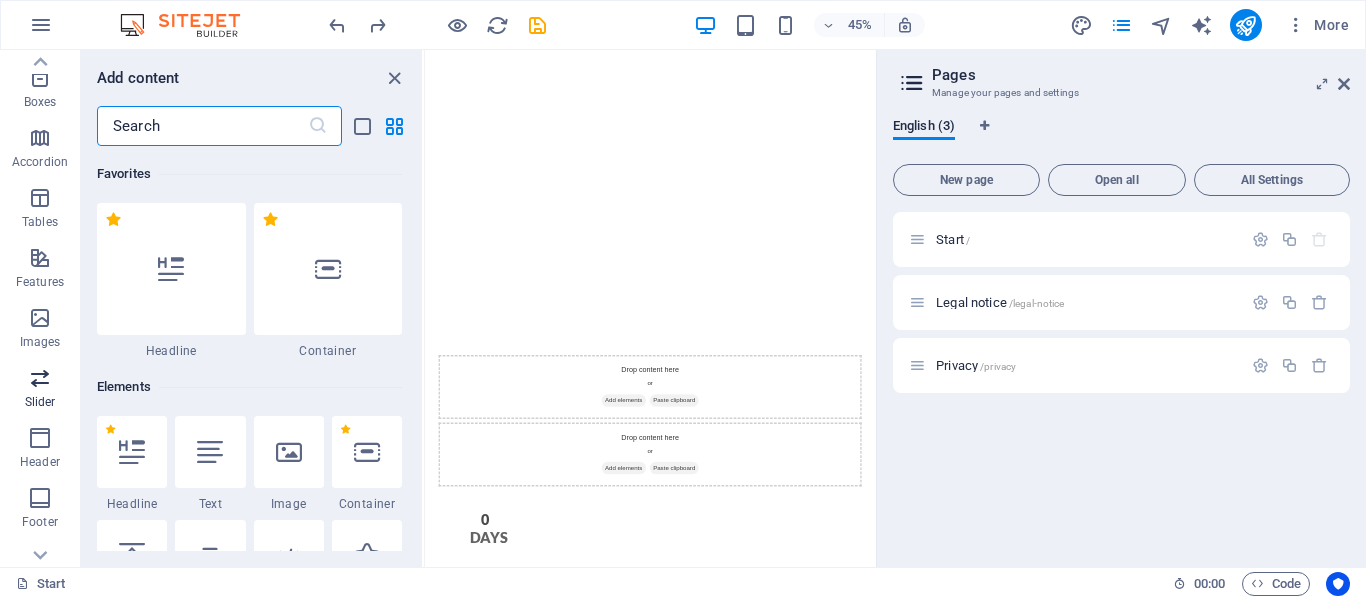 scroll, scrollTop: 11337, scrollLeft: 0, axis: vertical 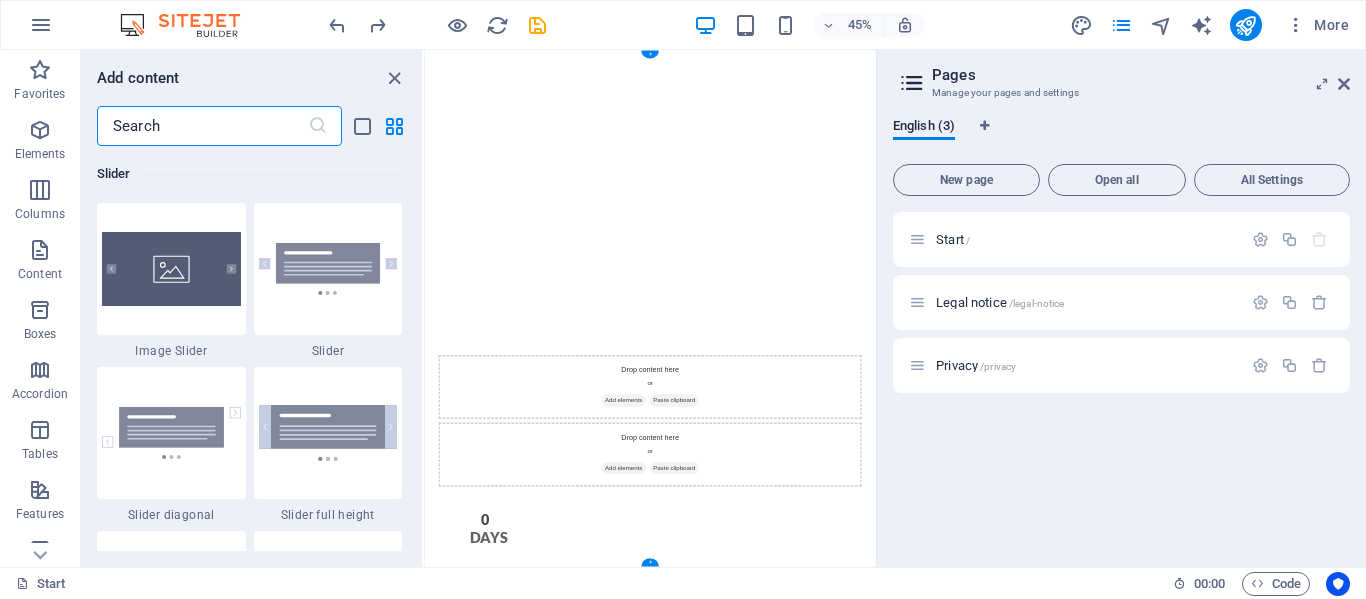 click at bounding box center [-4094, 74] 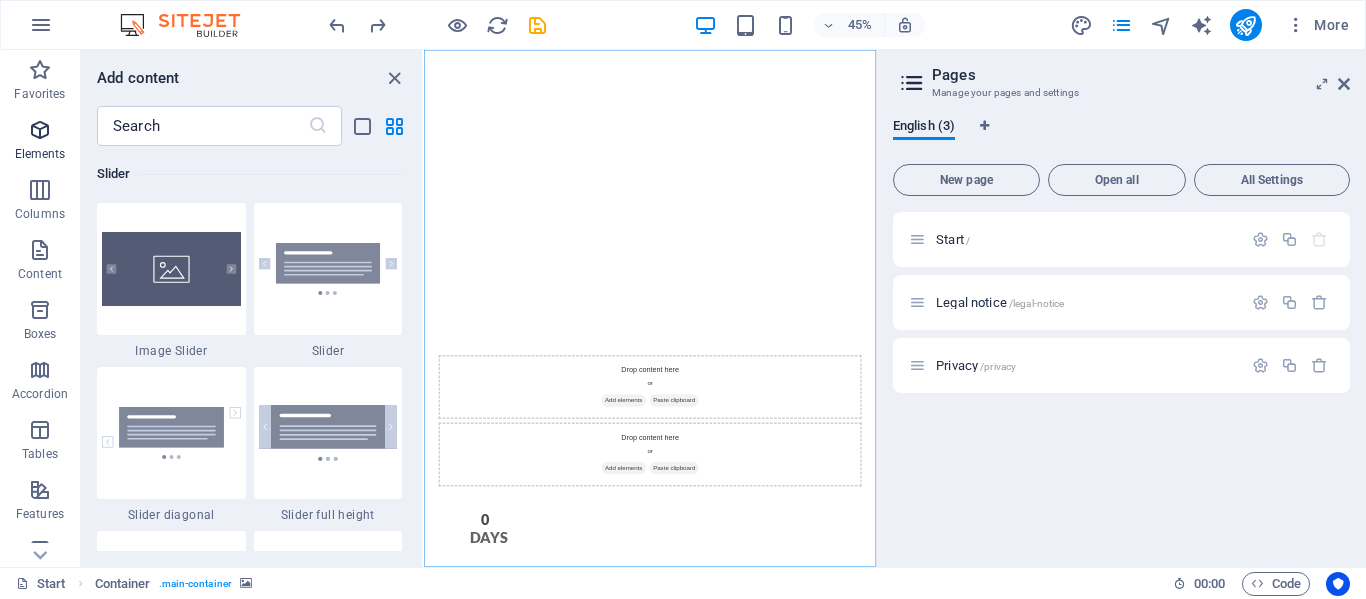 click on "Elements" at bounding box center [40, 154] 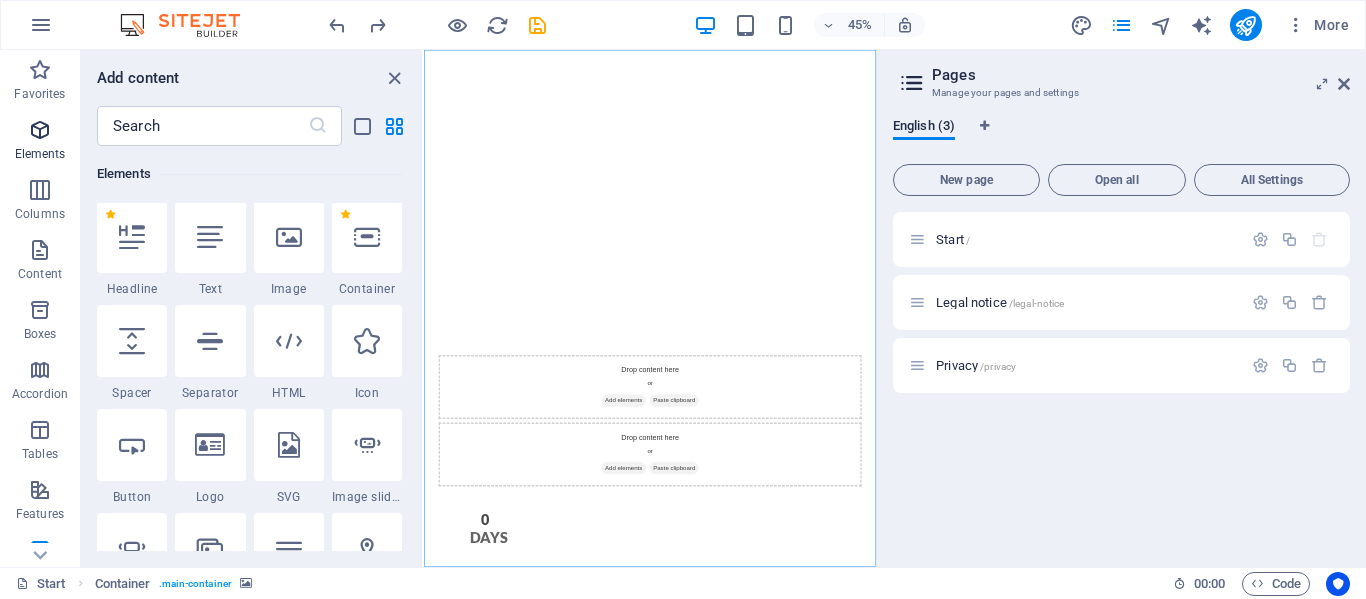 scroll, scrollTop: 213, scrollLeft: 0, axis: vertical 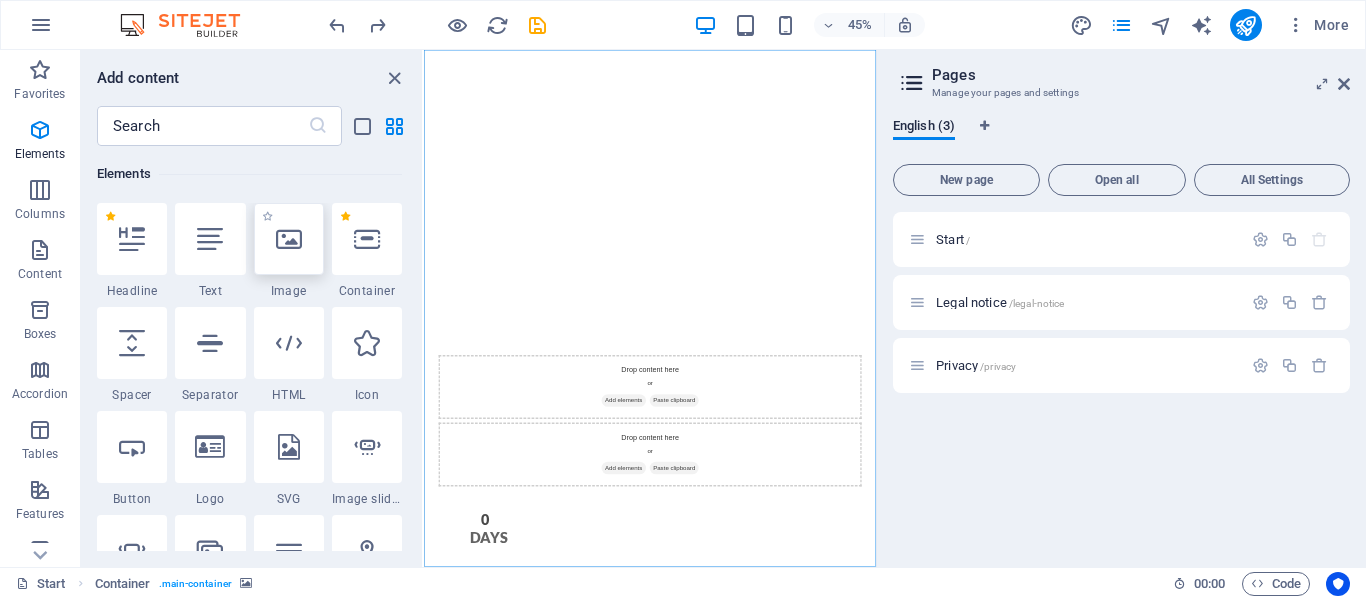 click at bounding box center (289, 239) 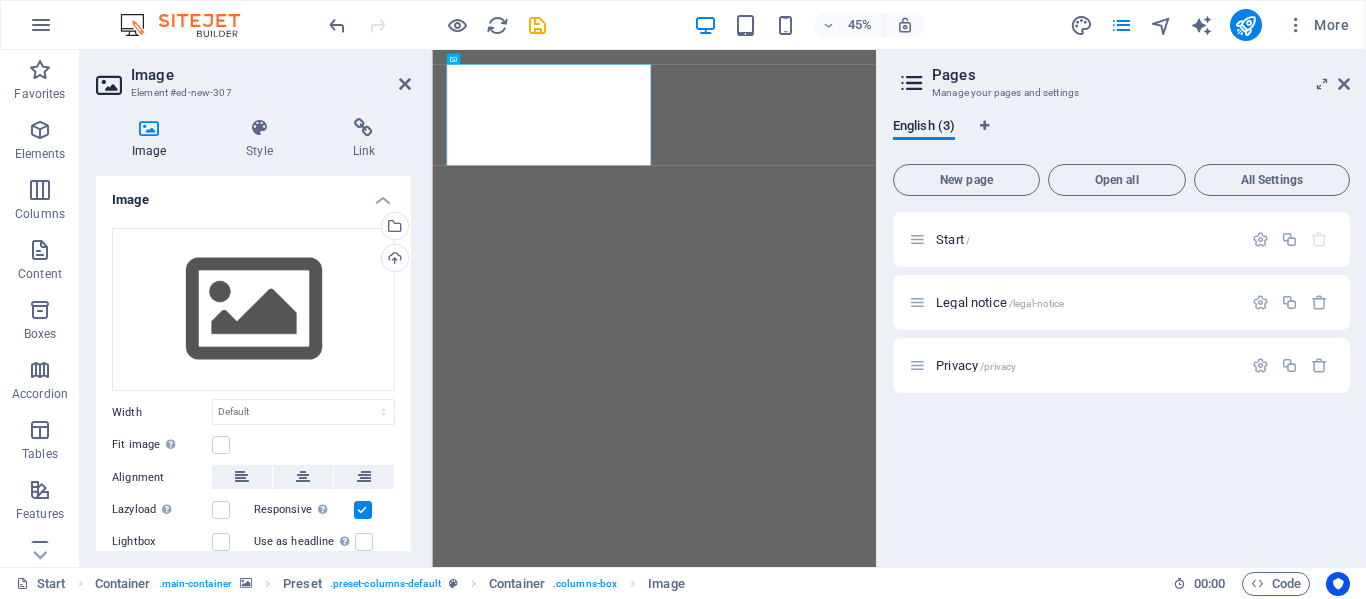 click at bounding box center [-1049, 74] 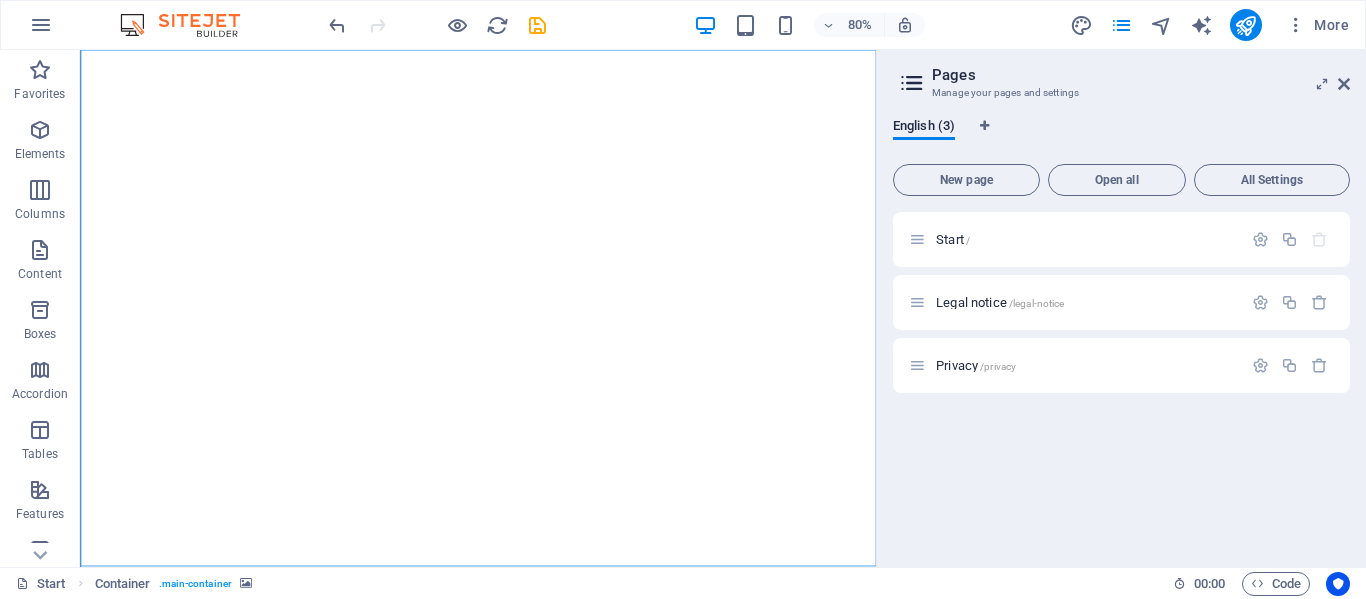 click at bounding box center [437, 25] 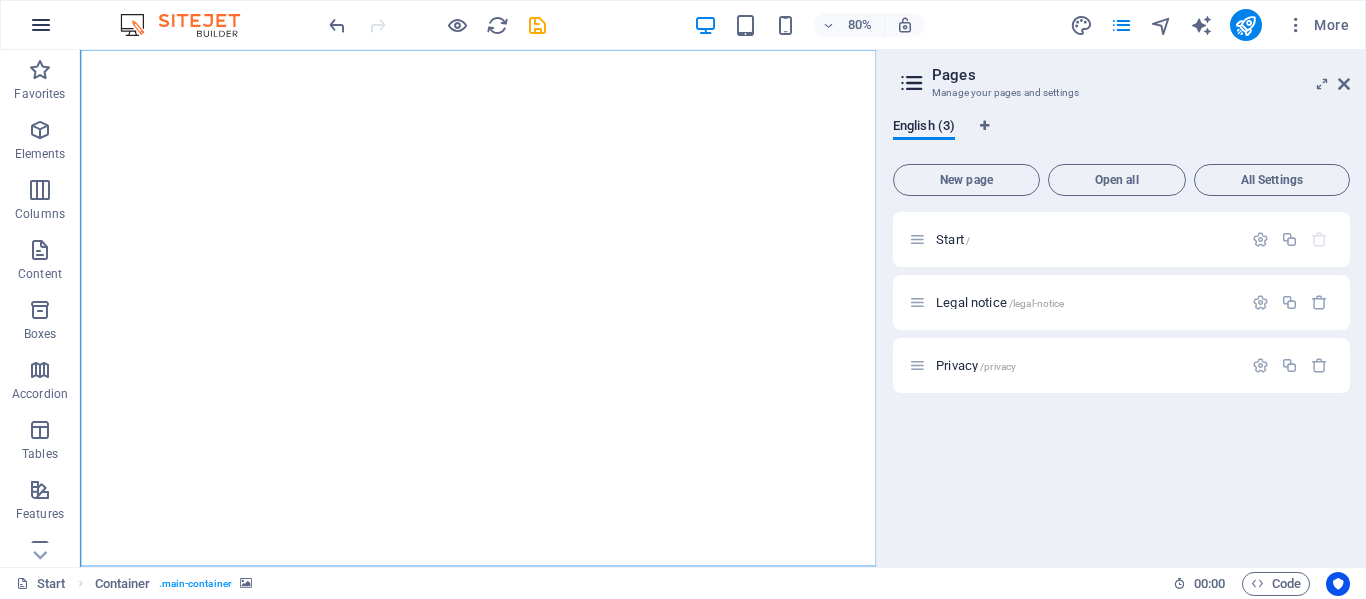 click at bounding box center (41, 25) 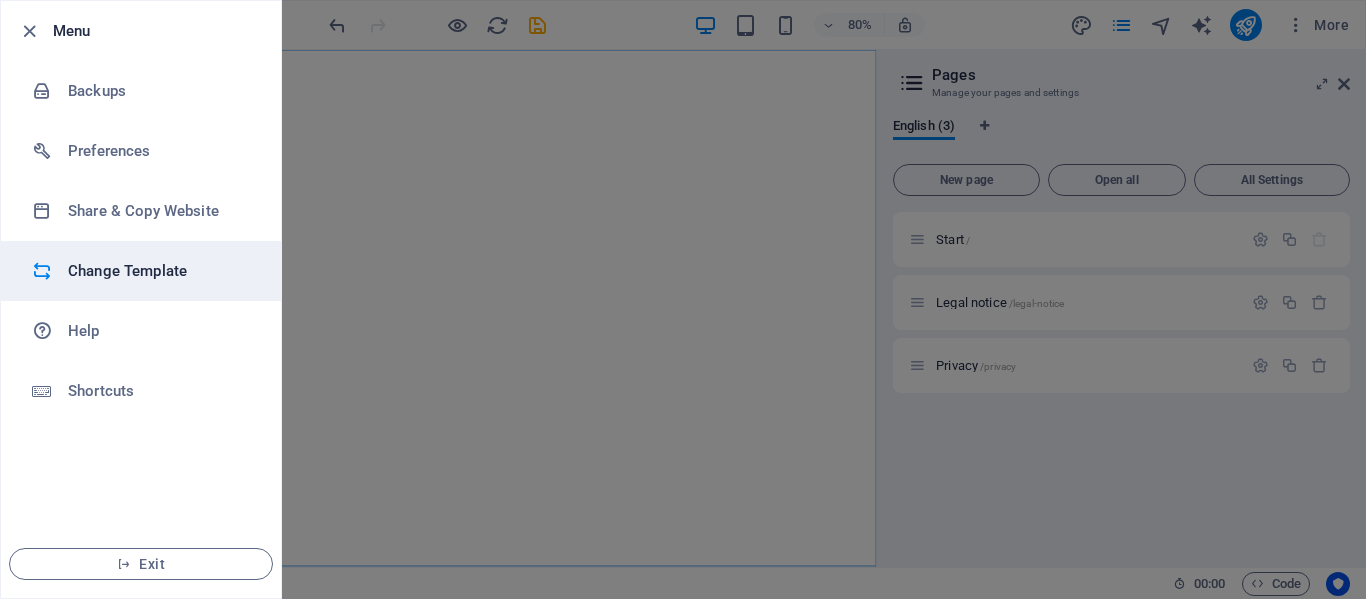 click at bounding box center [50, 271] 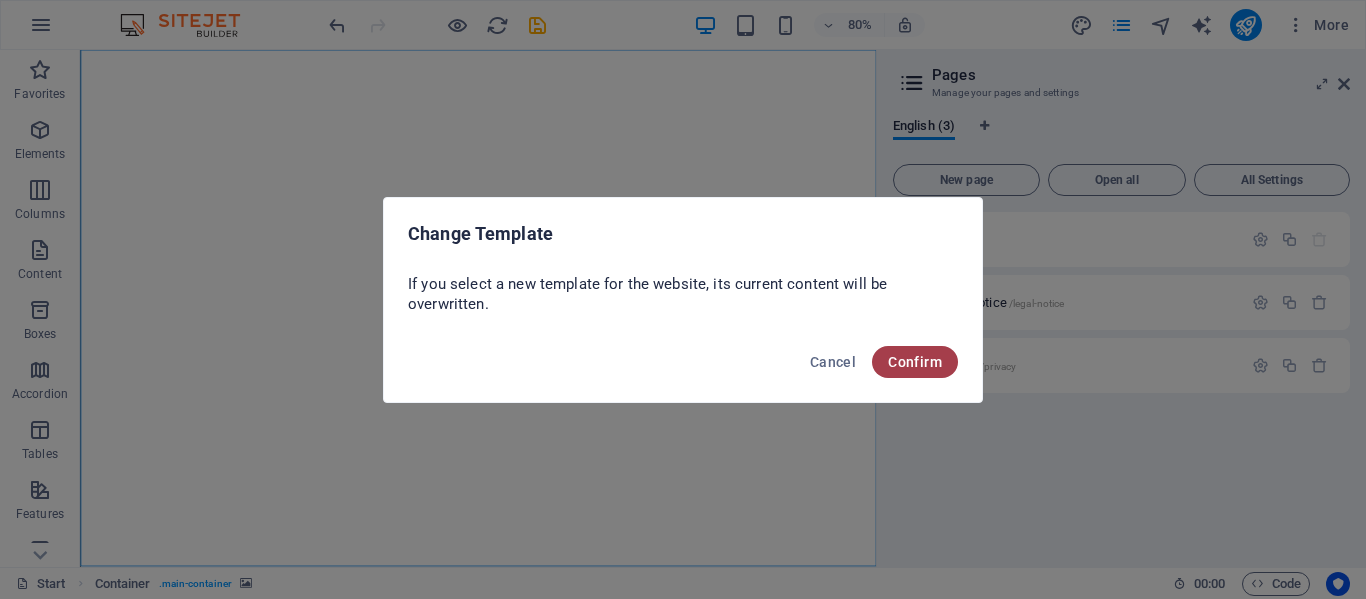 click on "Confirm" at bounding box center [915, 362] 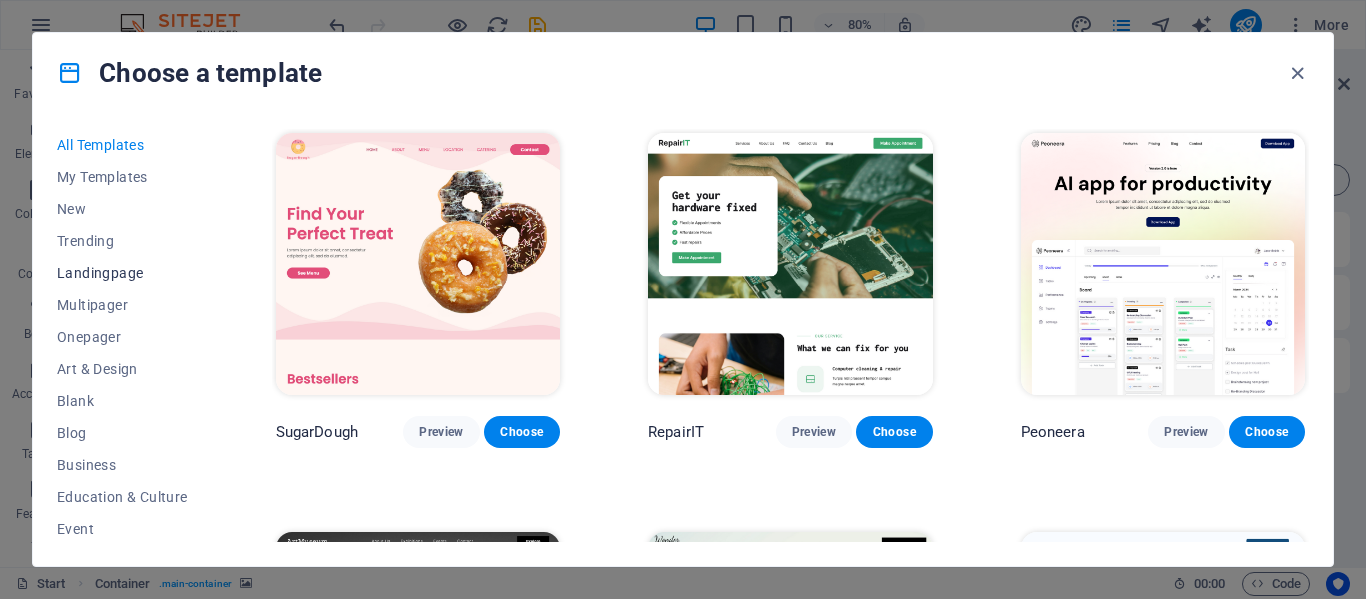 click on "Landingpage" at bounding box center [122, 273] 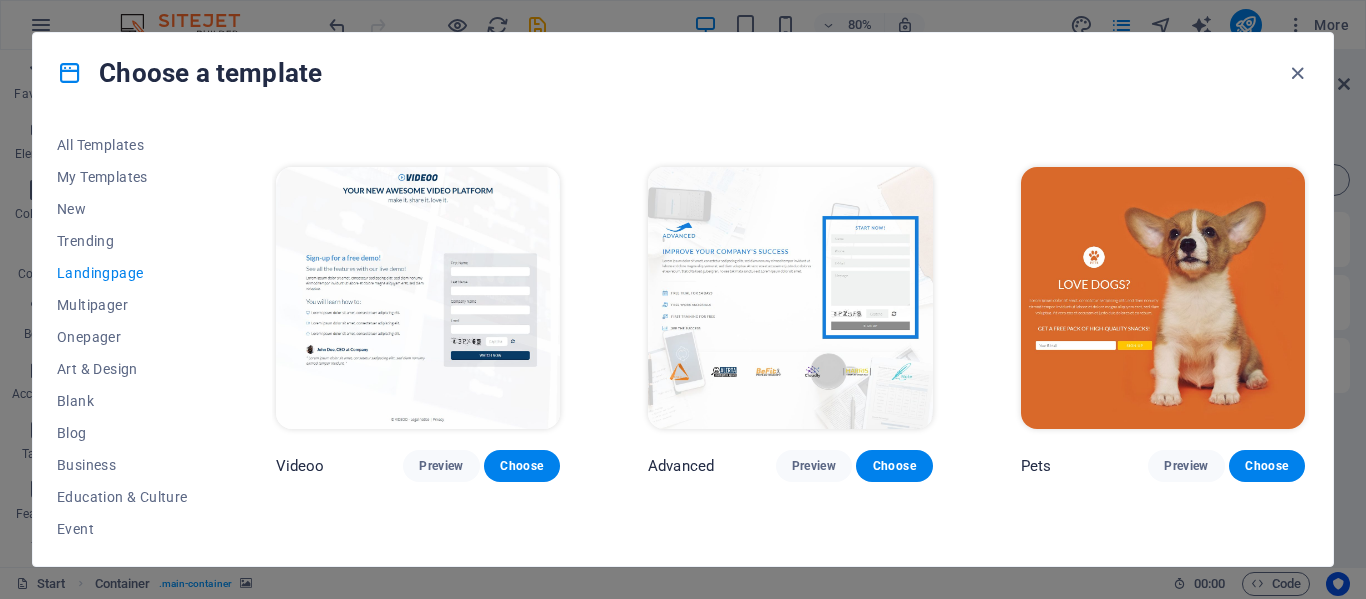 scroll, scrollTop: 767, scrollLeft: 0, axis: vertical 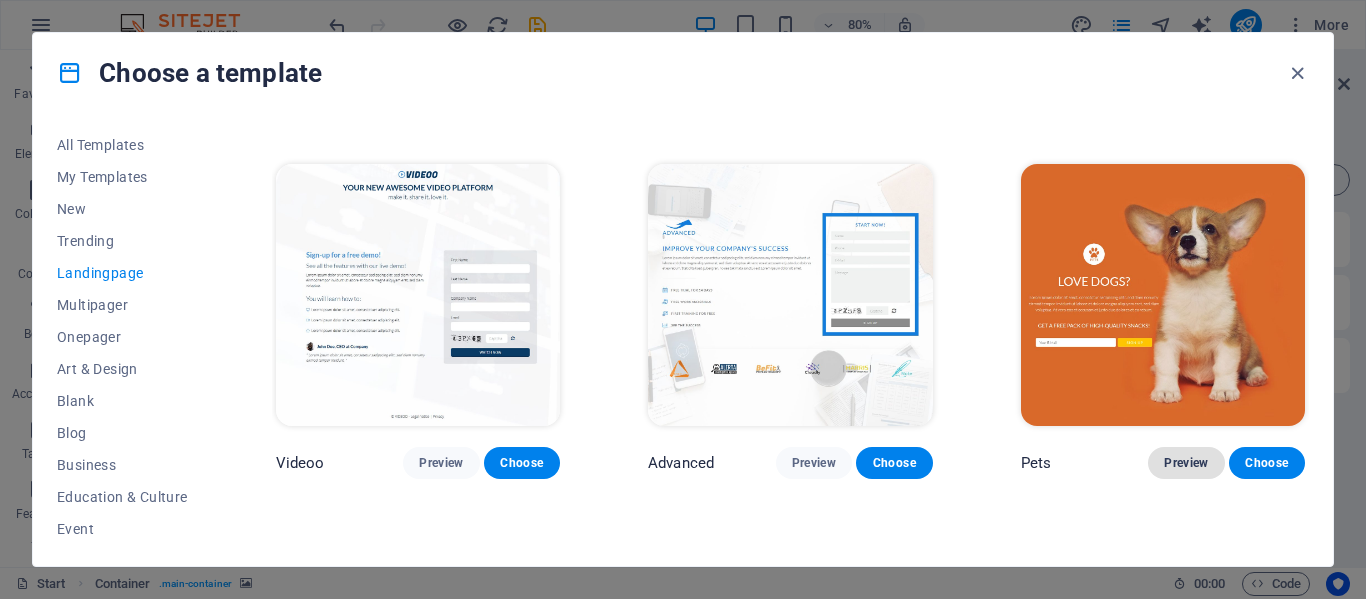 click on "Preview" at bounding box center [1186, 463] 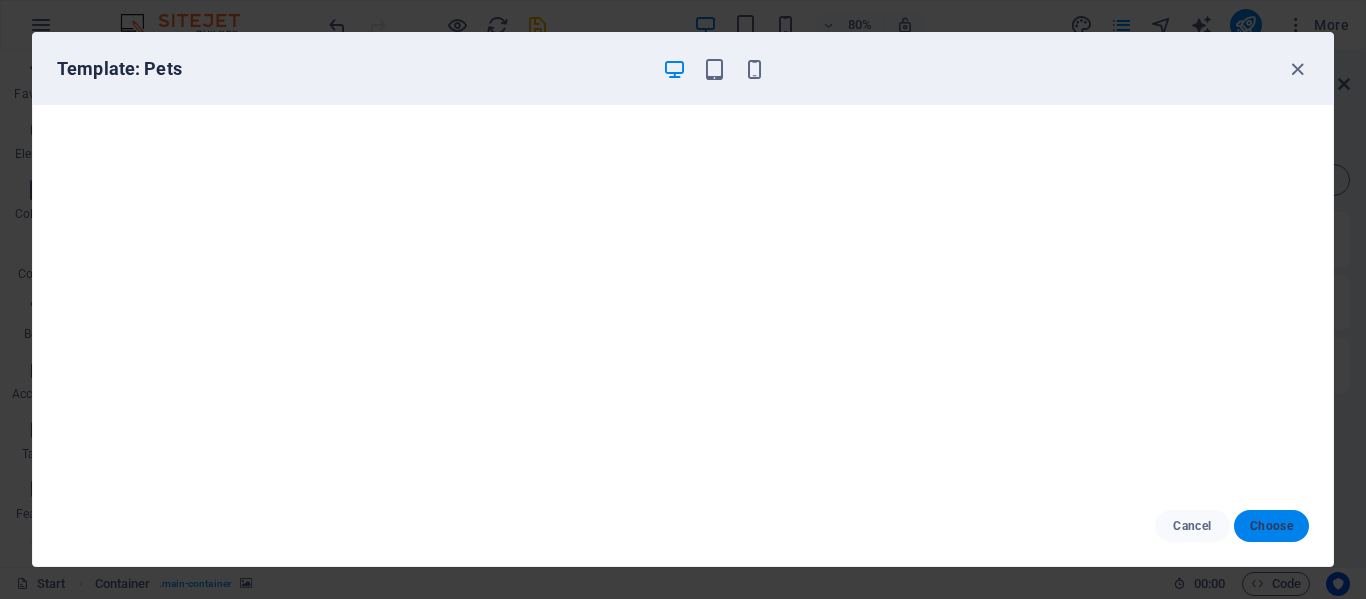 click on "Choose" at bounding box center [1271, 526] 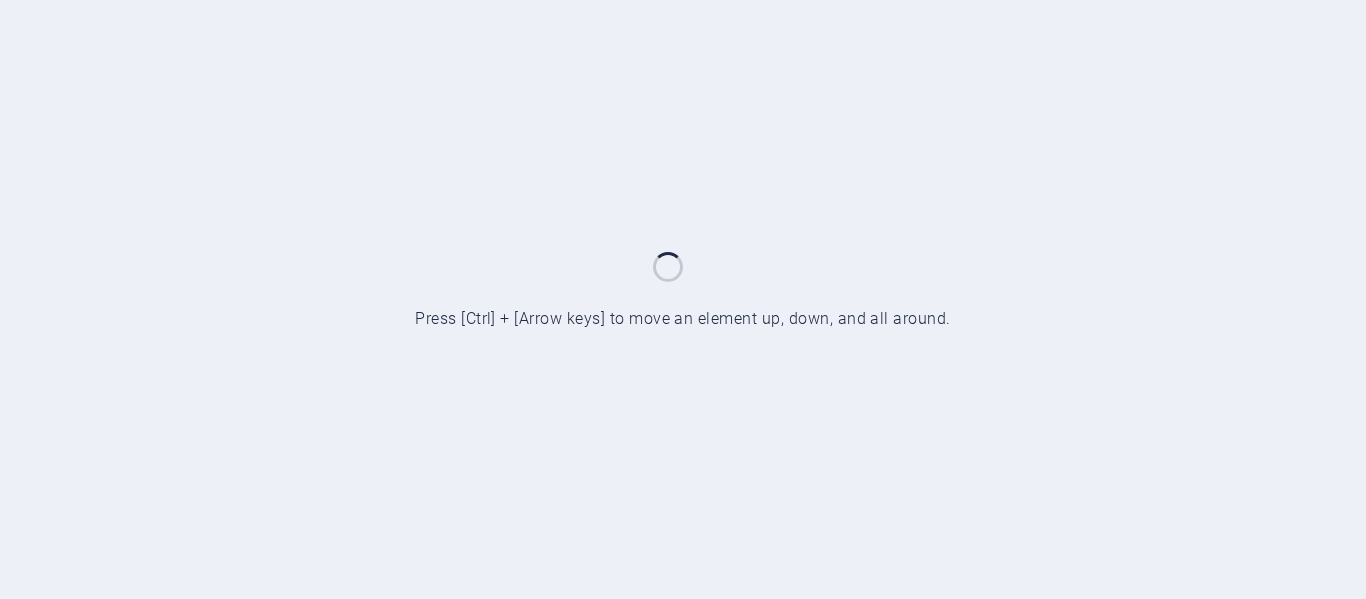 scroll, scrollTop: 0, scrollLeft: 0, axis: both 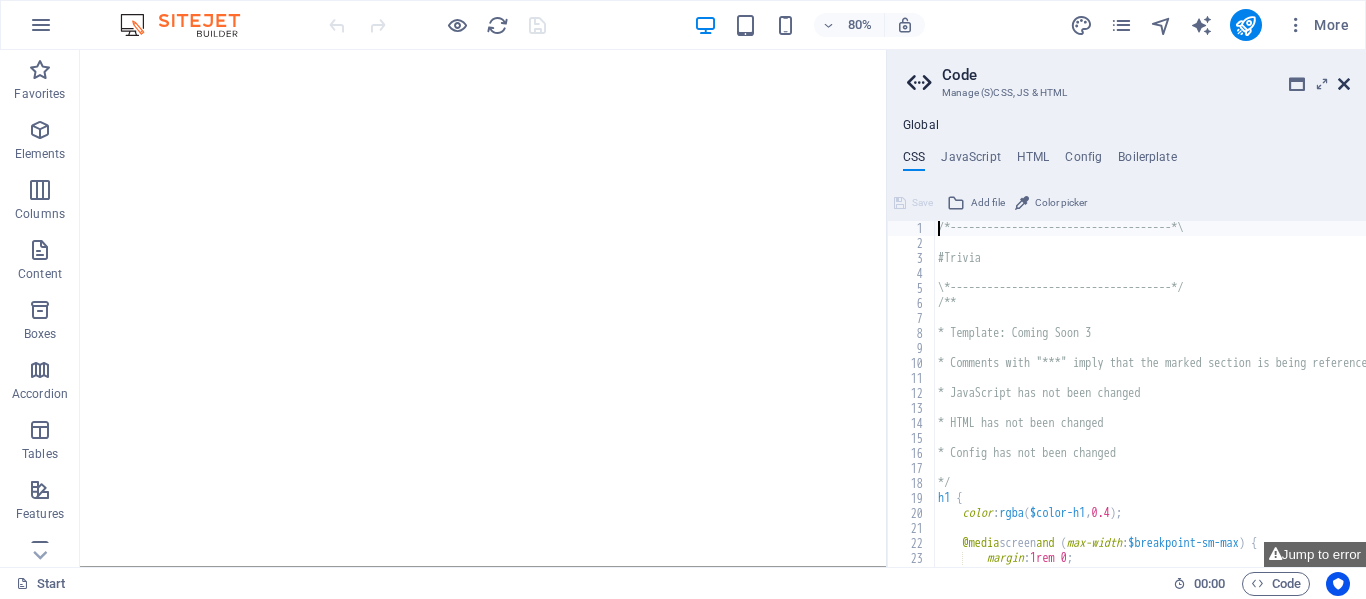 click at bounding box center [1344, 84] 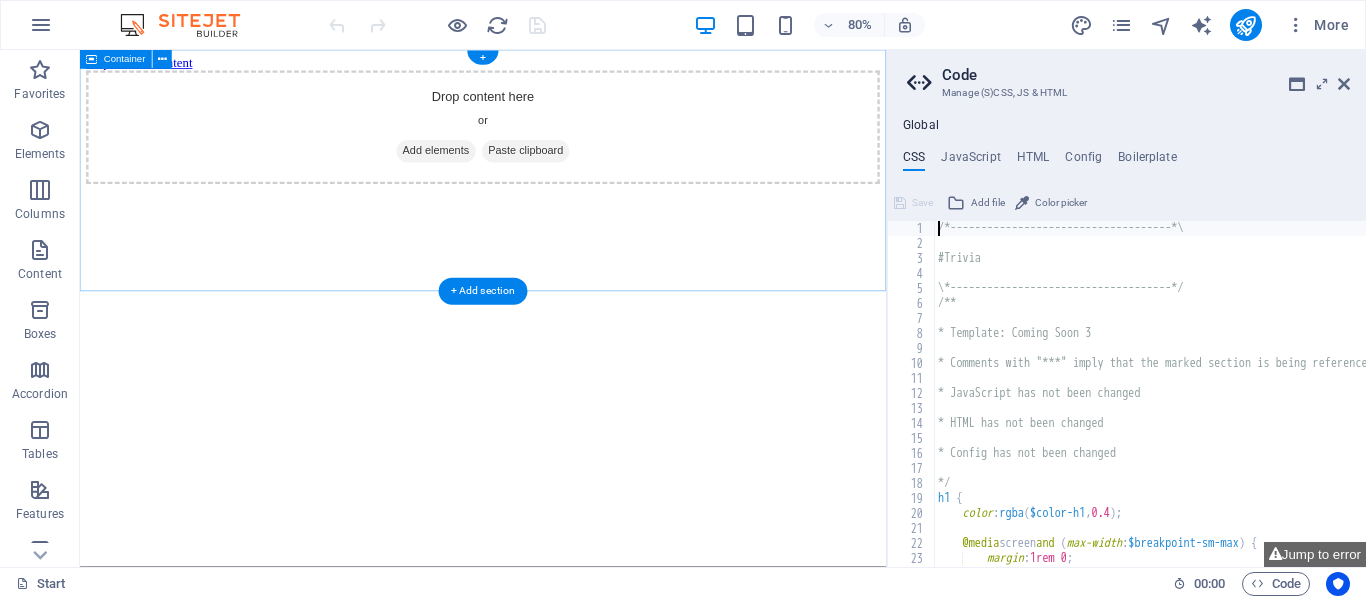 scroll, scrollTop: 0, scrollLeft: 0, axis: both 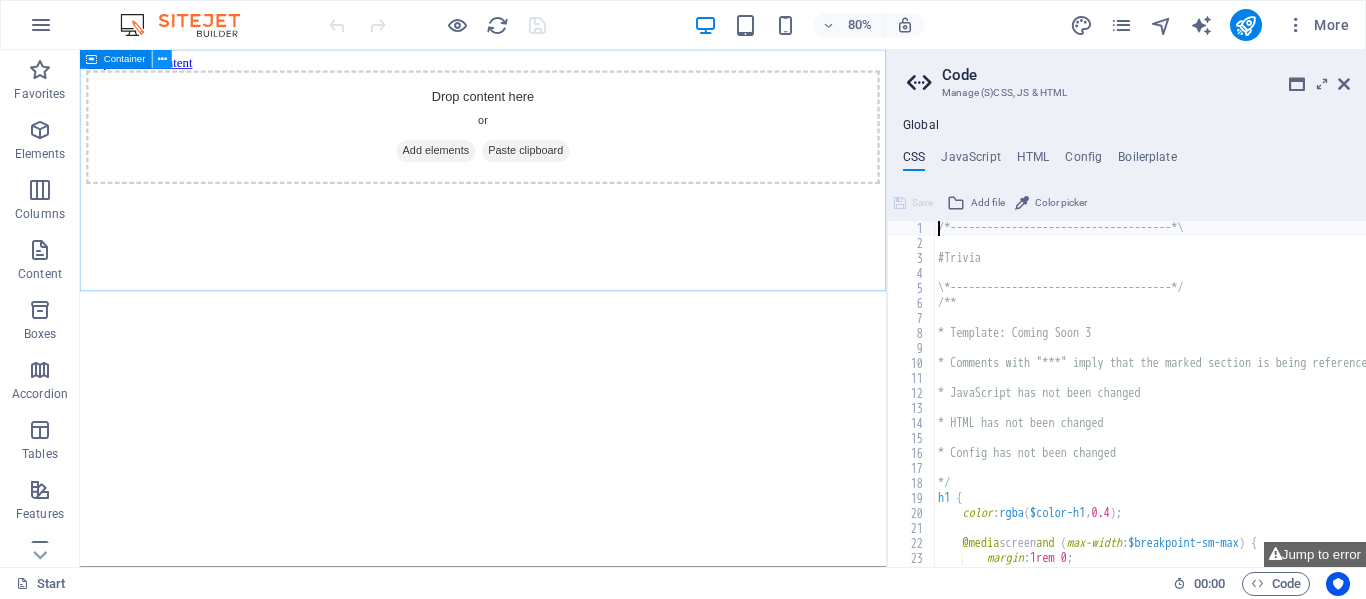 click at bounding box center (162, 59) 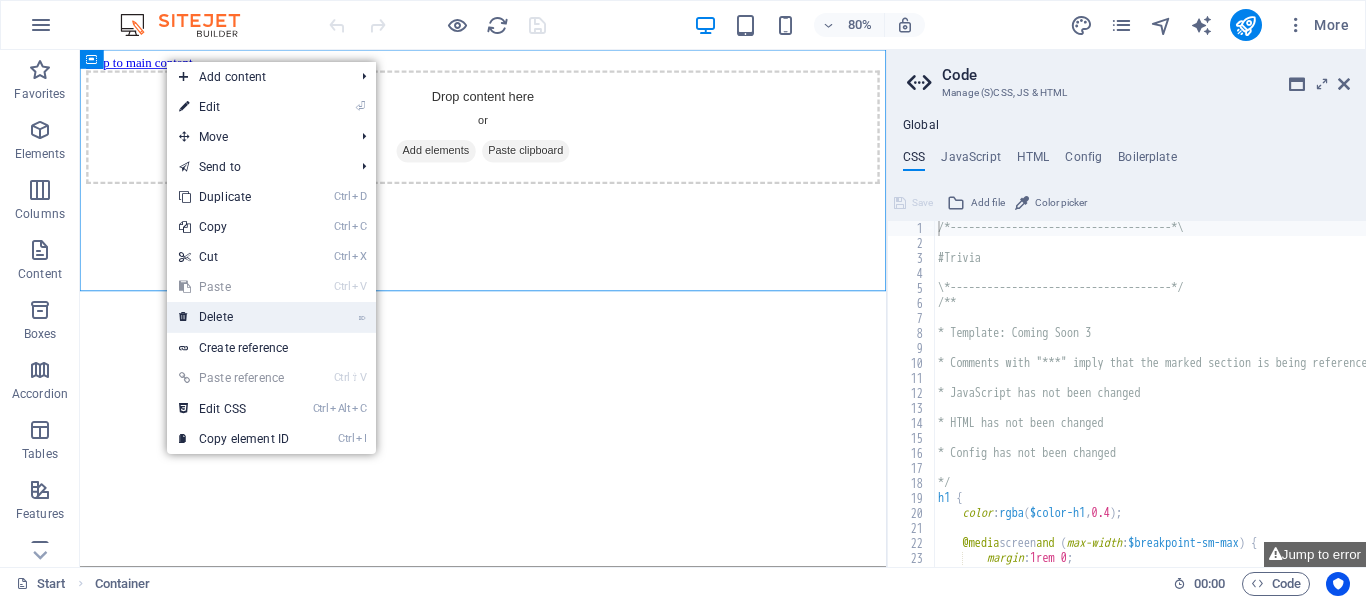 click on "⌦  Delete" at bounding box center (234, 317) 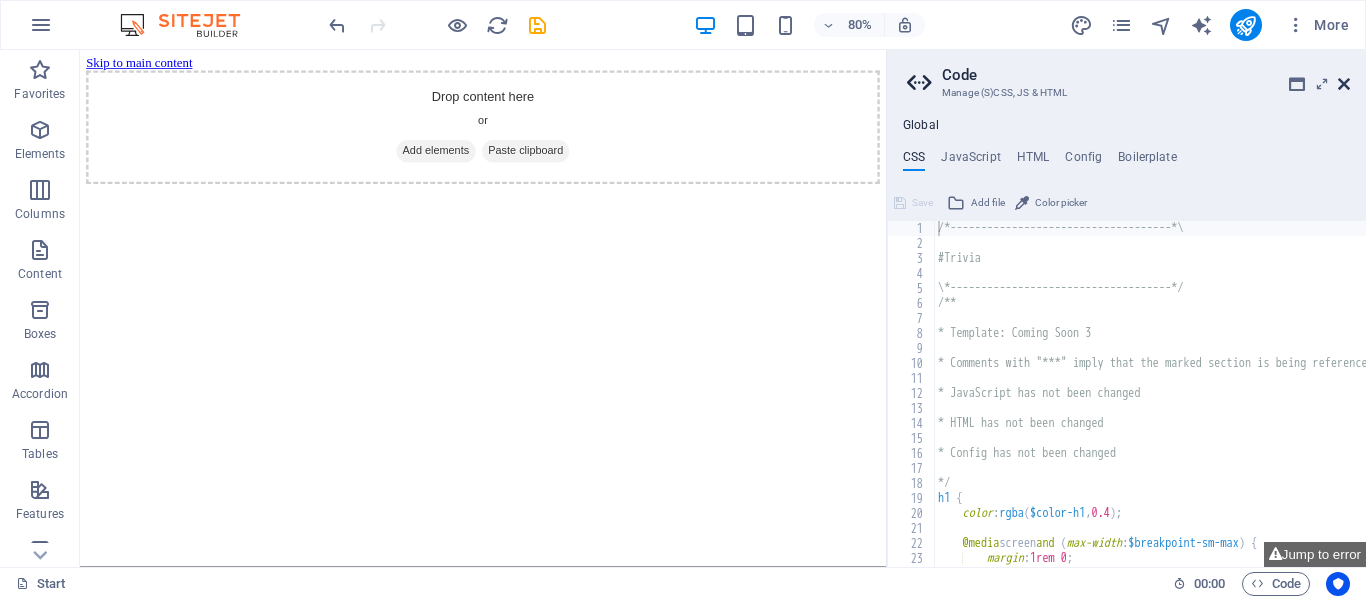 click at bounding box center [1344, 84] 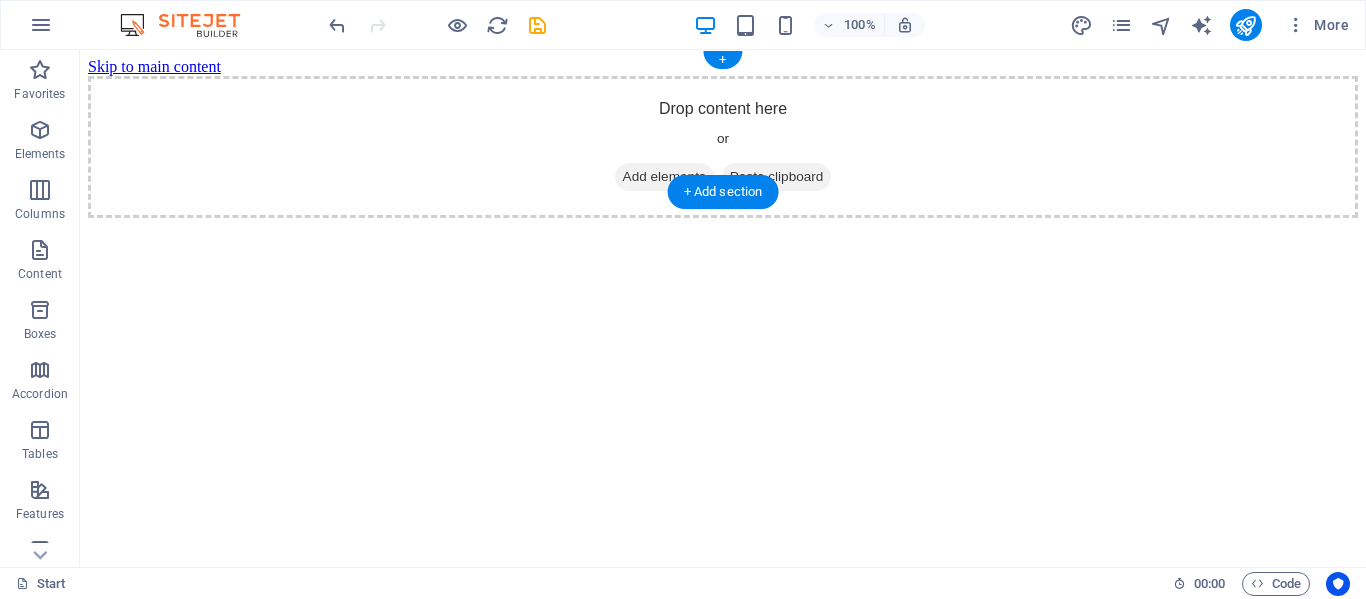 click on "Add elements" at bounding box center (664, 177) 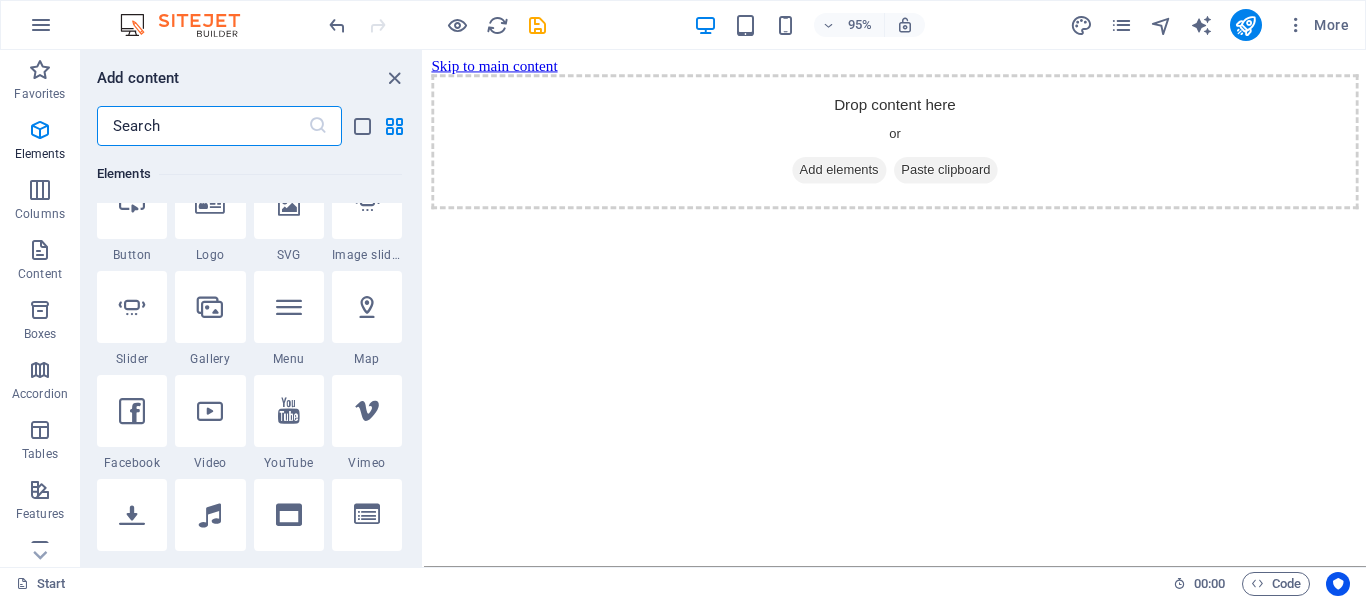 scroll, scrollTop: 494, scrollLeft: 0, axis: vertical 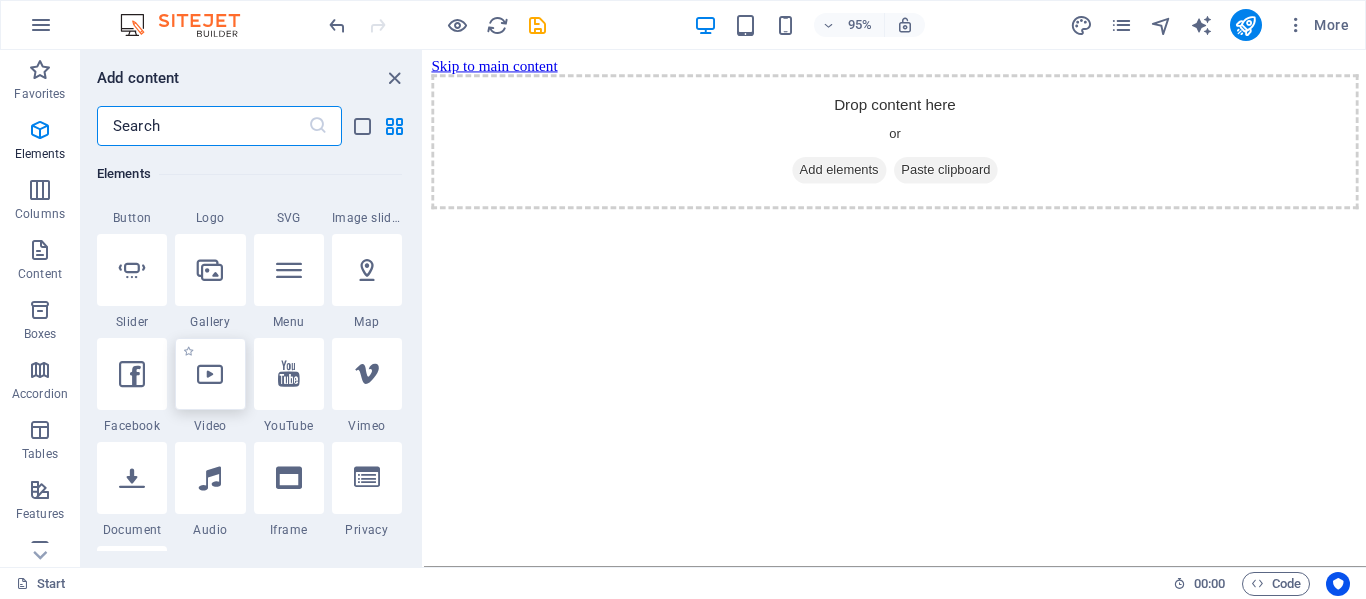 click at bounding box center [210, 374] 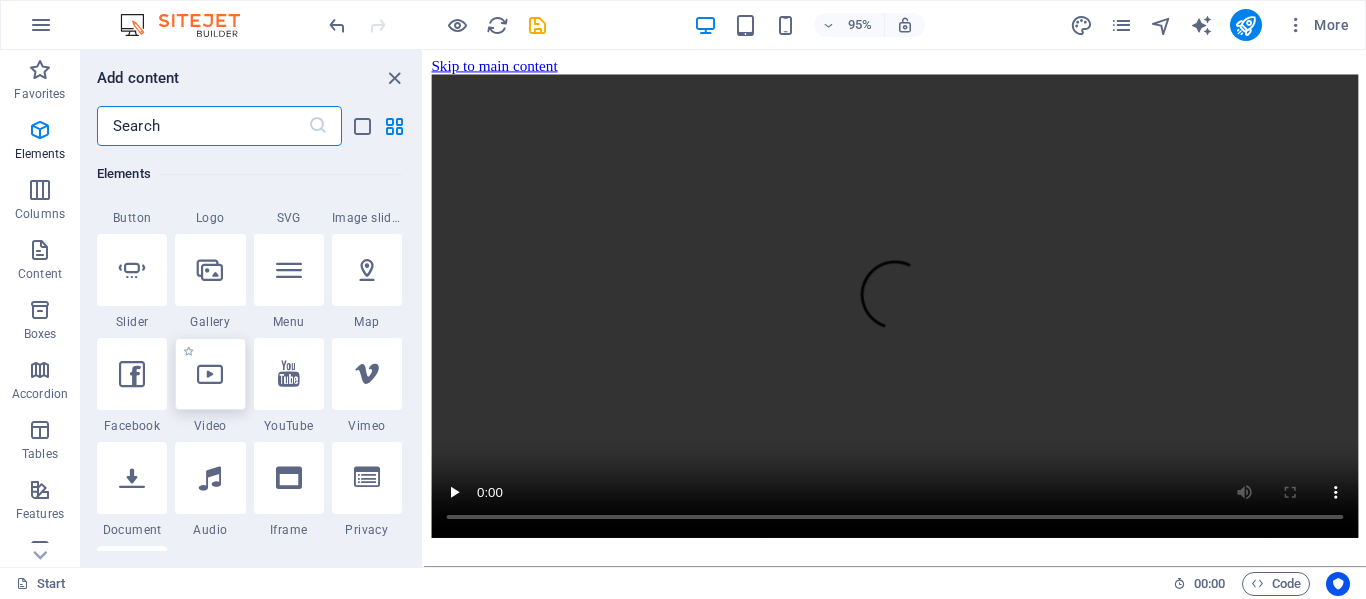 select on "%" 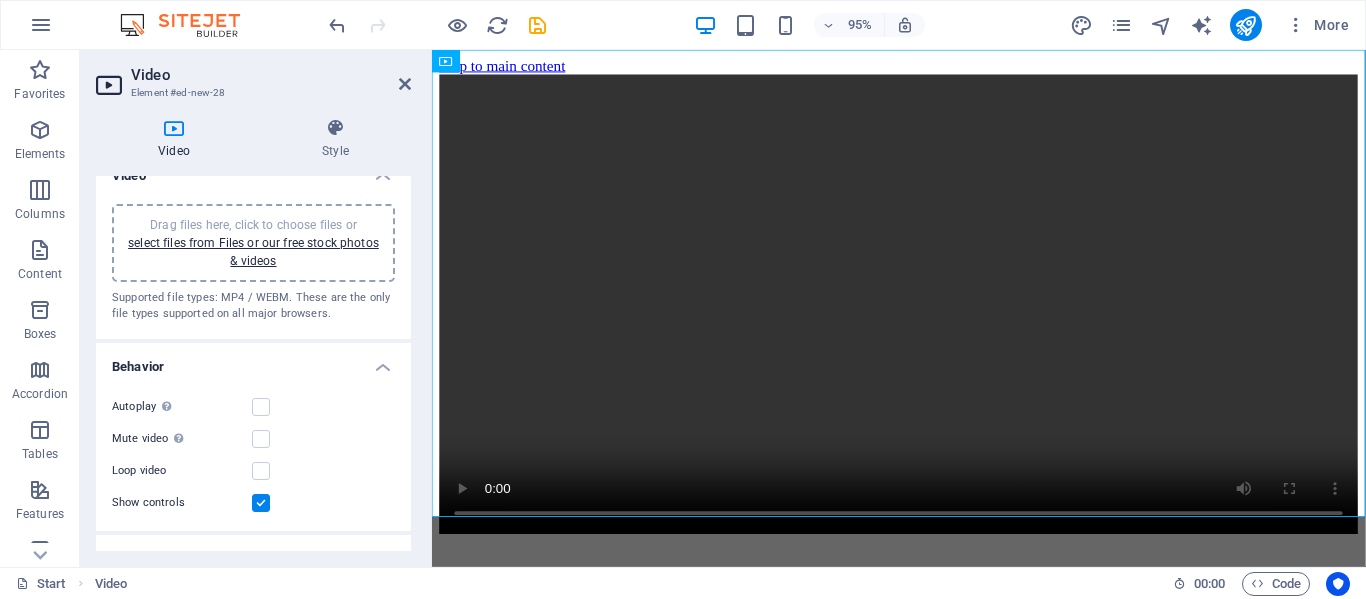 scroll, scrollTop: 0, scrollLeft: 0, axis: both 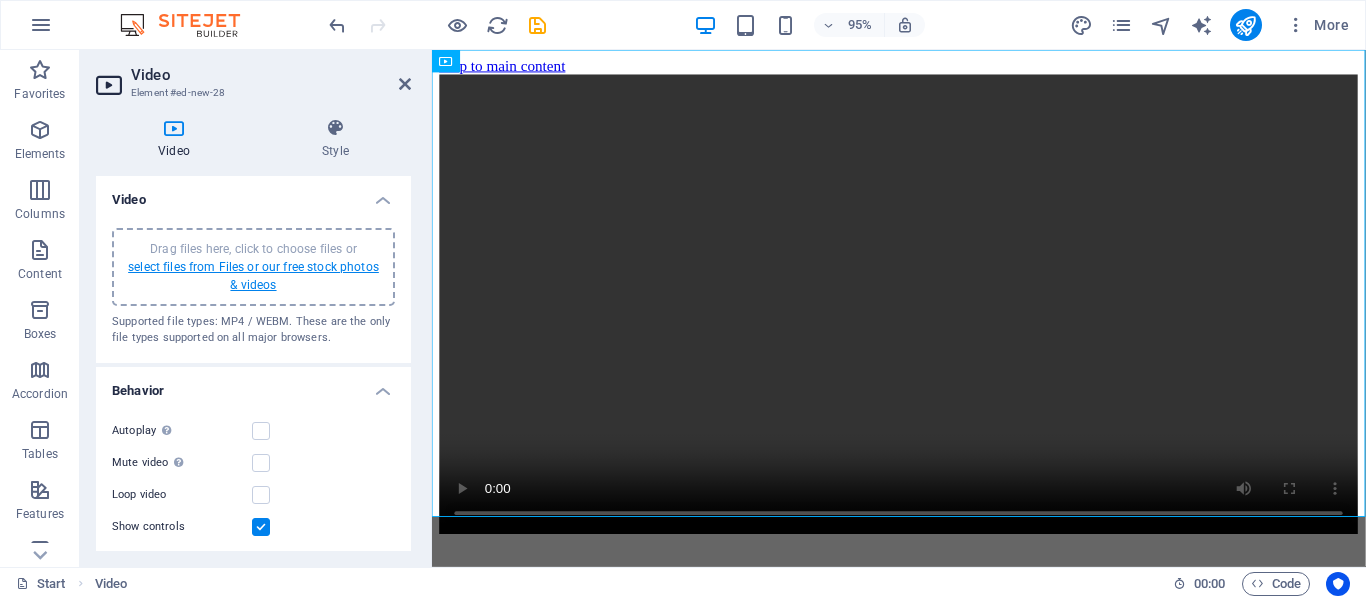 click on "select files from Files or our free stock photos & videos" at bounding box center (253, 276) 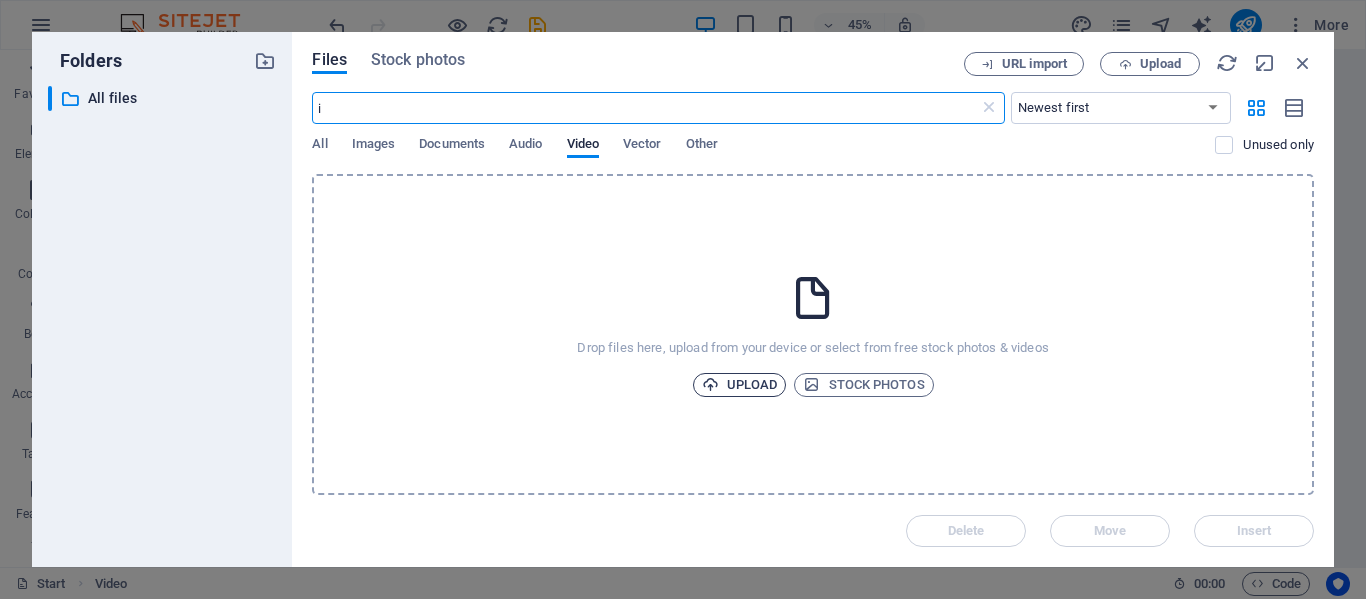 type on "i" 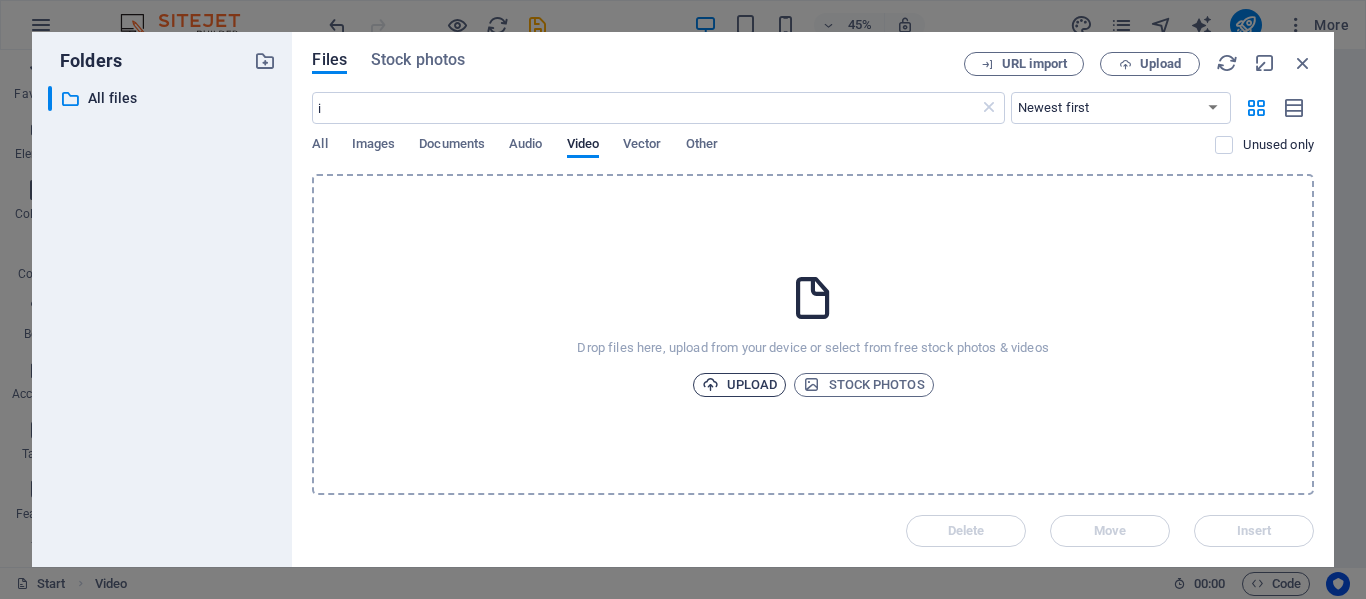 click on "Upload" at bounding box center [740, 385] 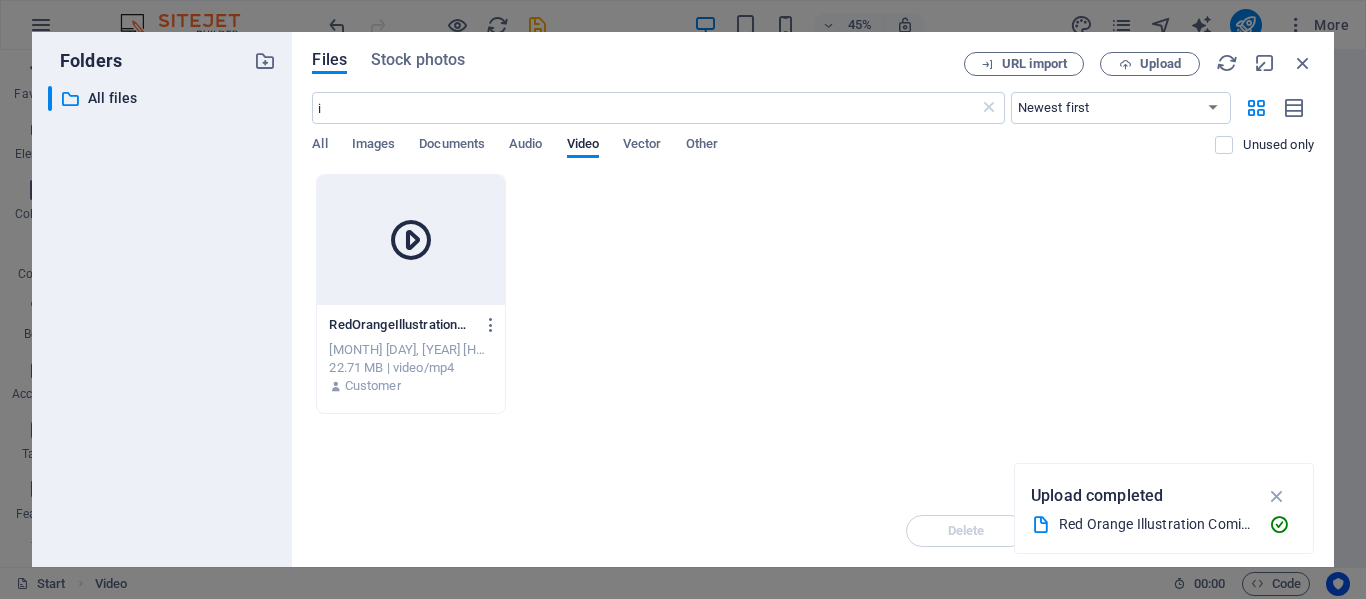 click at bounding box center [410, 240] 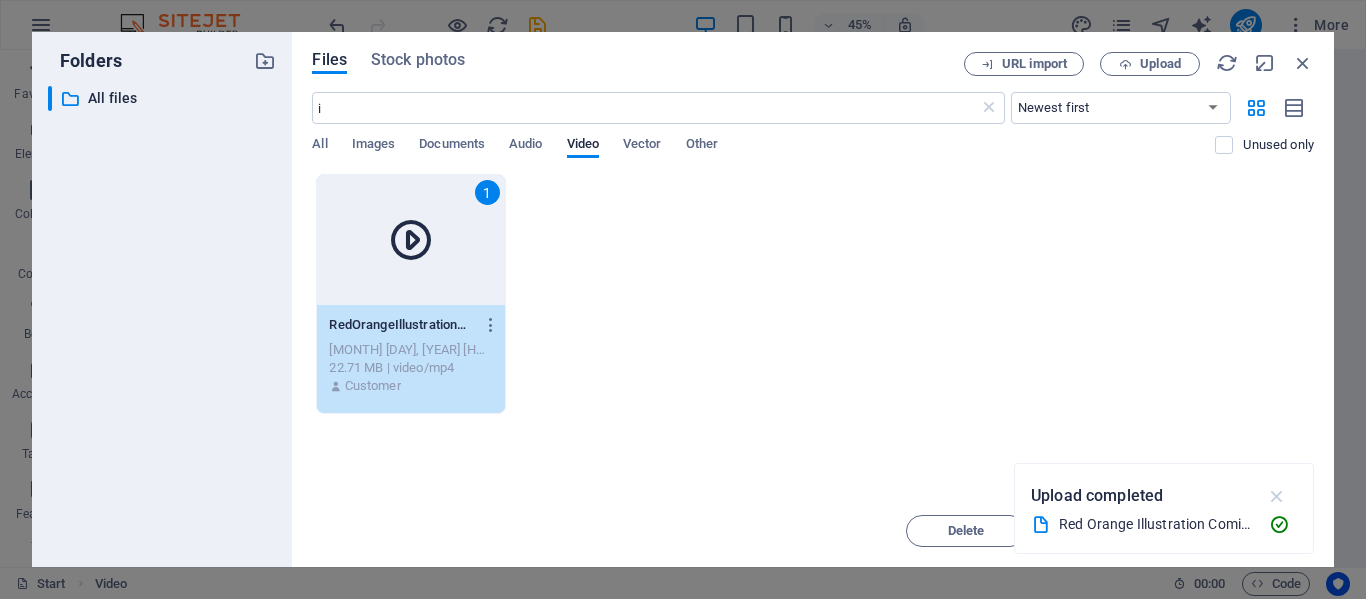 click at bounding box center (1277, 496) 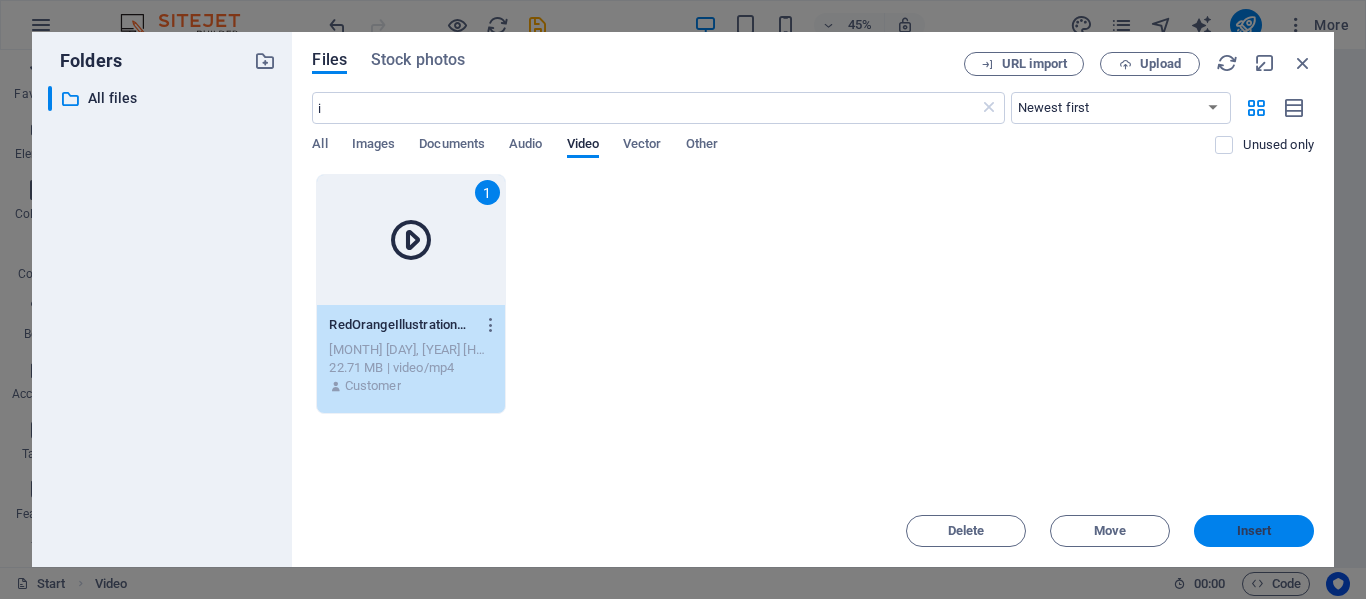 click on "Insert" at bounding box center [1254, 531] 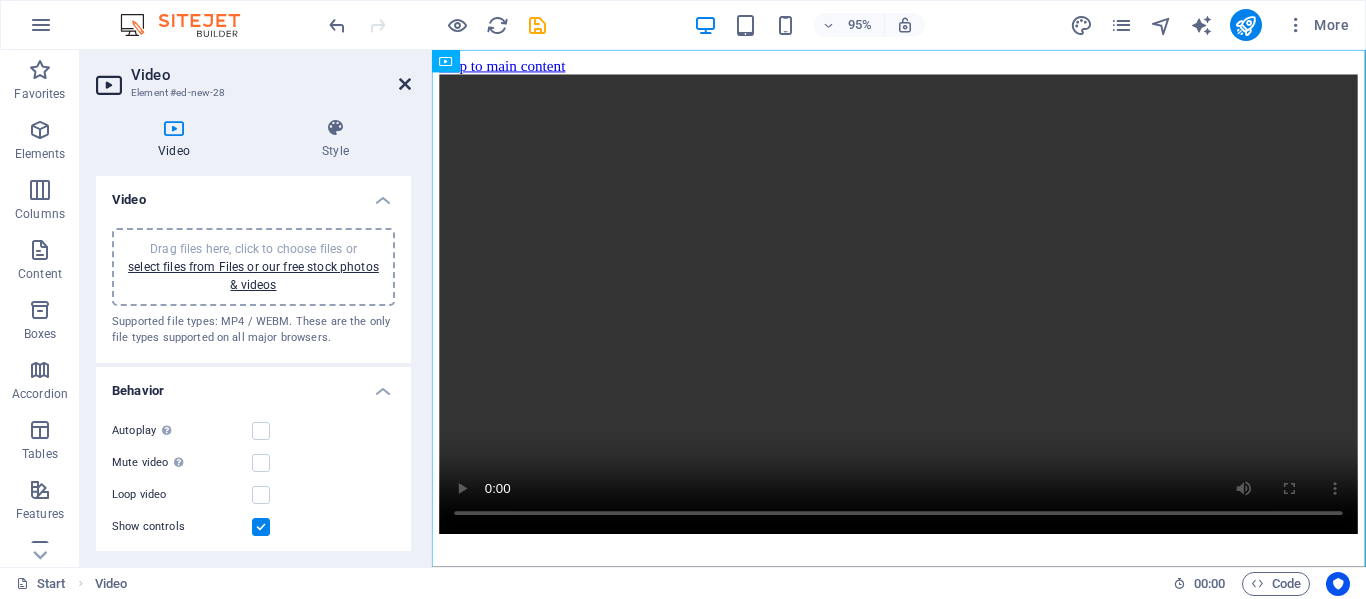 click at bounding box center [405, 84] 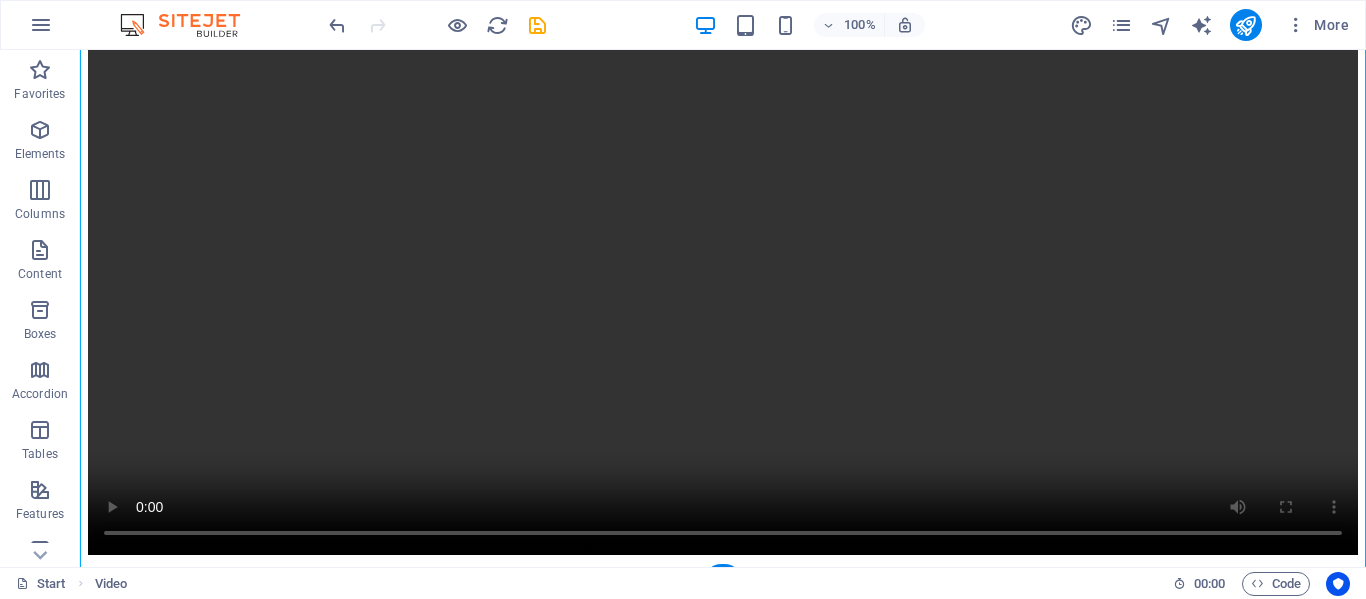 scroll, scrollTop: 206, scrollLeft: 0, axis: vertical 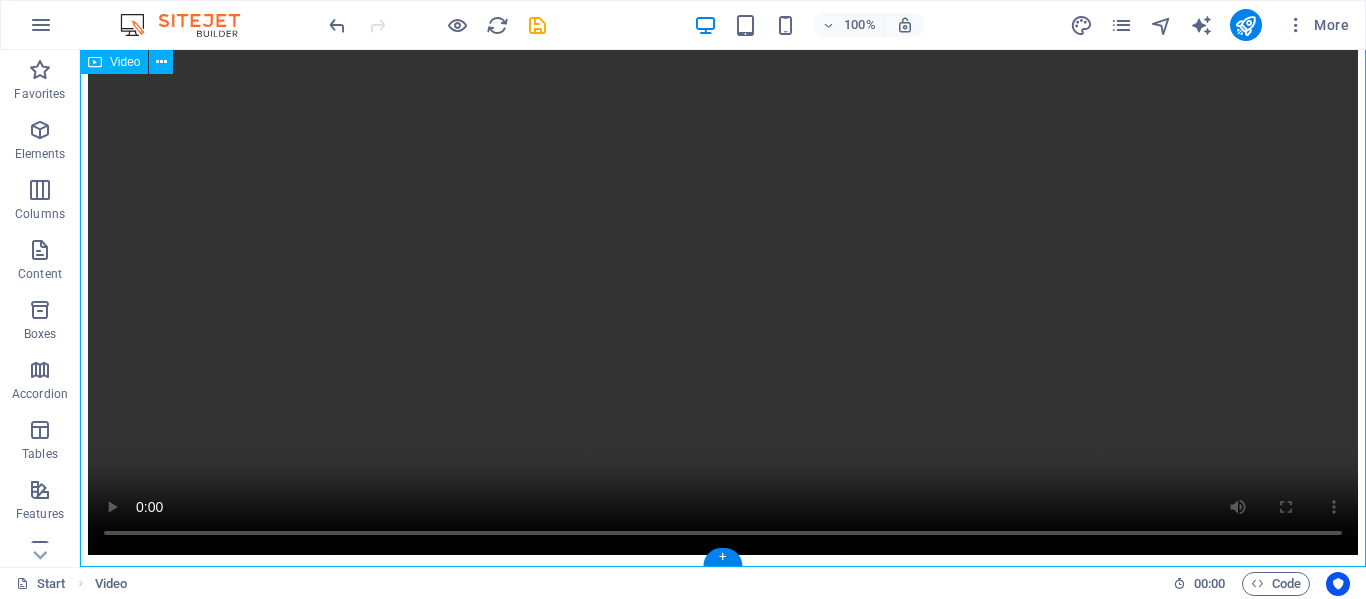 click at bounding box center [723, 239] 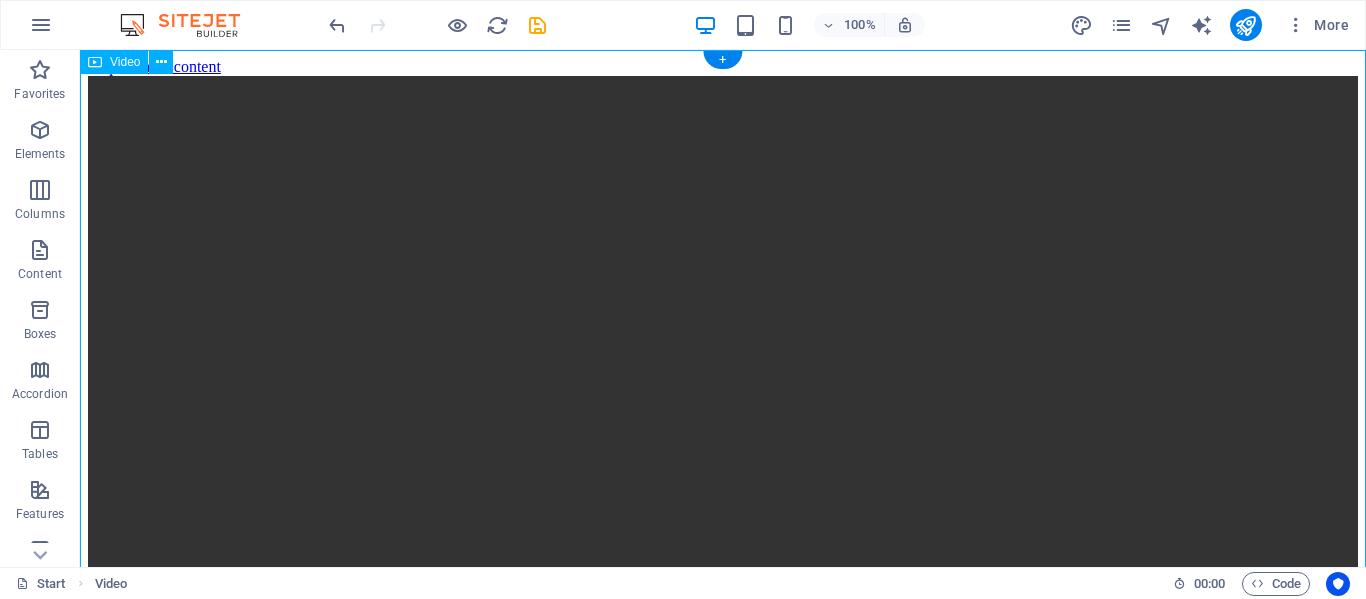scroll, scrollTop: 206, scrollLeft: 0, axis: vertical 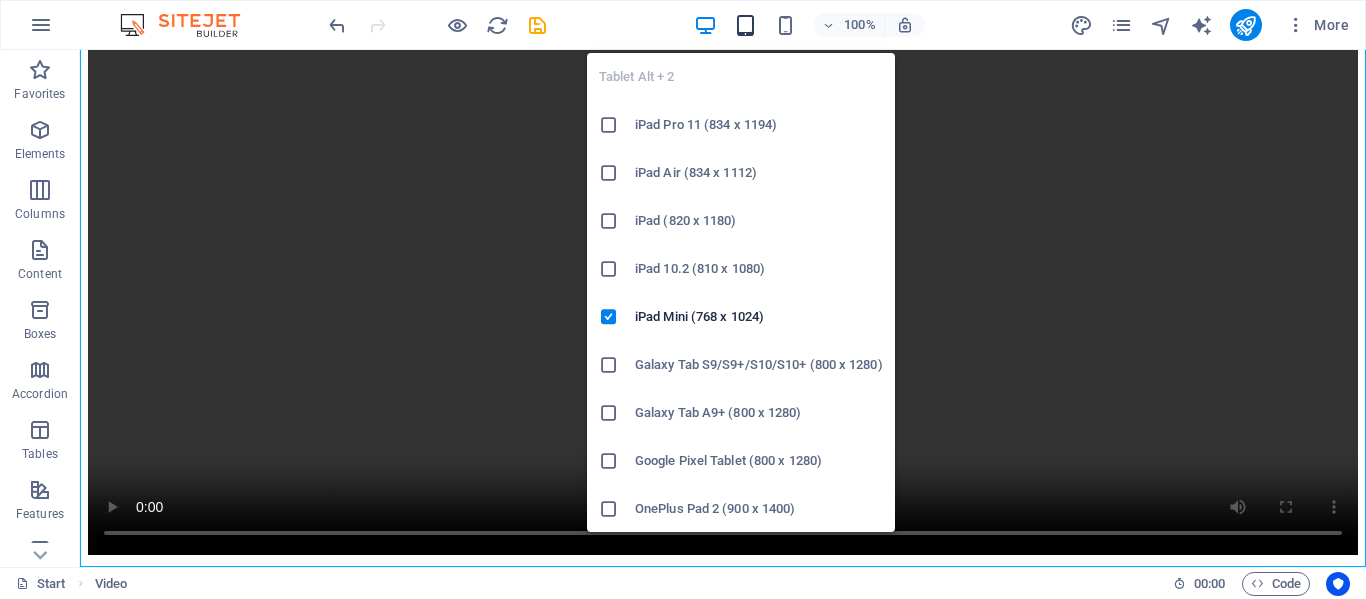 click at bounding box center [745, 25] 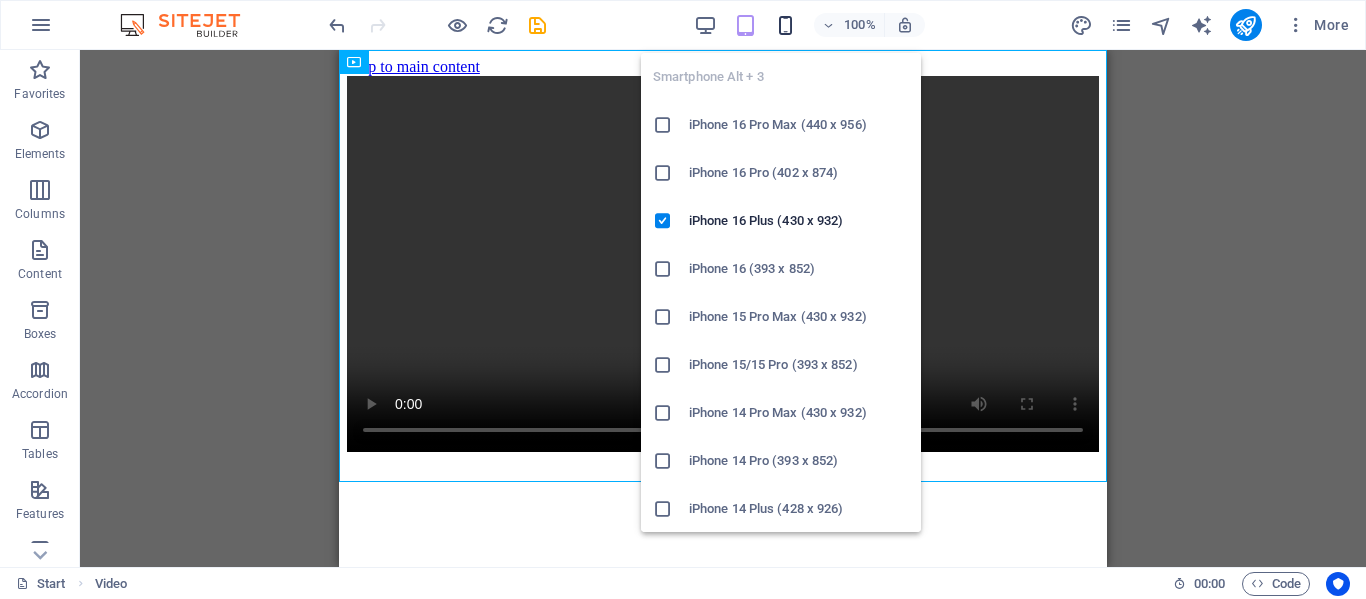 click at bounding box center [785, 25] 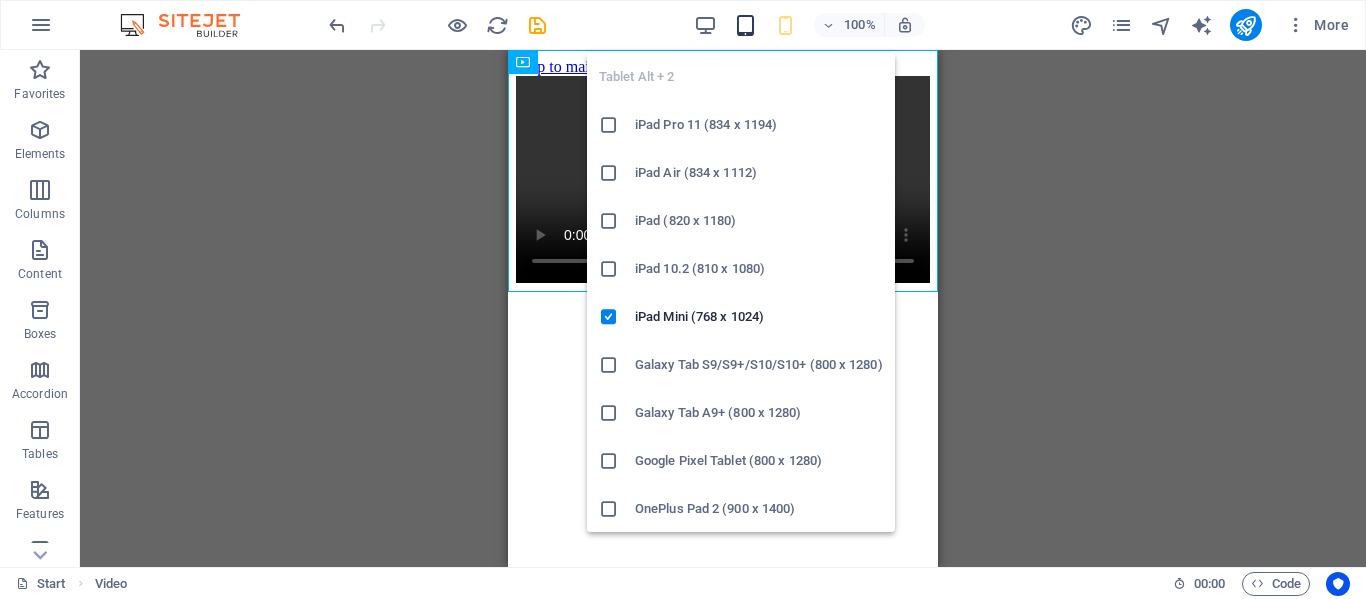 click at bounding box center [745, 25] 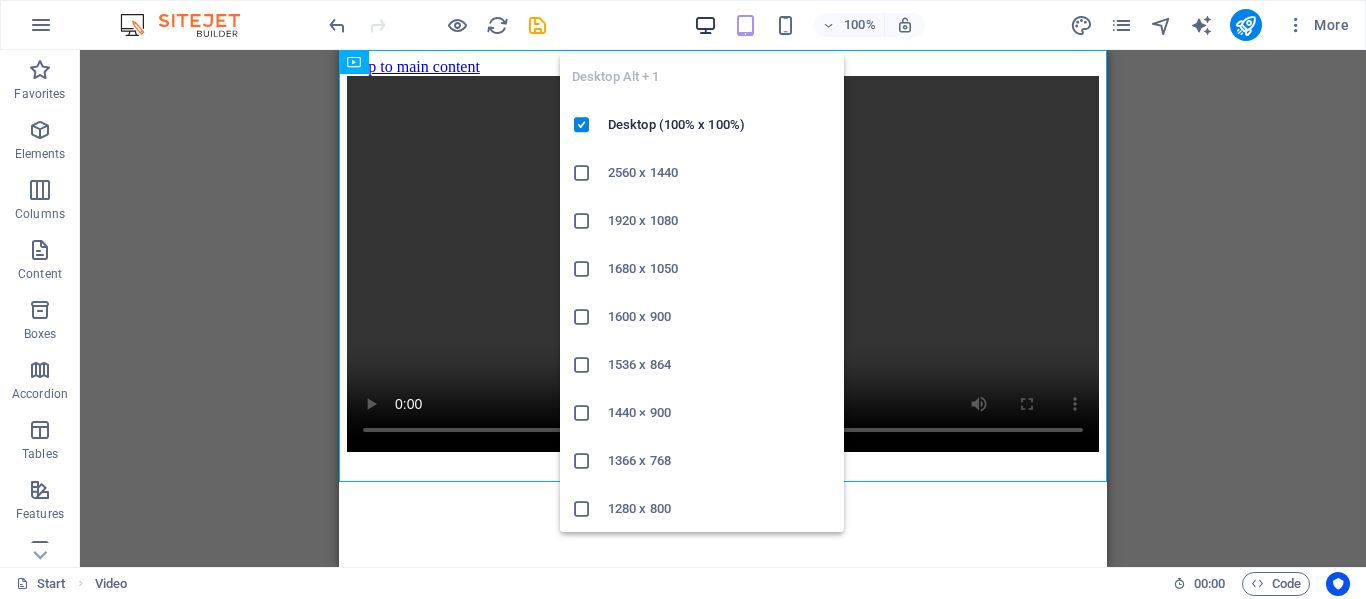 click at bounding box center [705, 25] 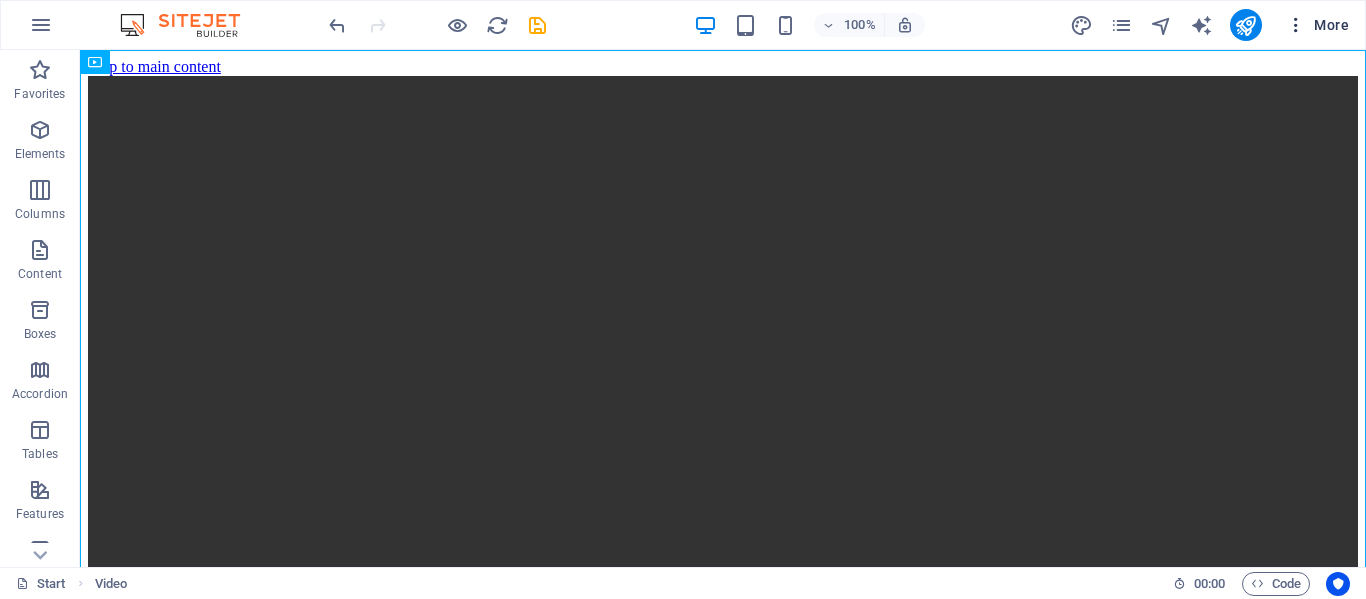click on "More" at bounding box center (1317, 25) 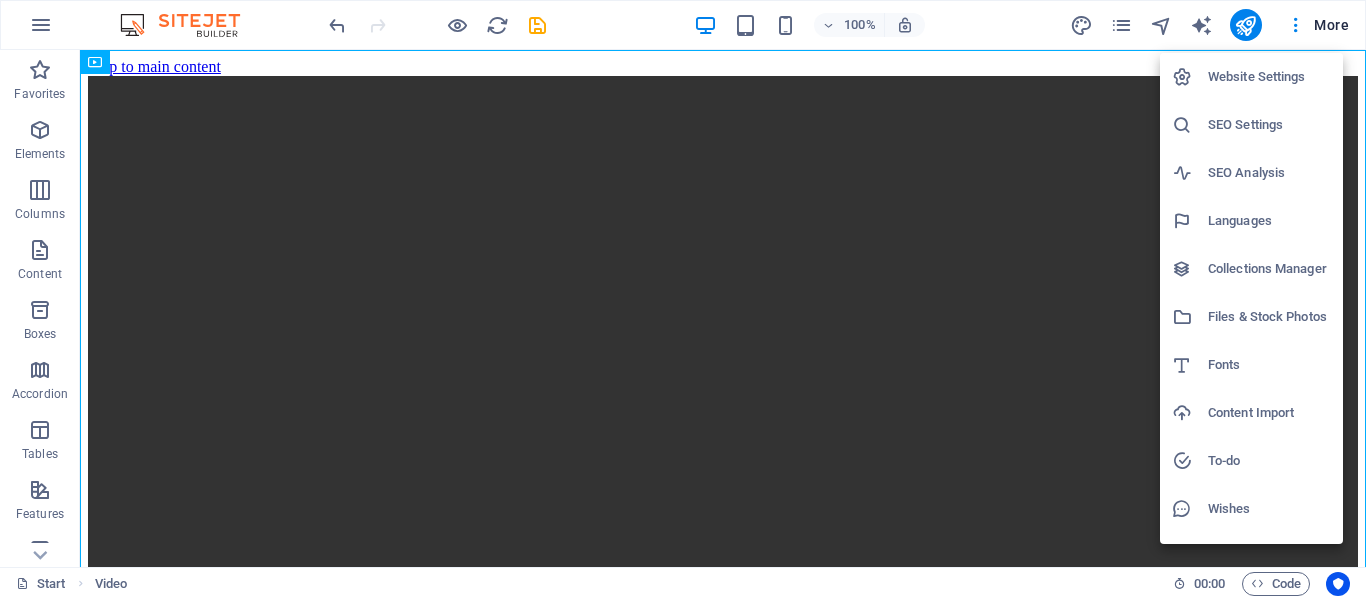 click at bounding box center [683, 299] 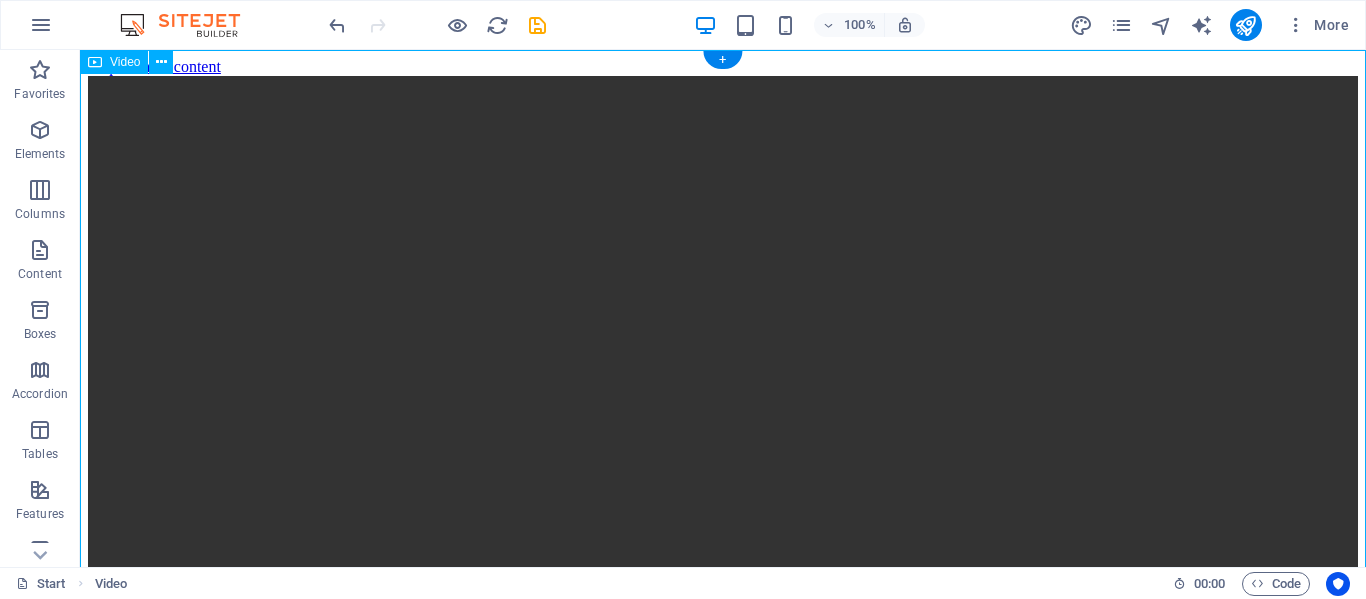 scroll, scrollTop: 206, scrollLeft: 0, axis: vertical 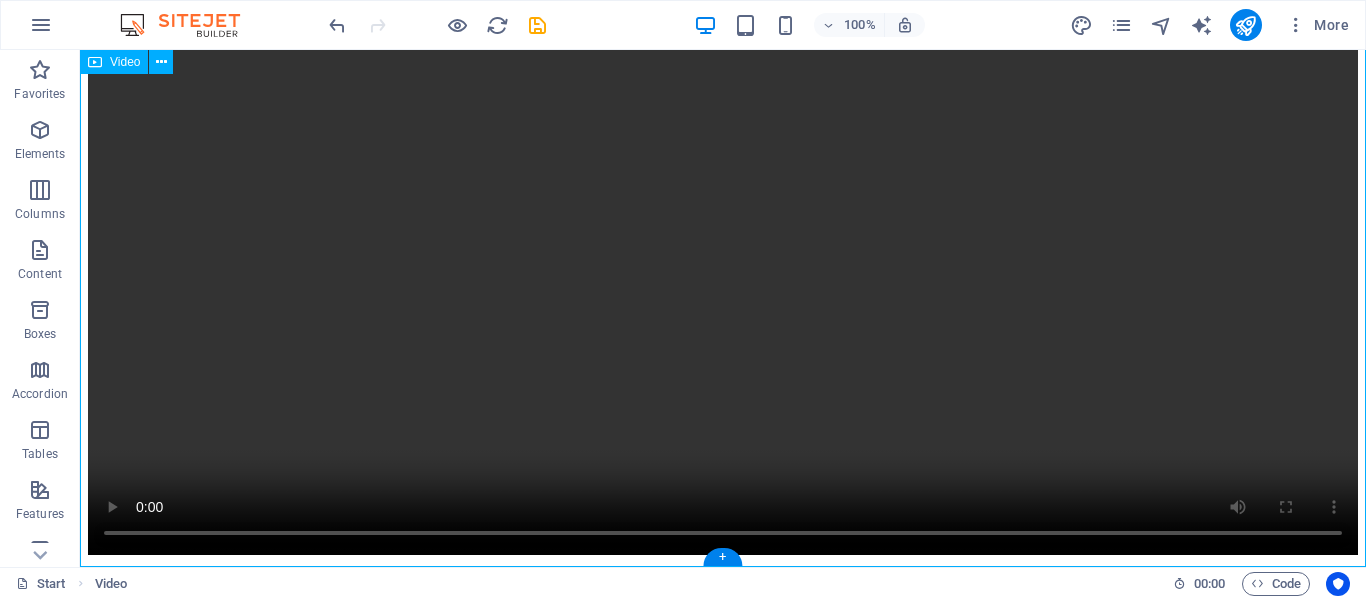 click at bounding box center (723, 239) 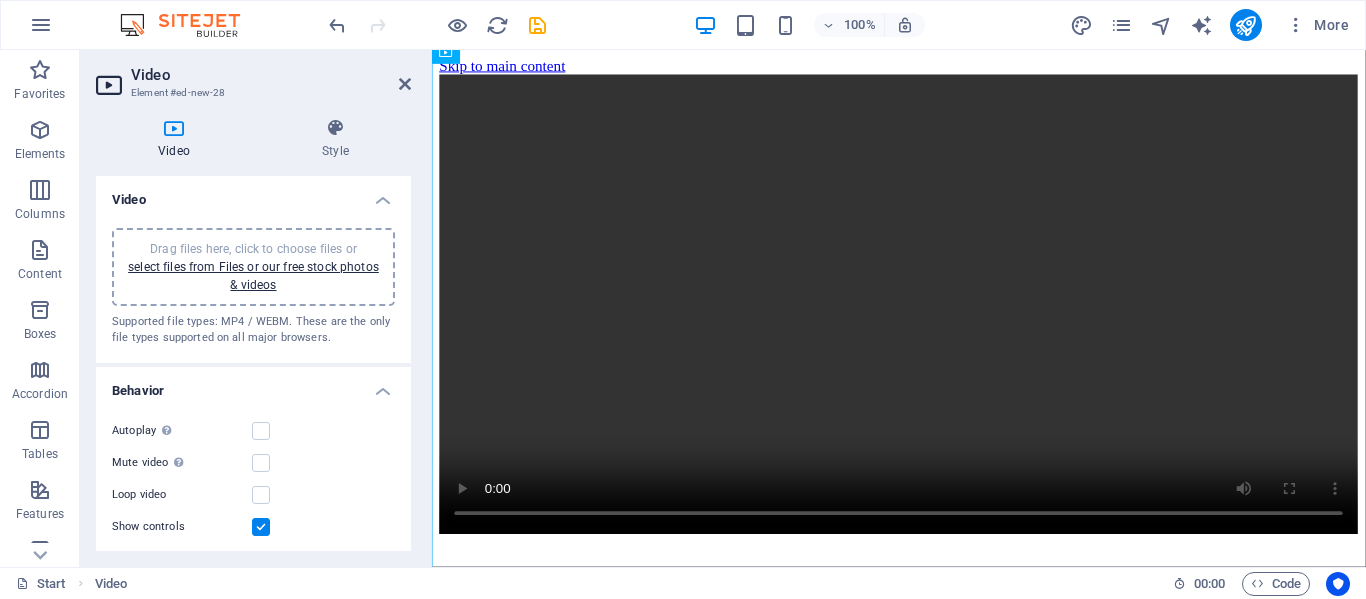 scroll, scrollTop: 9, scrollLeft: 0, axis: vertical 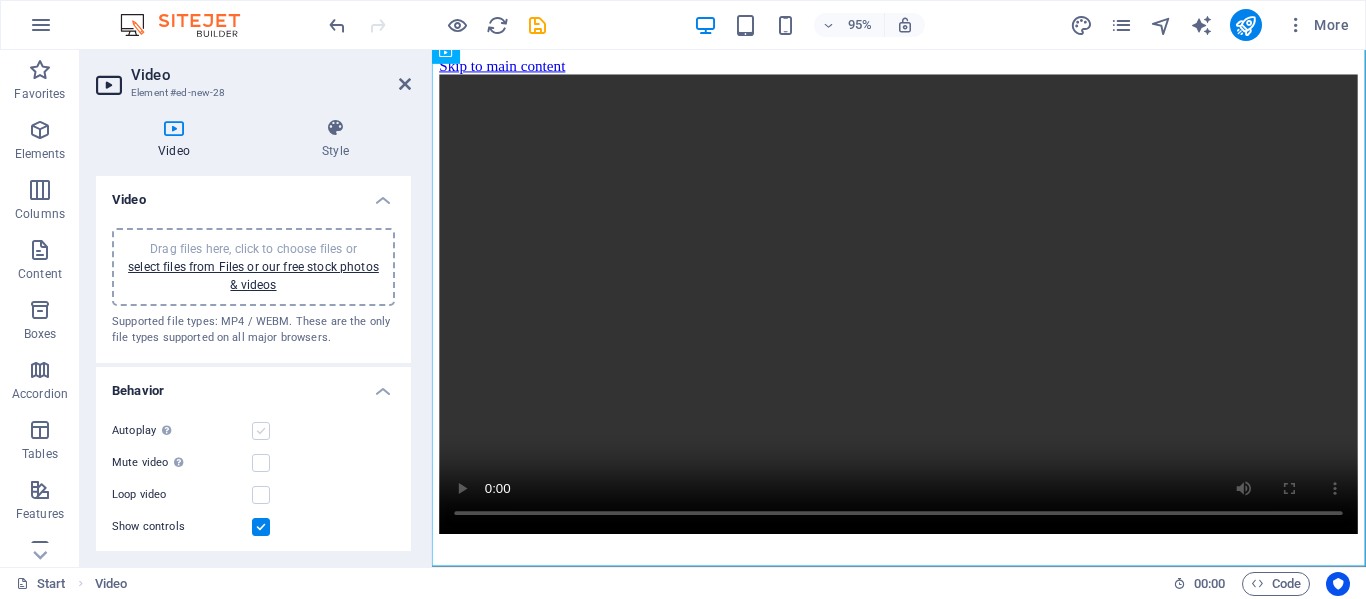 click at bounding box center (261, 431) 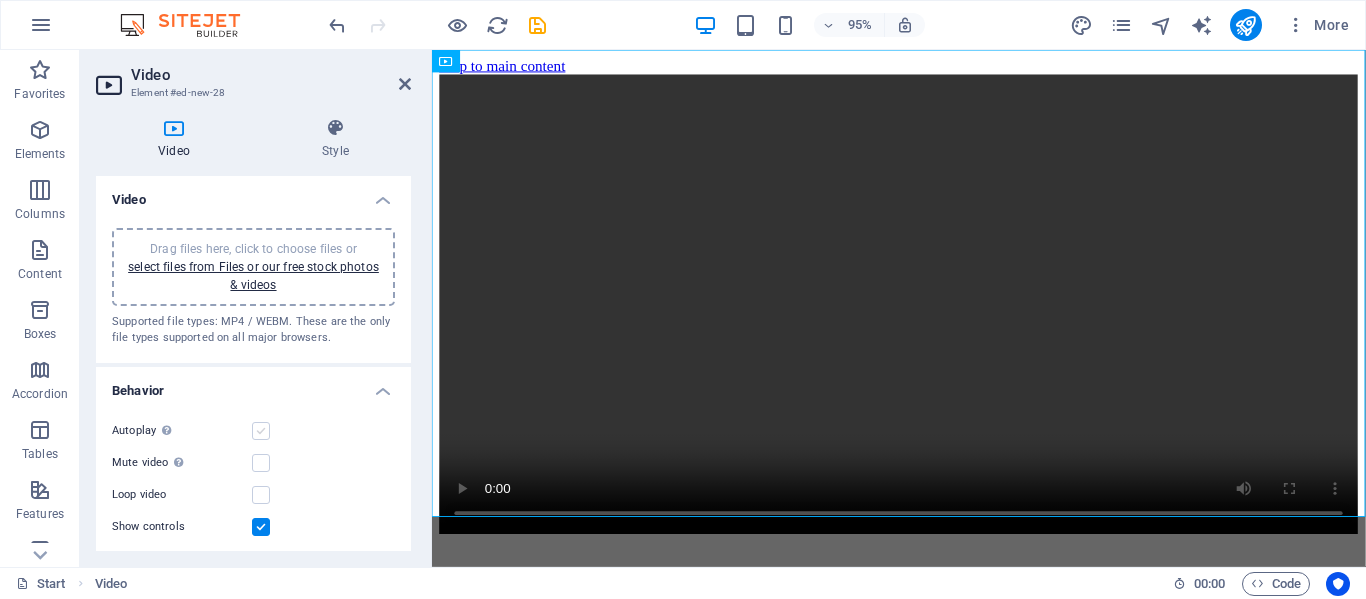 scroll, scrollTop: 0, scrollLeft: 0, axis: both 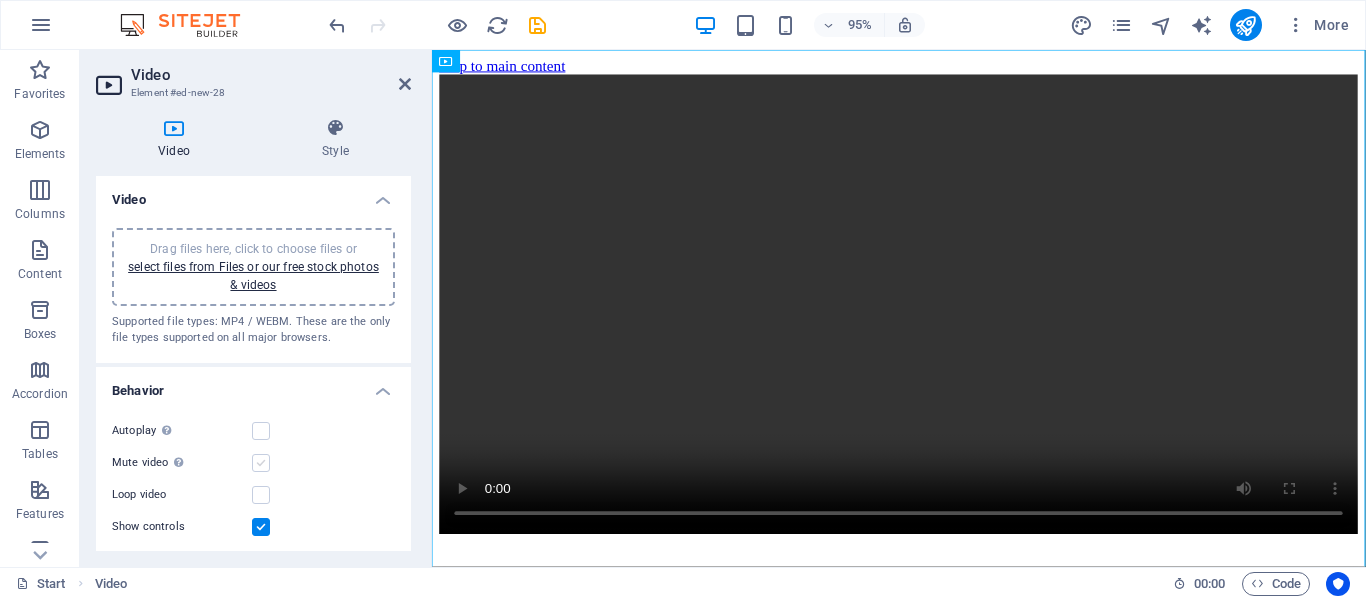click at bounding box center [261, 463] 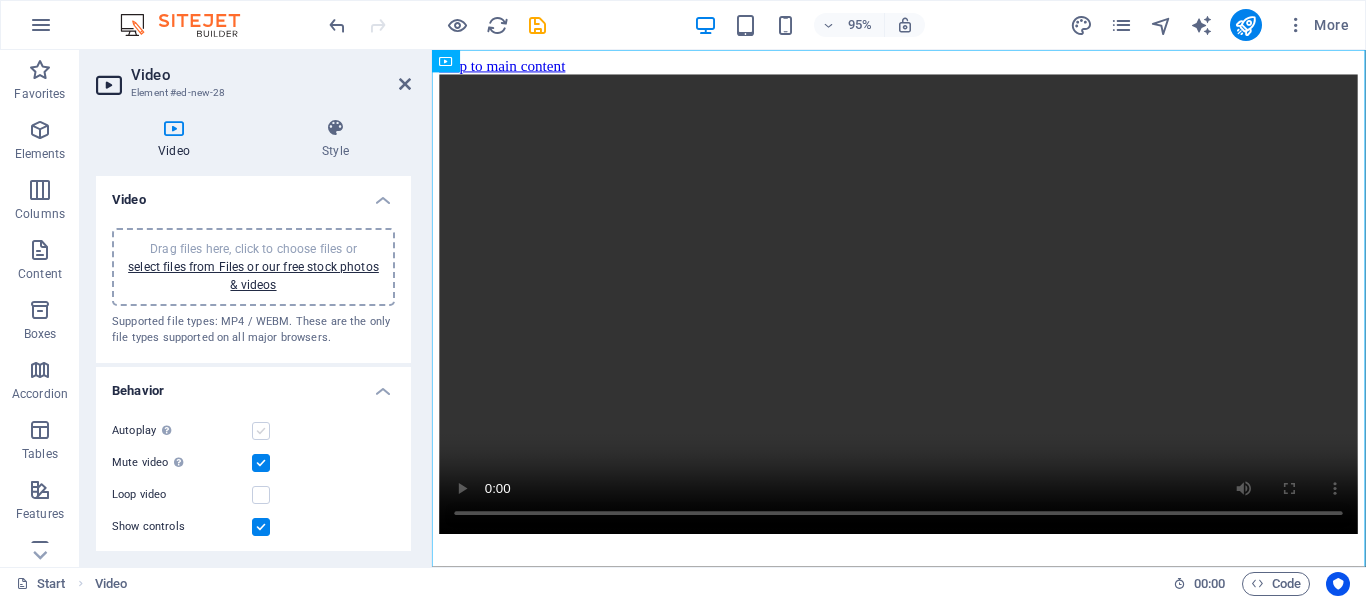 click at bounding box center (261, 431) 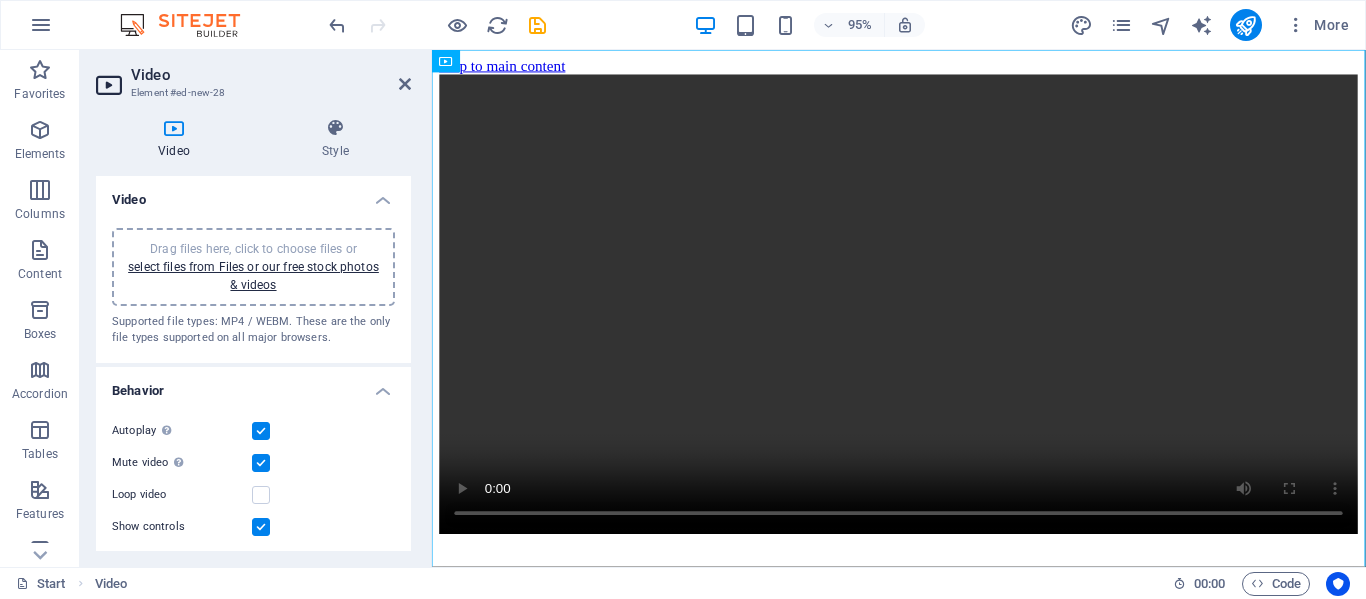 click at bounding box center (261, 463) 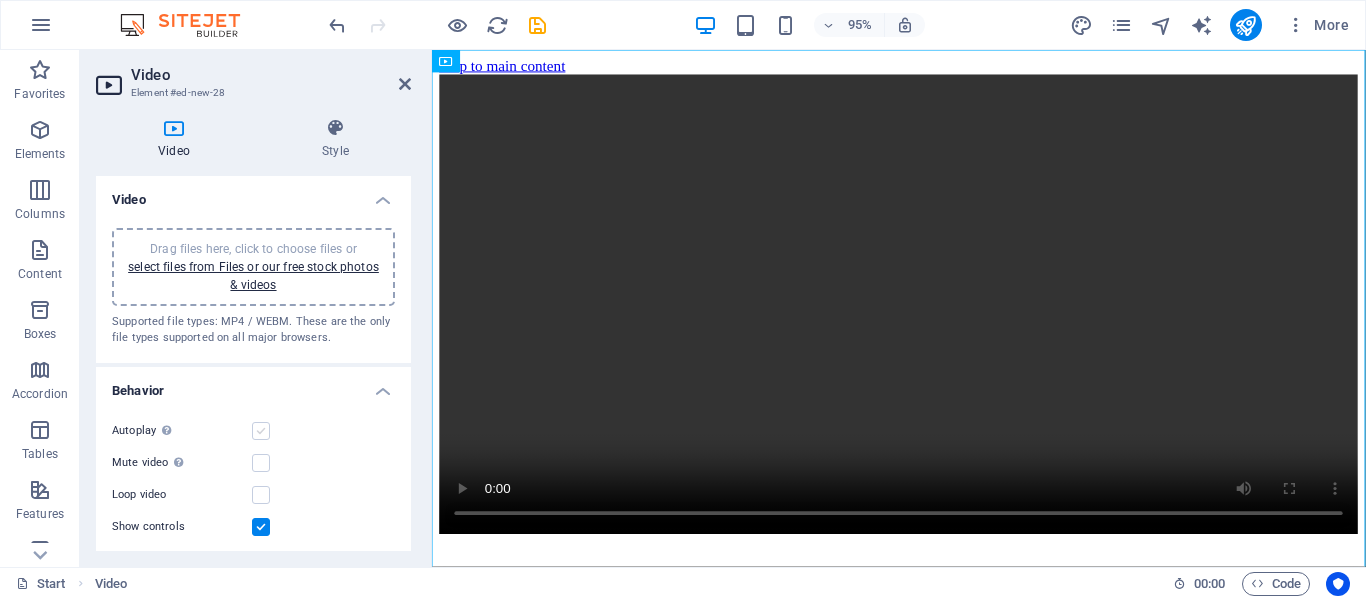 click at bounding box center [261, 431] 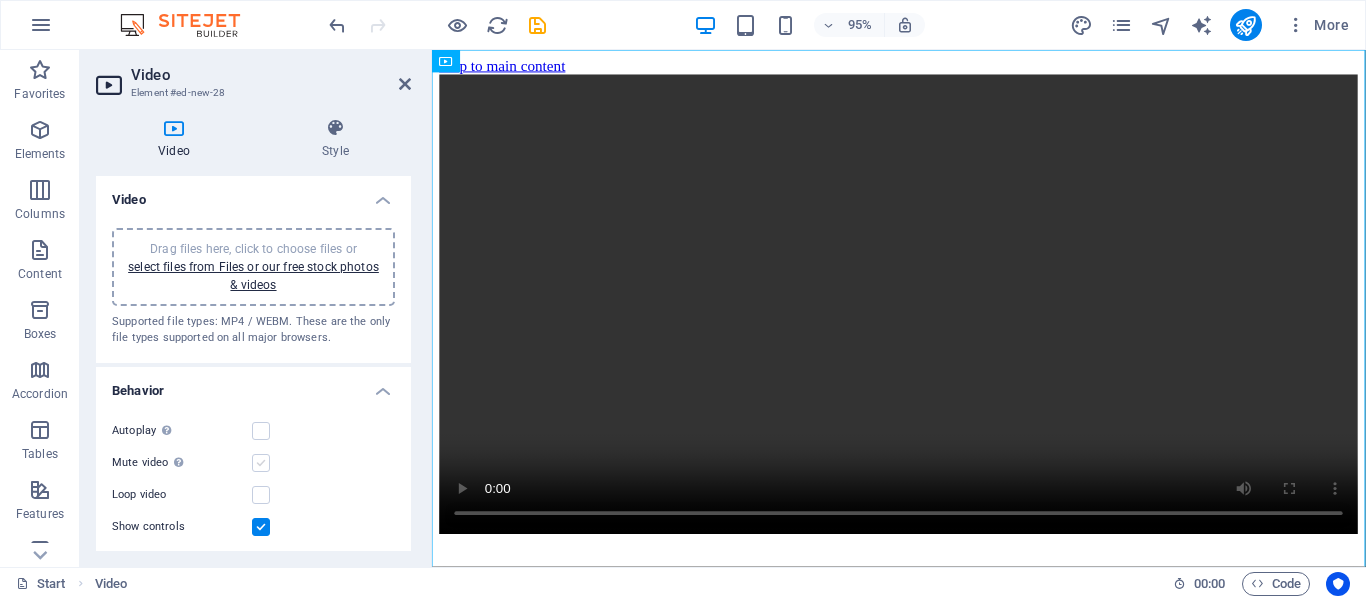 click at bounding box center (261, 463) 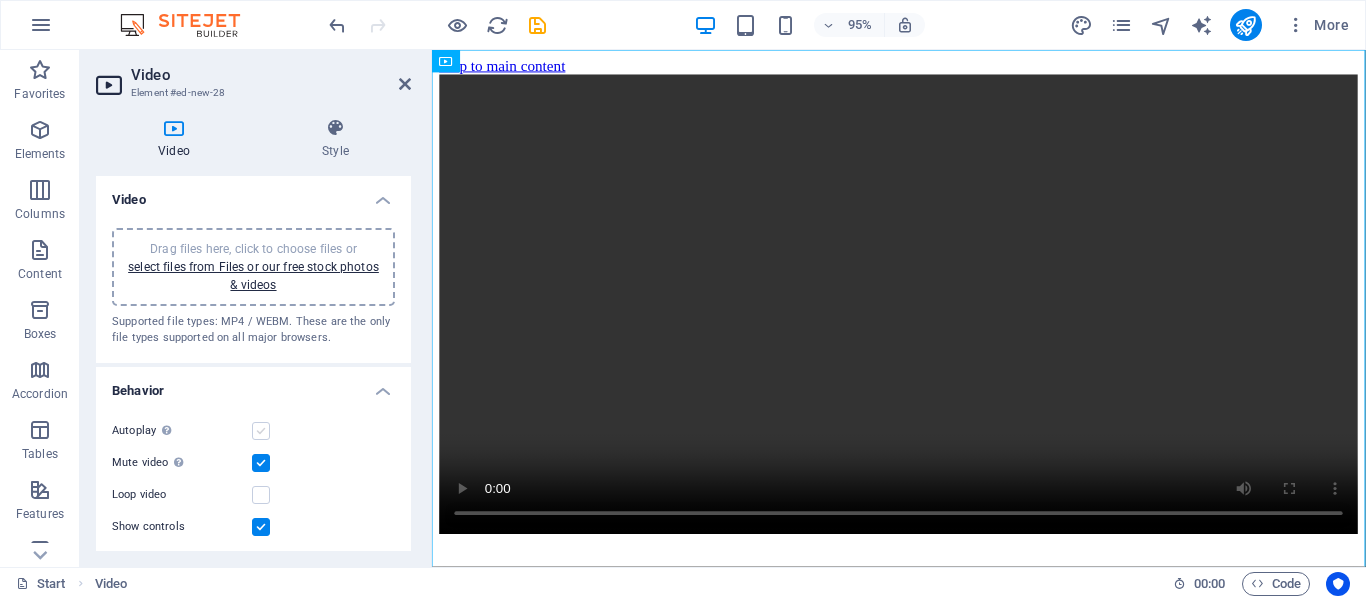 click at bounding box center (261, 431) 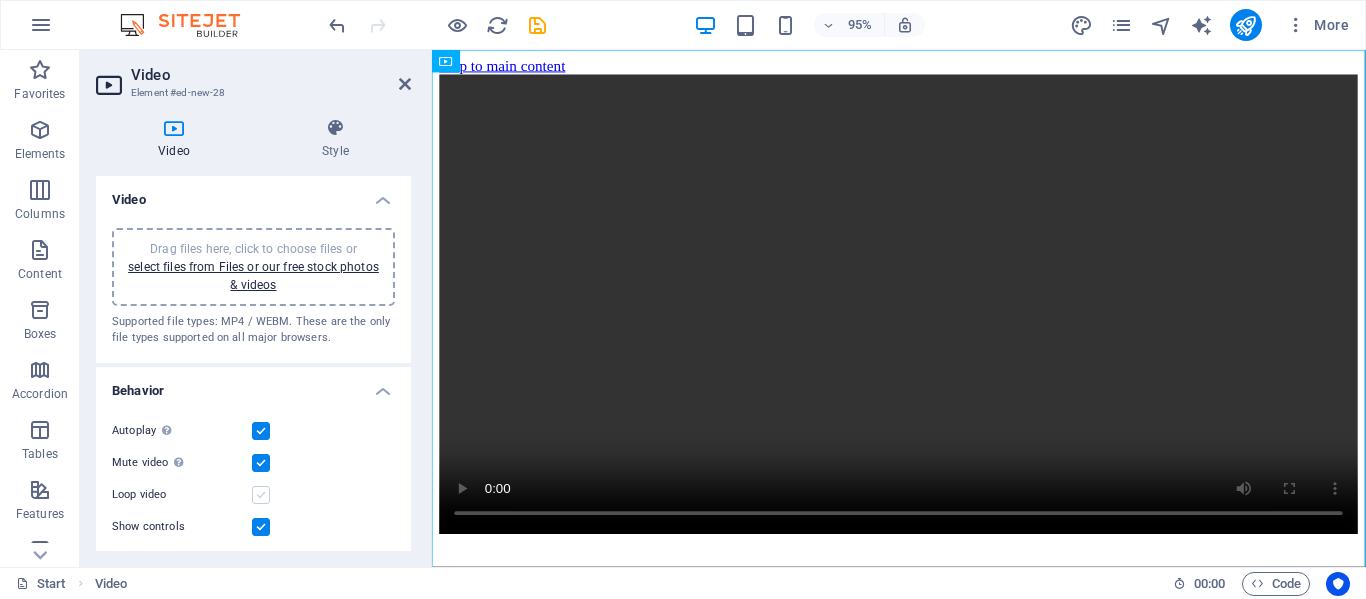 click at bounding box center [261, 495] 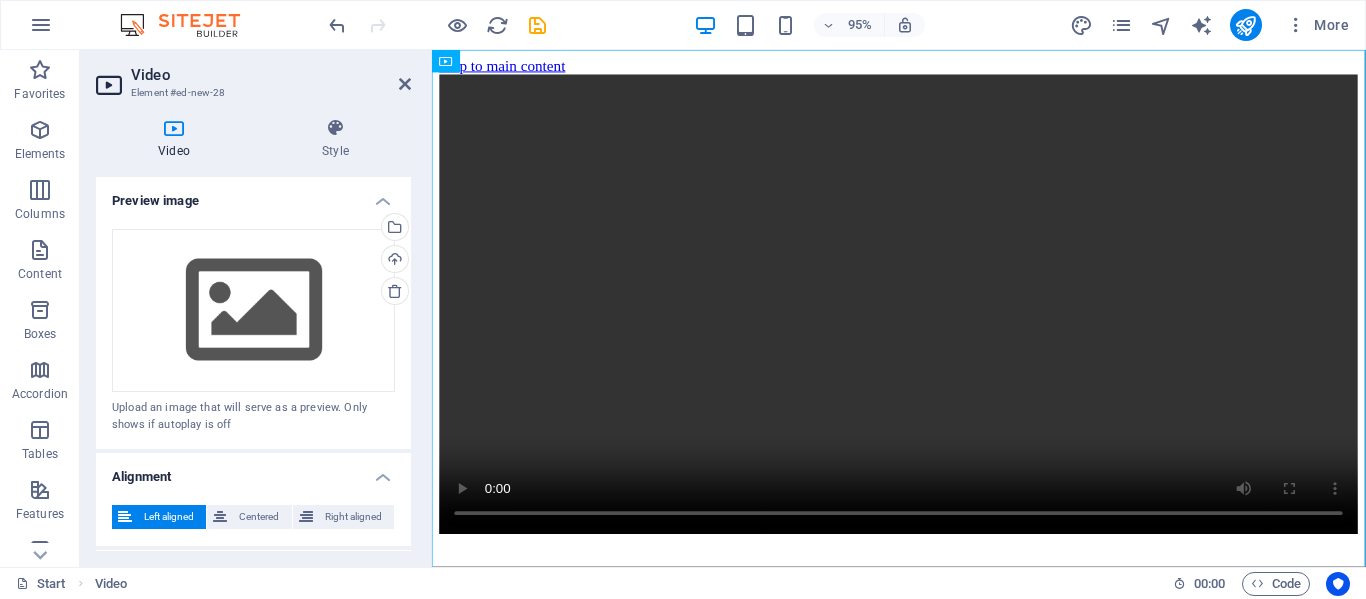 scroll, scrollTop: 383, scrollLeft: 0, axis: vertical 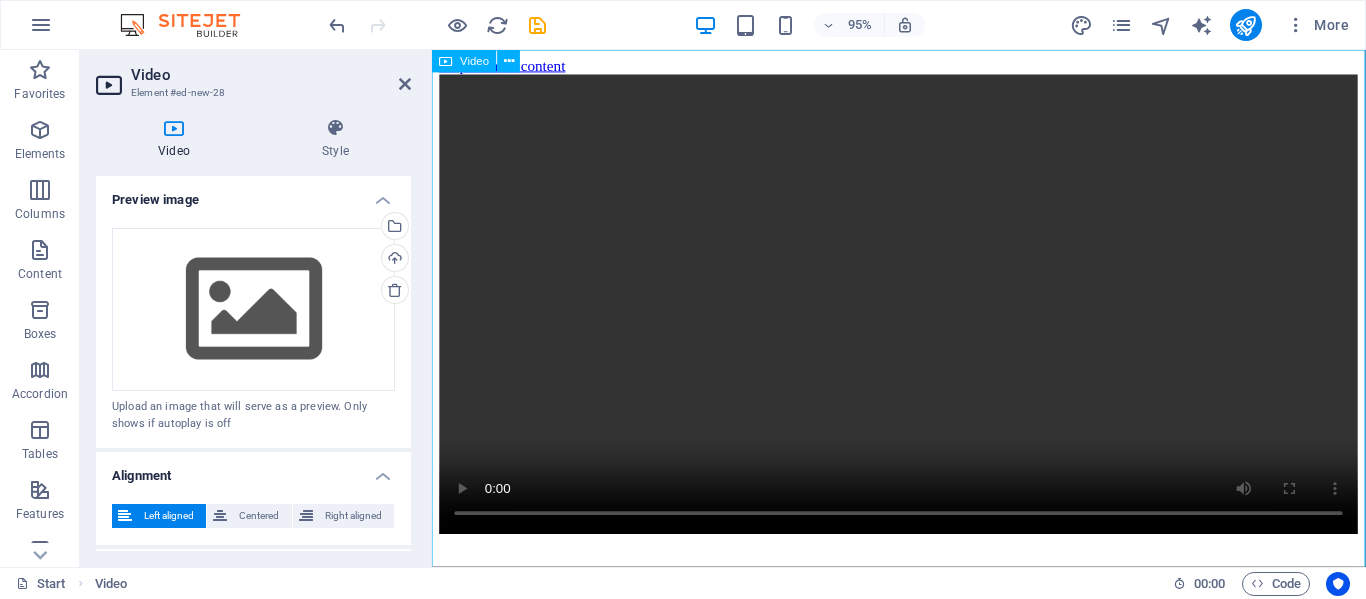 click at bounding box center (923, 320) 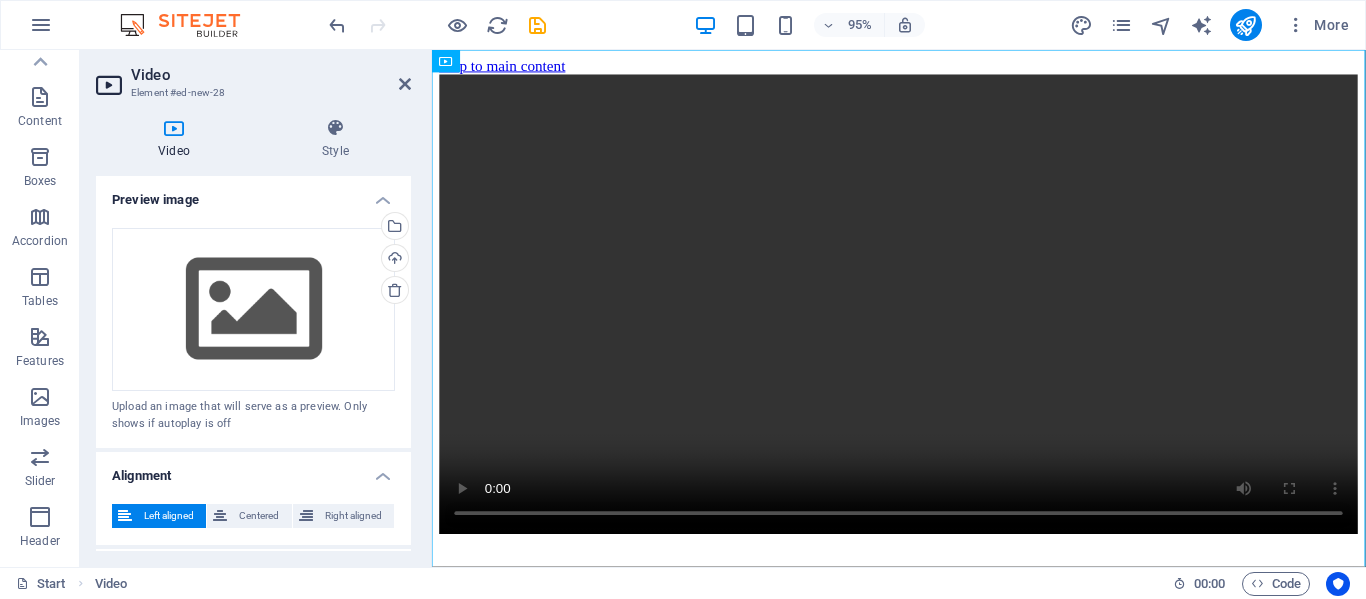 scroll, scrollTop: 152, scrollLeft: 0, axis: vertical 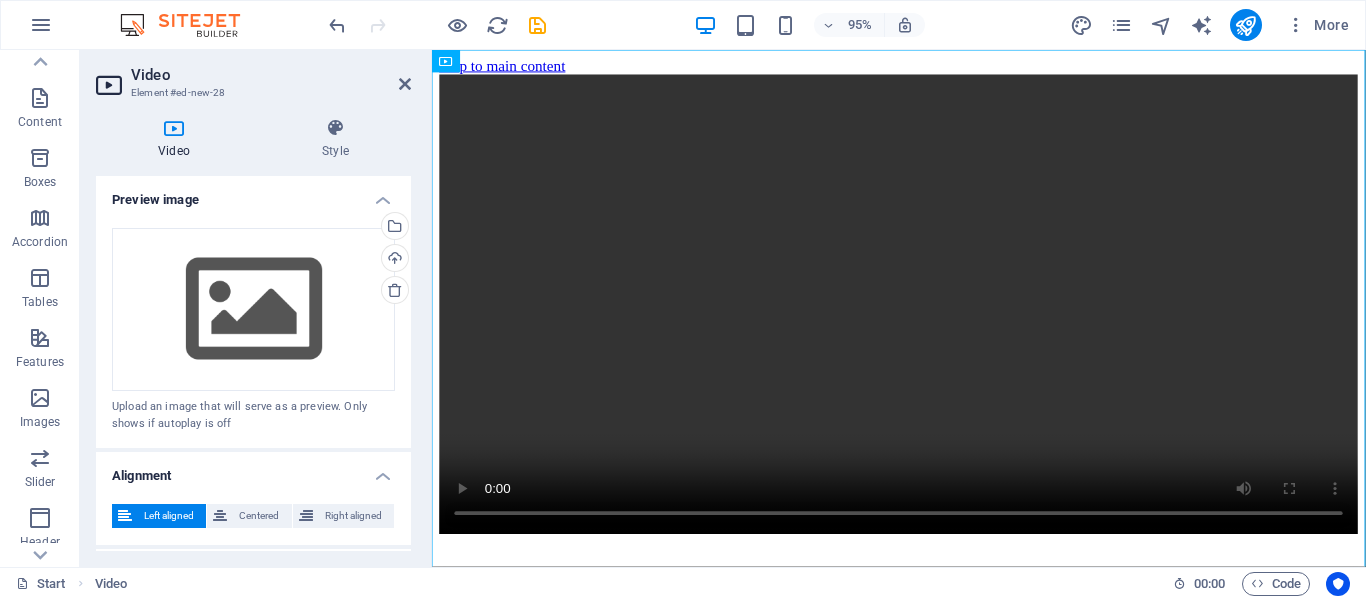 click on "Features" at bounding box center (40, 362) 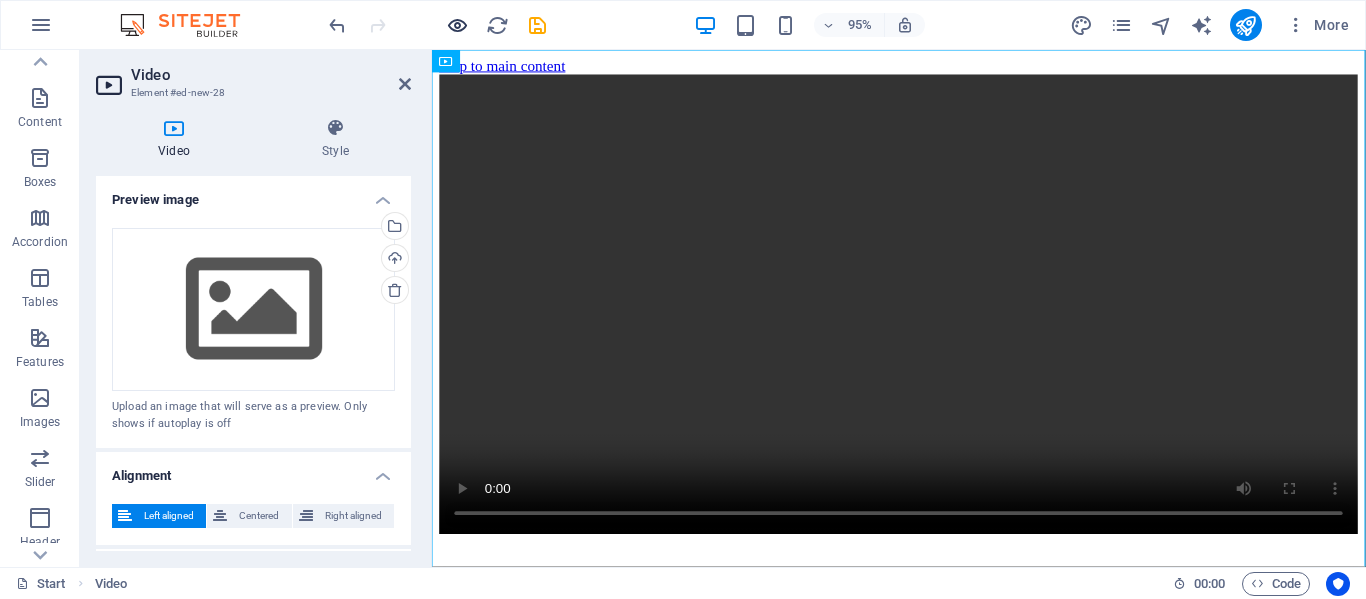 click at bounding box center [437, 25] 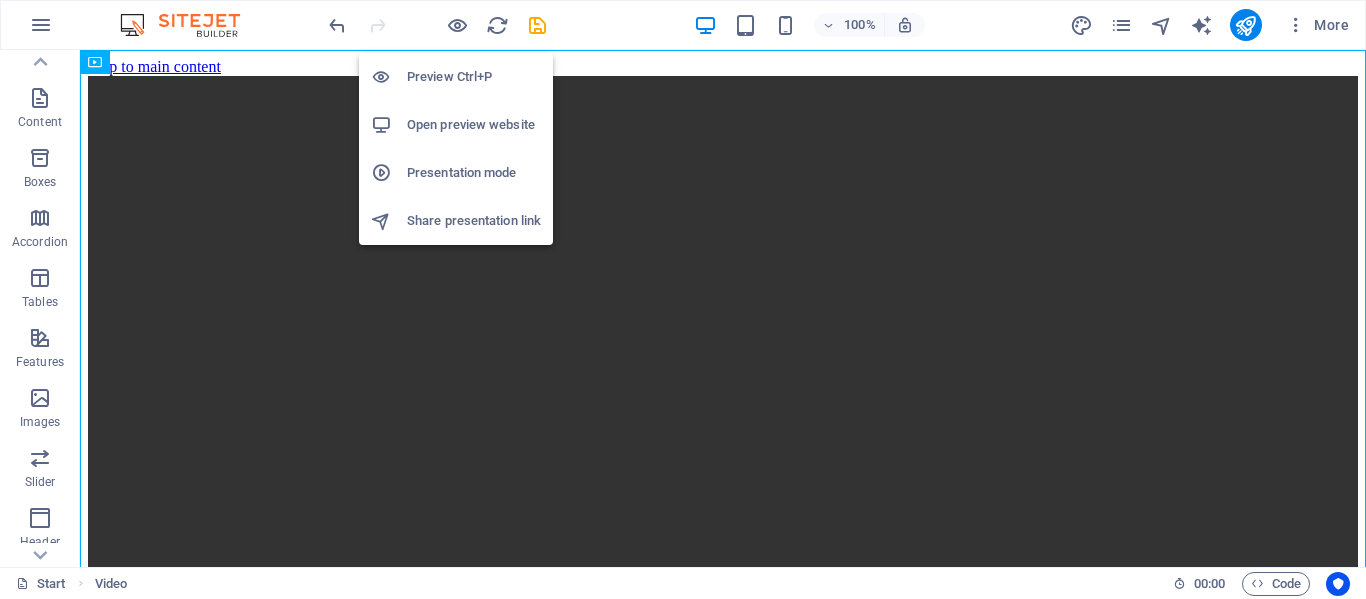 click on "Open preview website" at bounding box center [474, 125] 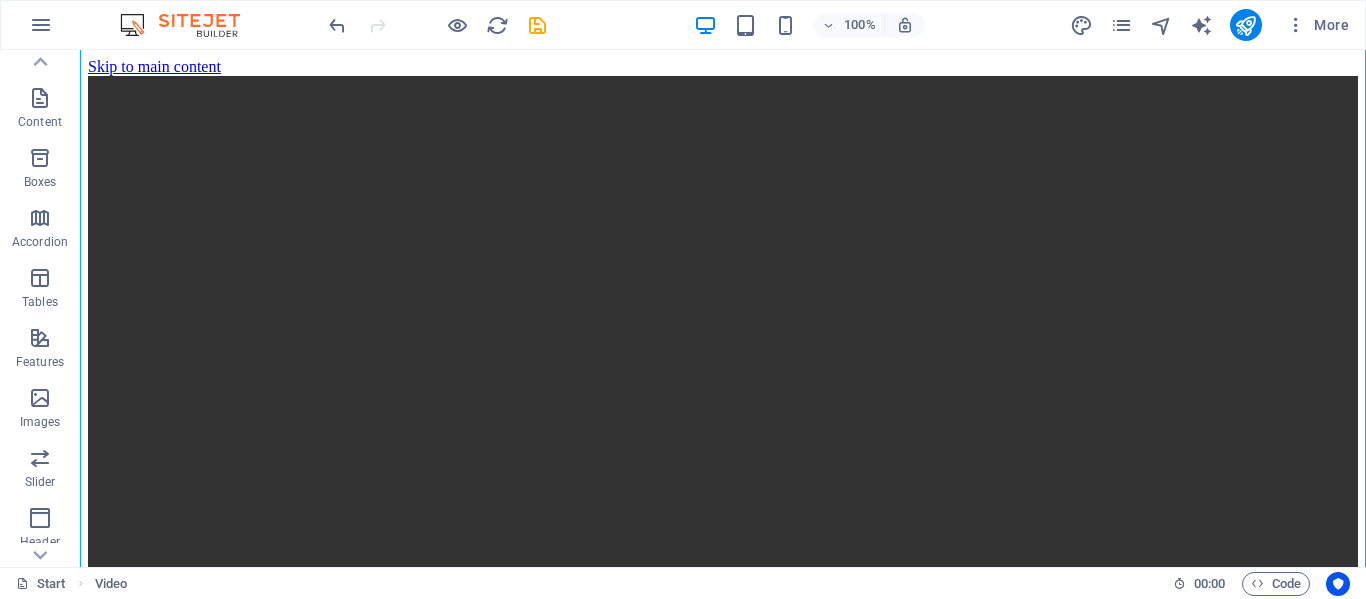 scroll, scrollTop: 206, scrollLeft: 0, axis: vertical 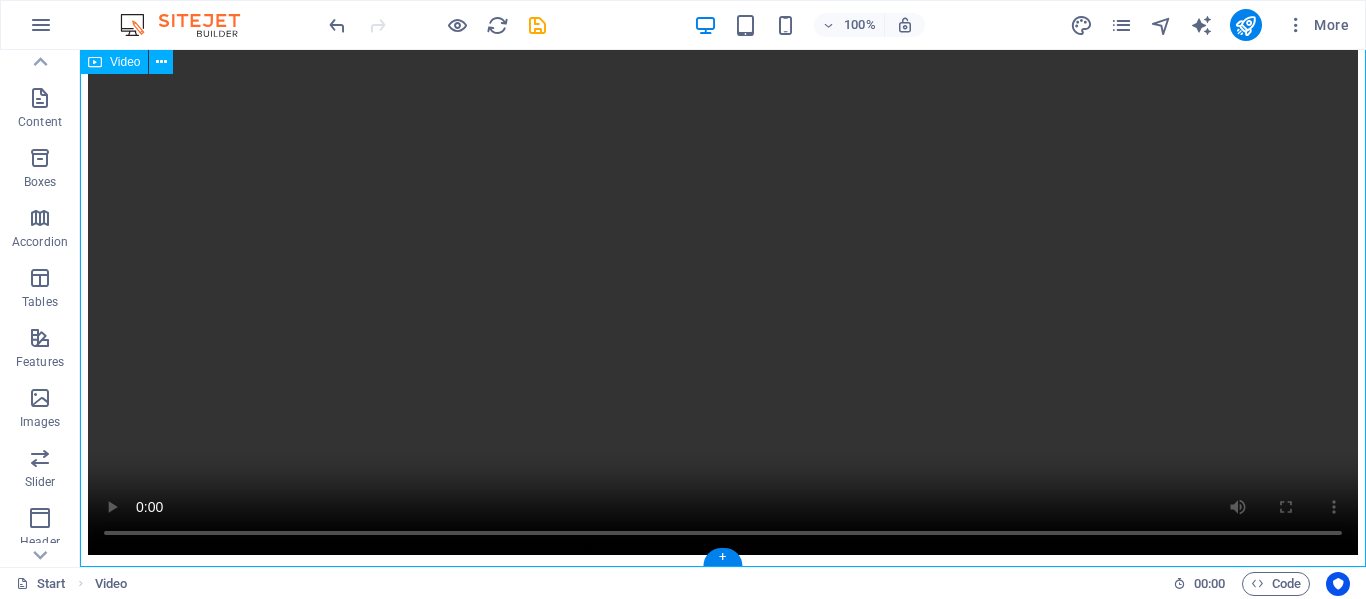 click at bounding box center (723, 239) 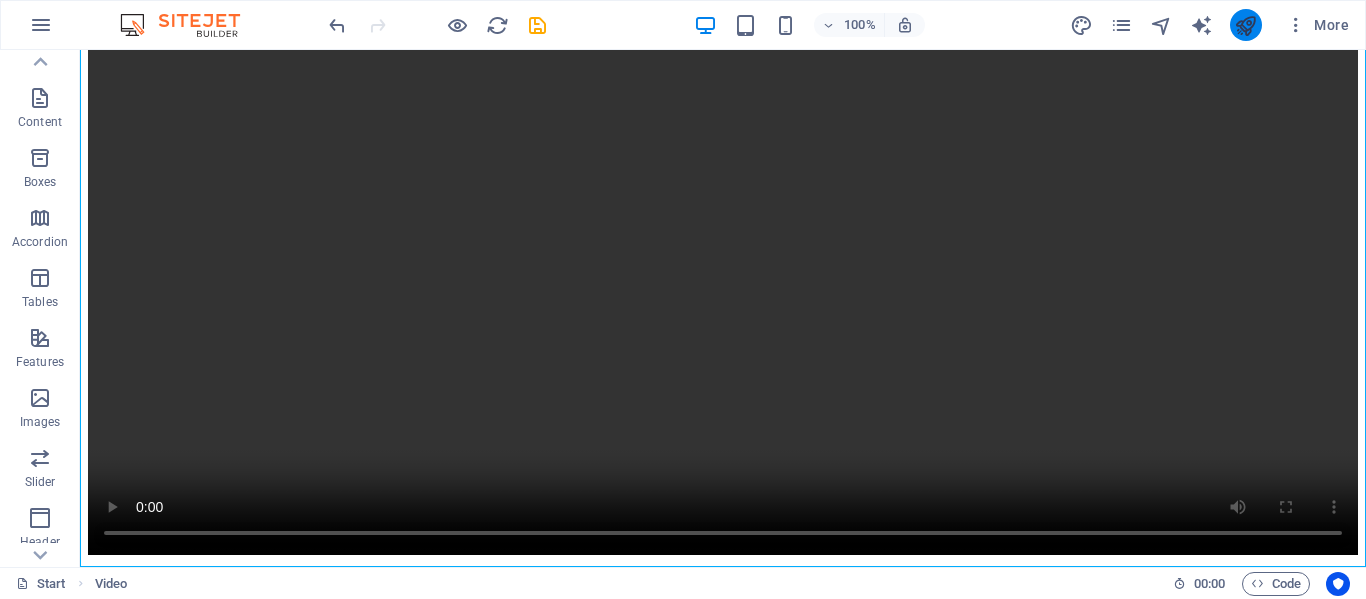click at bounding box center (1246, 25) 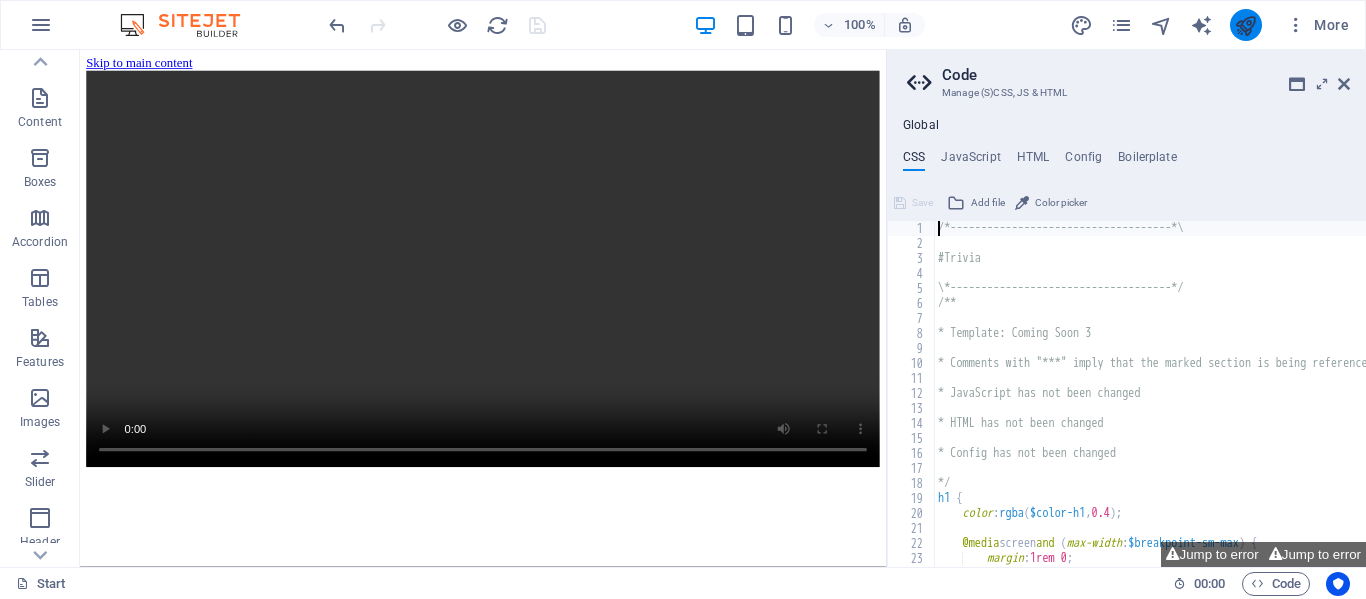 scroll, scrollTop: 0, scrollLeft: 0, axis: both 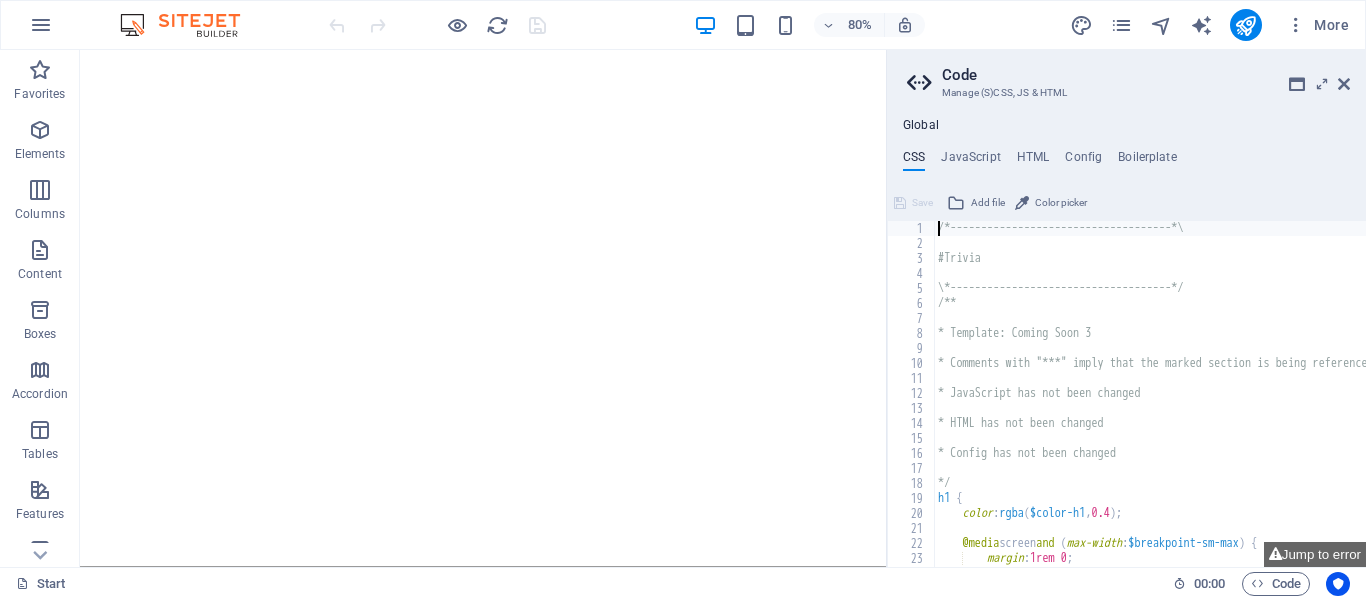 type on "/*------------------------------------*\" 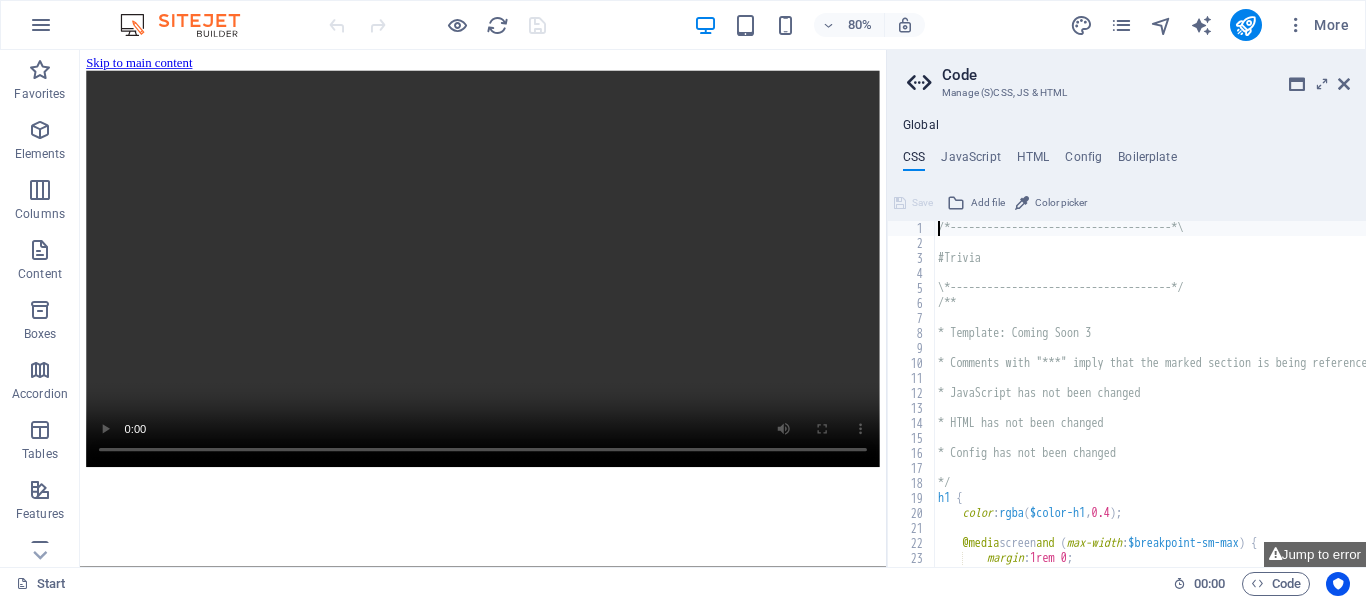 scroll, scrollTop: 0, scrollLeft: 0, axis: both 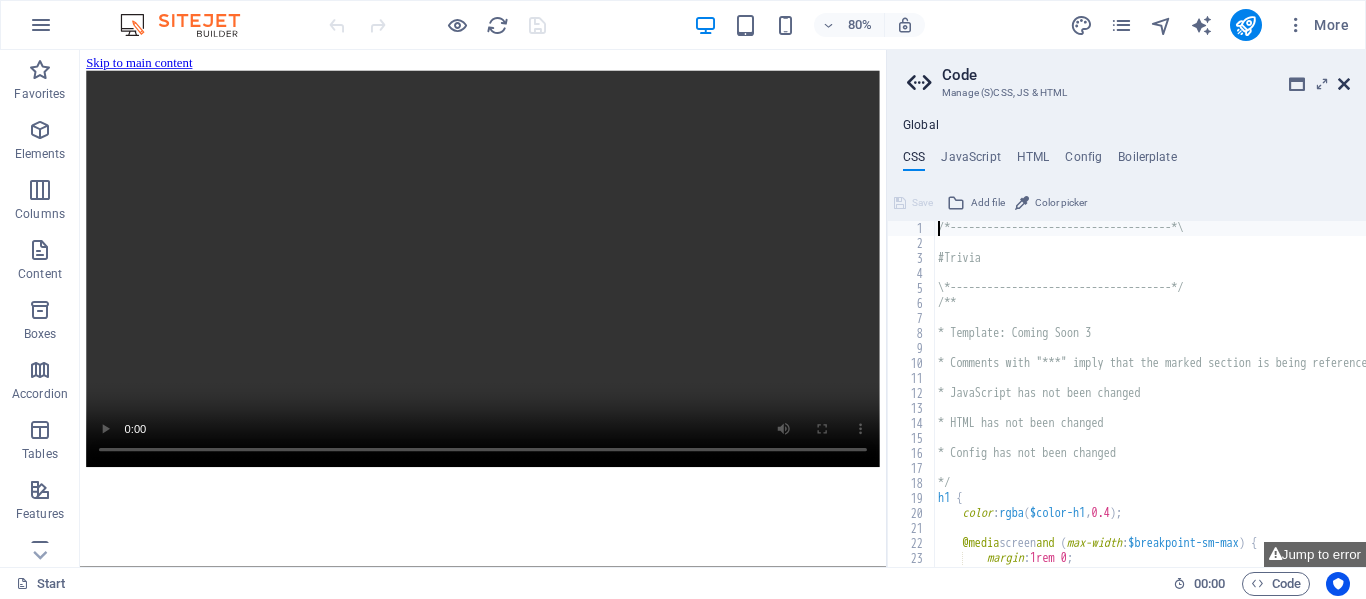 click at bounding box center (1344, 84) 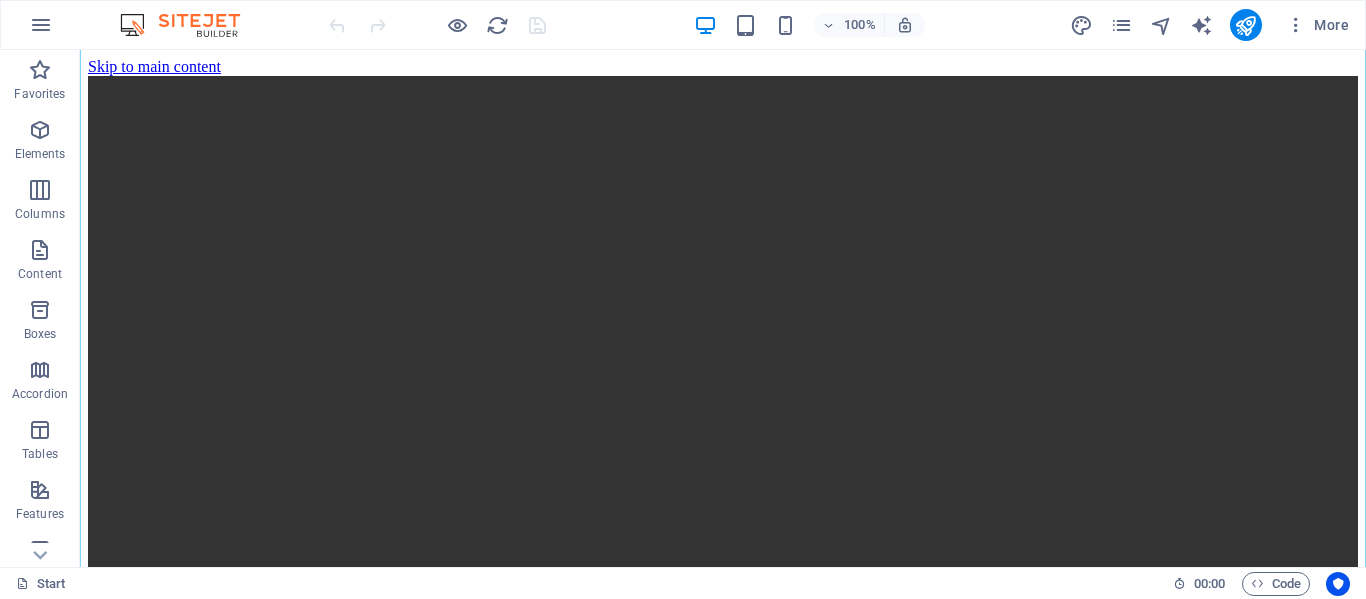 scroll, scrollTop: 206, scrollLeft: 0, axis: vertical 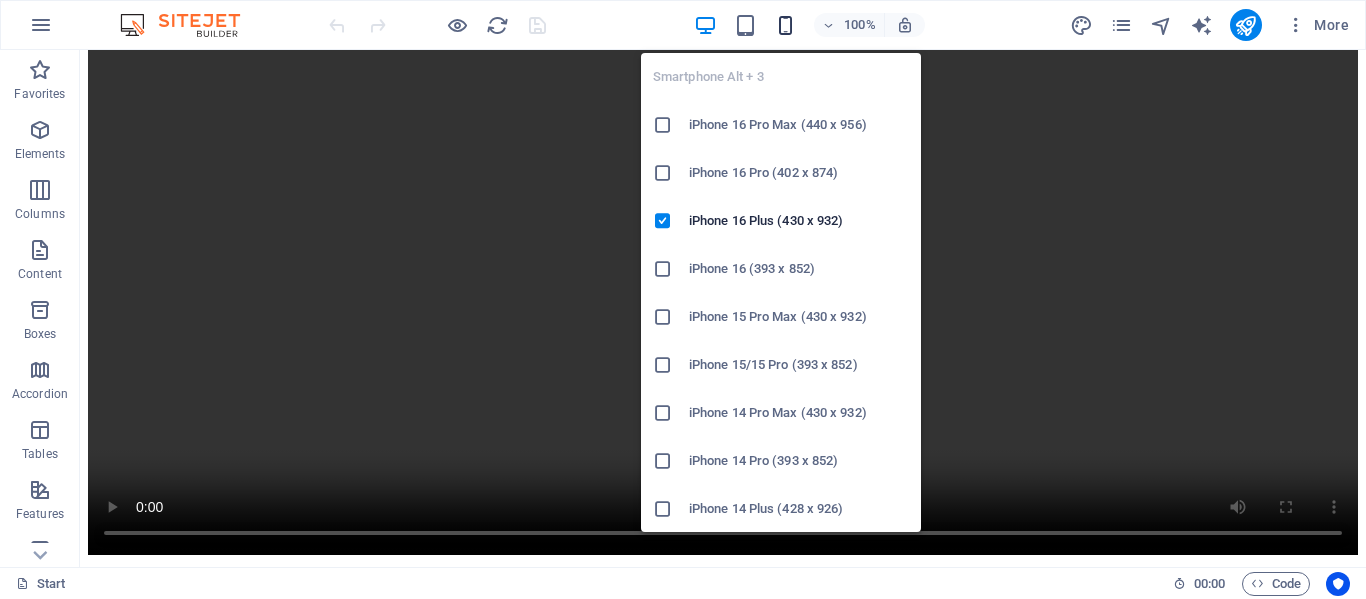 click at bounding box center (785, 25) 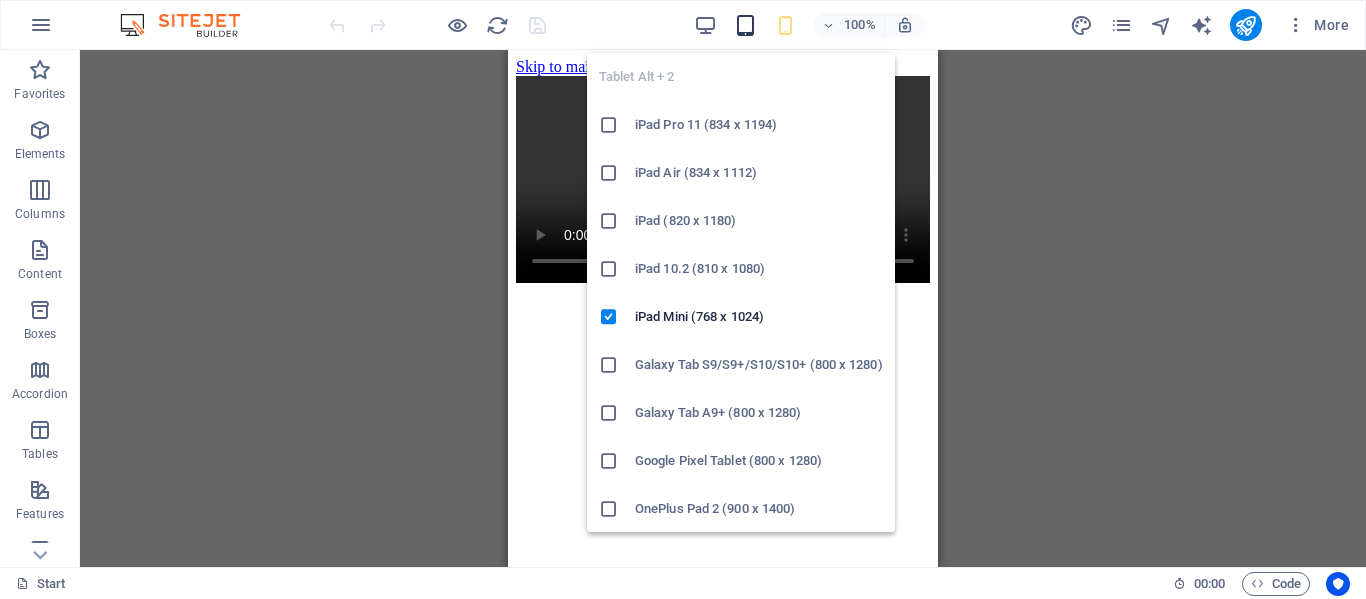 click at bounding box center [745, 25] 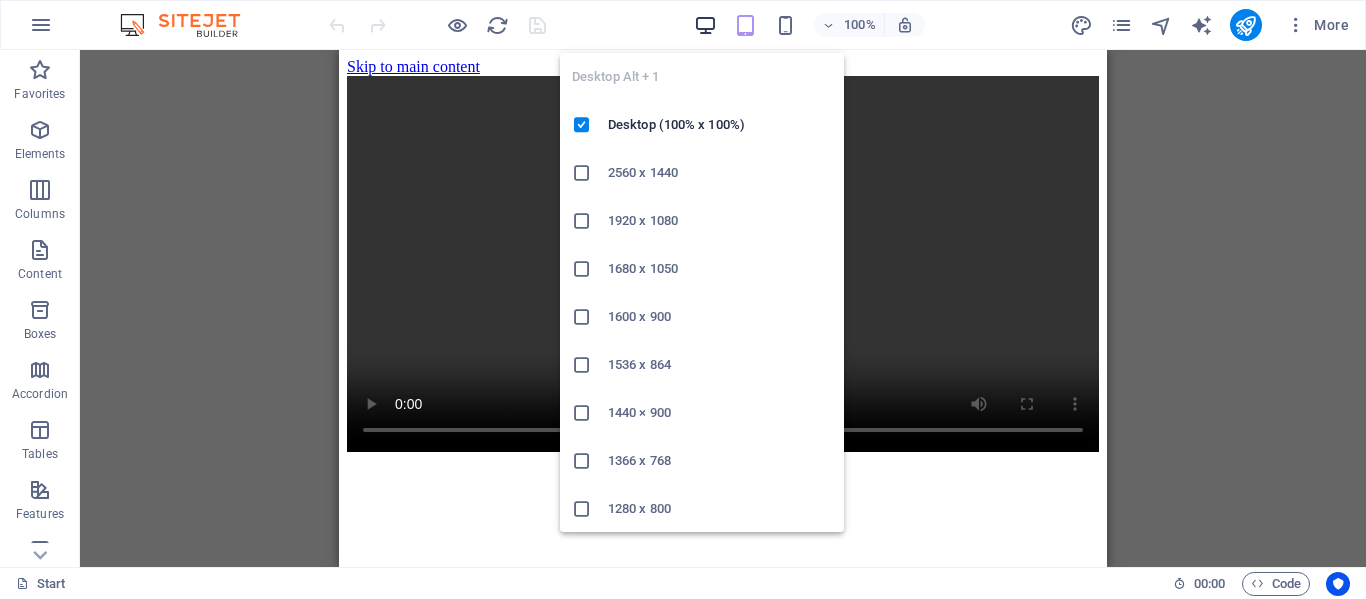 click at bounding box center (705, 25) 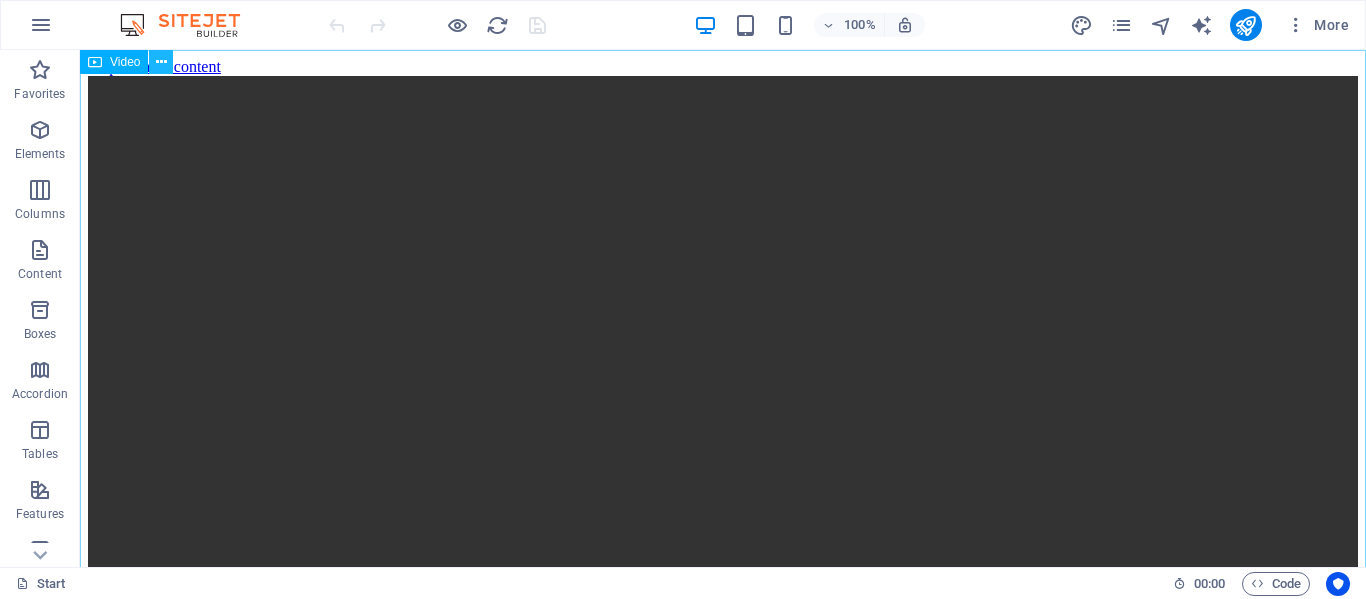 click at bounding box center (161, 62) 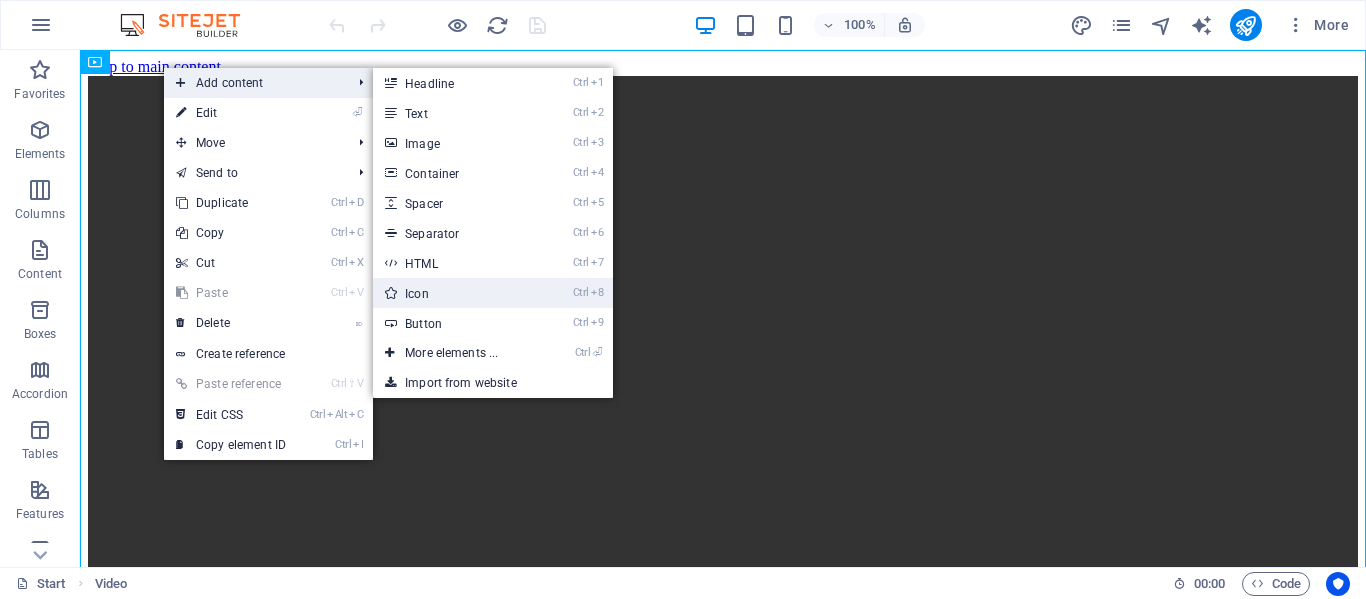 click on "Ctrl 8  Icon" at bounding box center [455, 293] 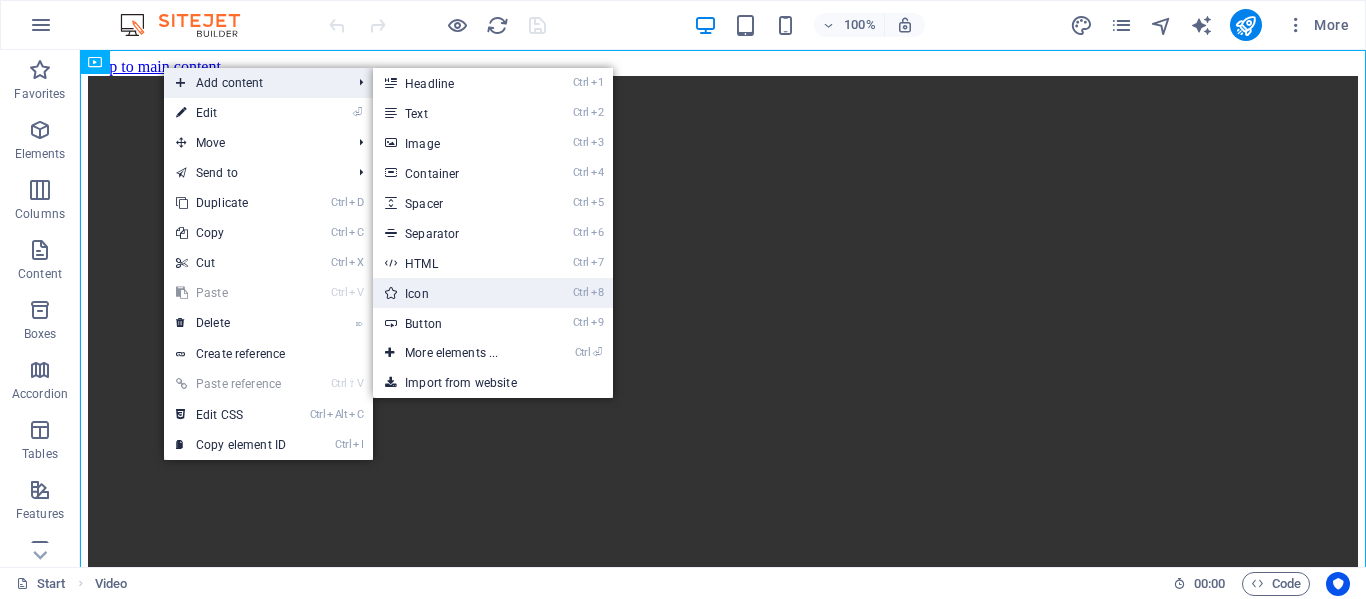 select on "xMidYMid" 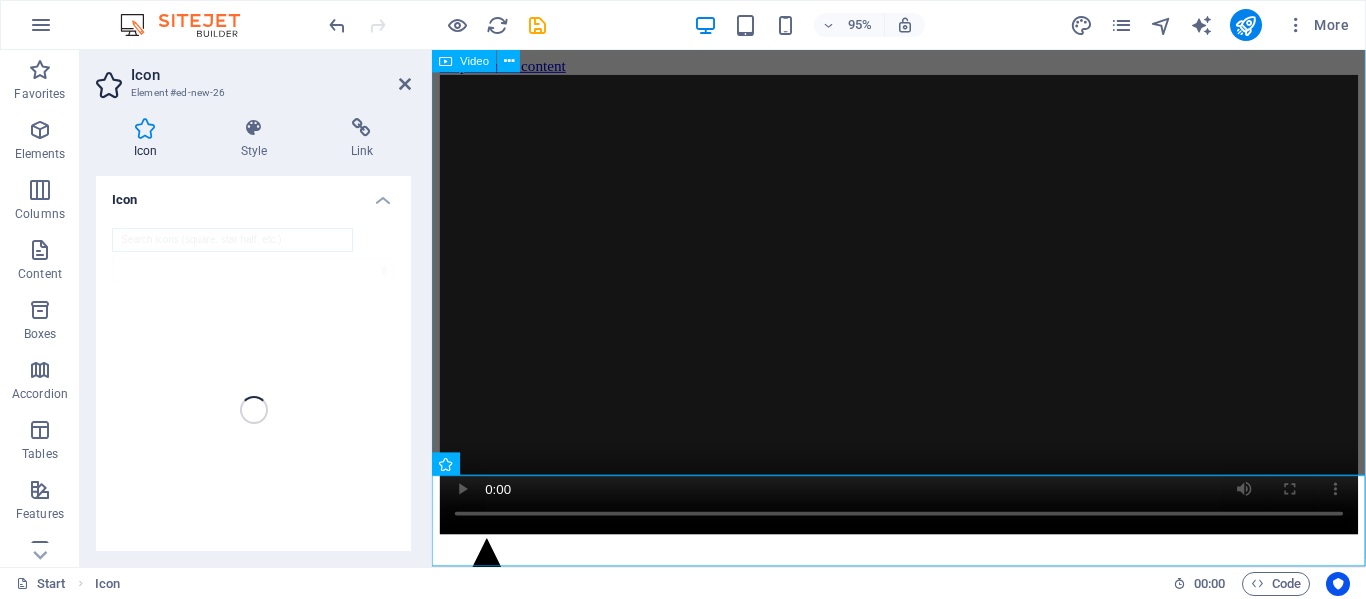 scroll, scrollTop: 105, scrollLeft: 0, axis: vertical 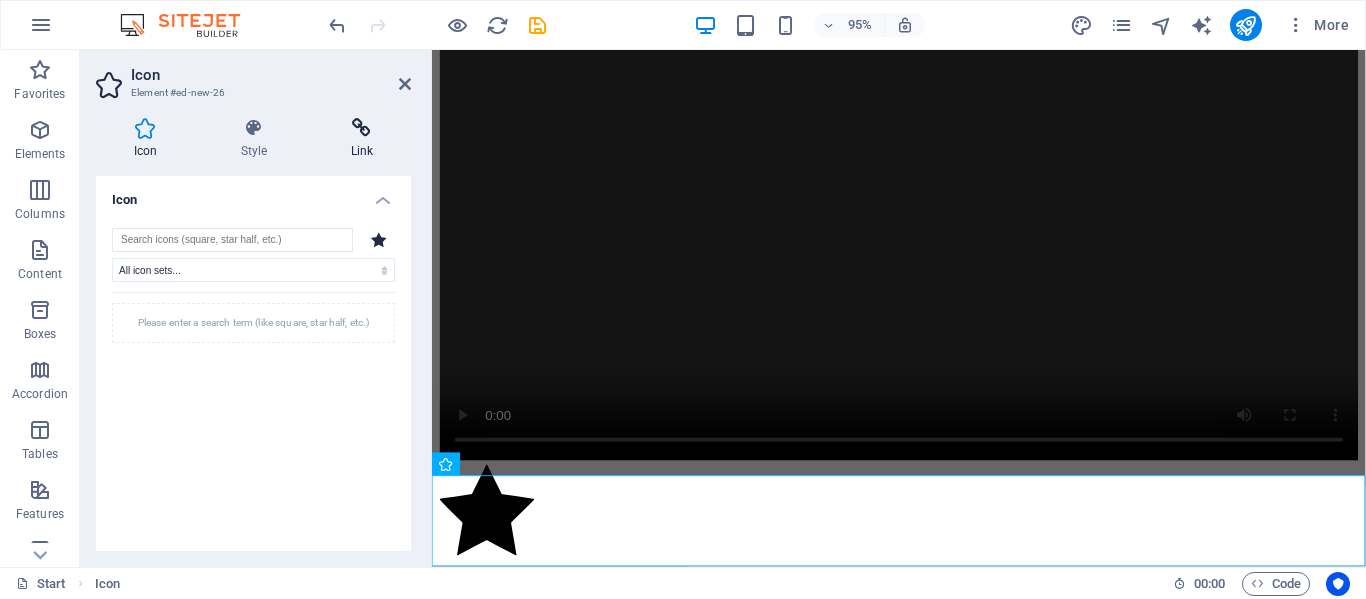 click at bounding box center [362, 128] 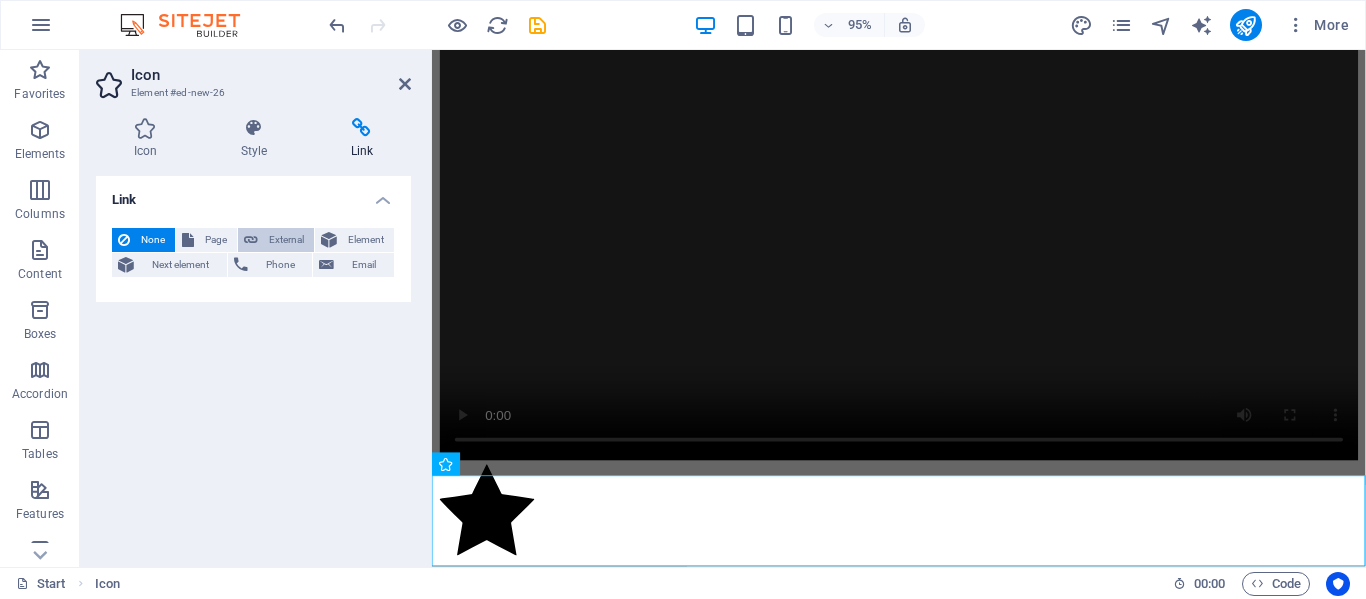 click on "External" at bounding box center (276, 240) 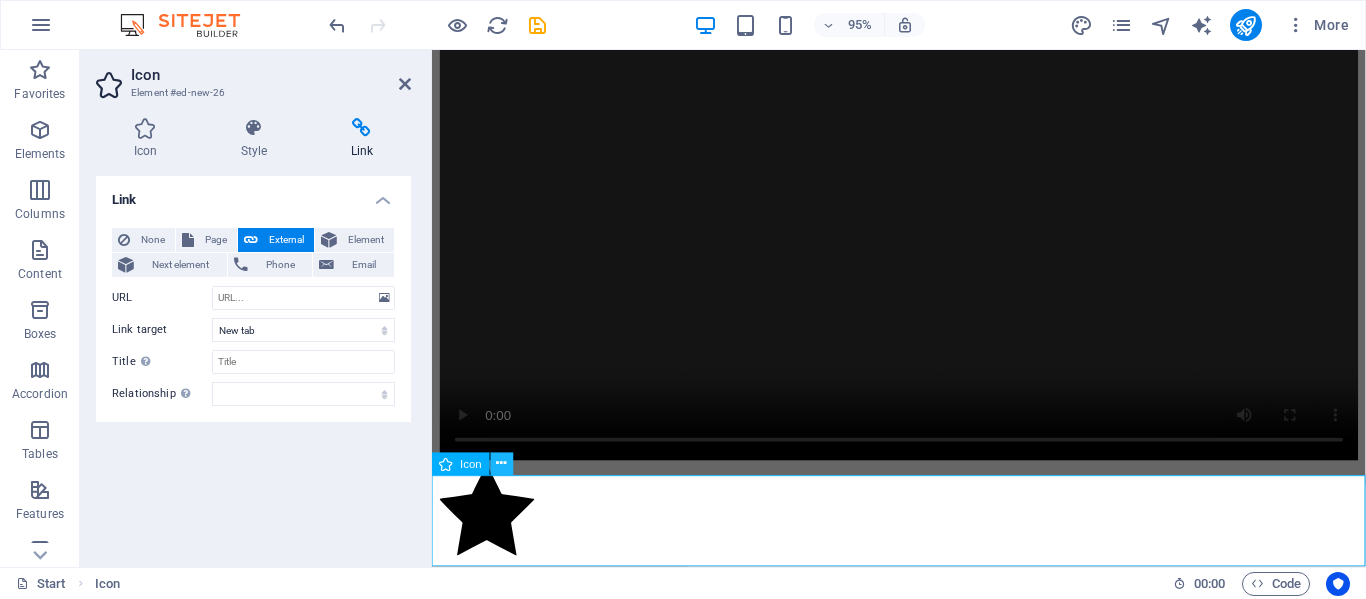 click at bounding box center [502, 464] 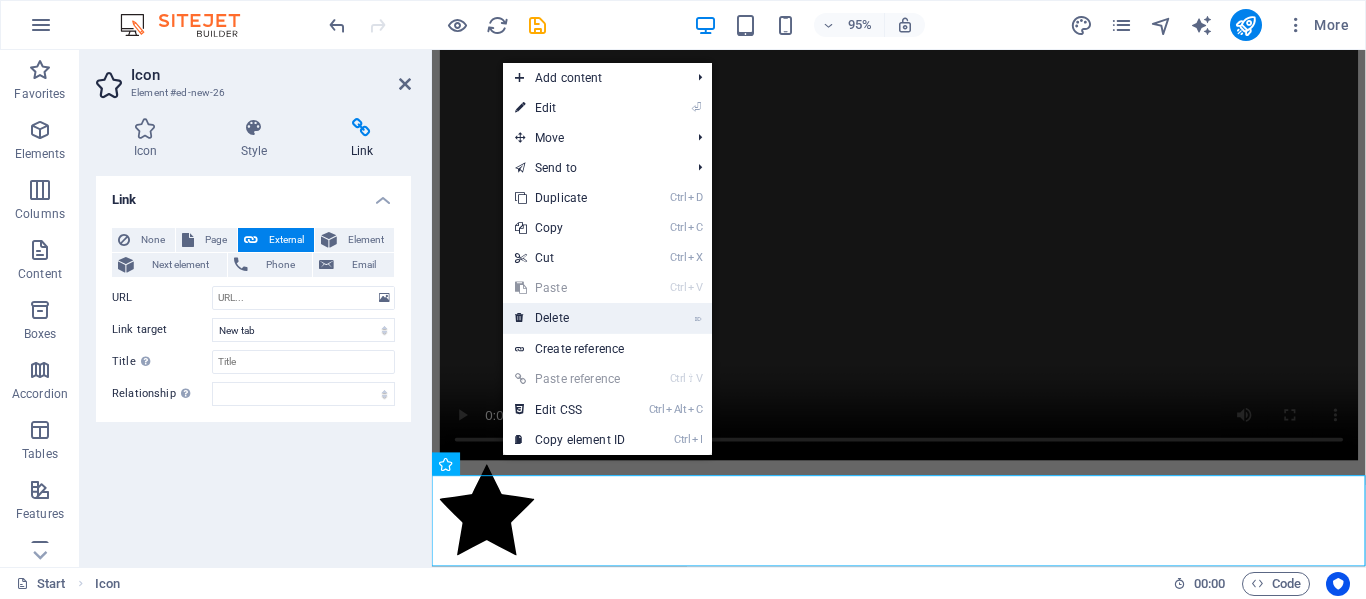 click on "⌦  Delete" at bounding box center (570, 318) 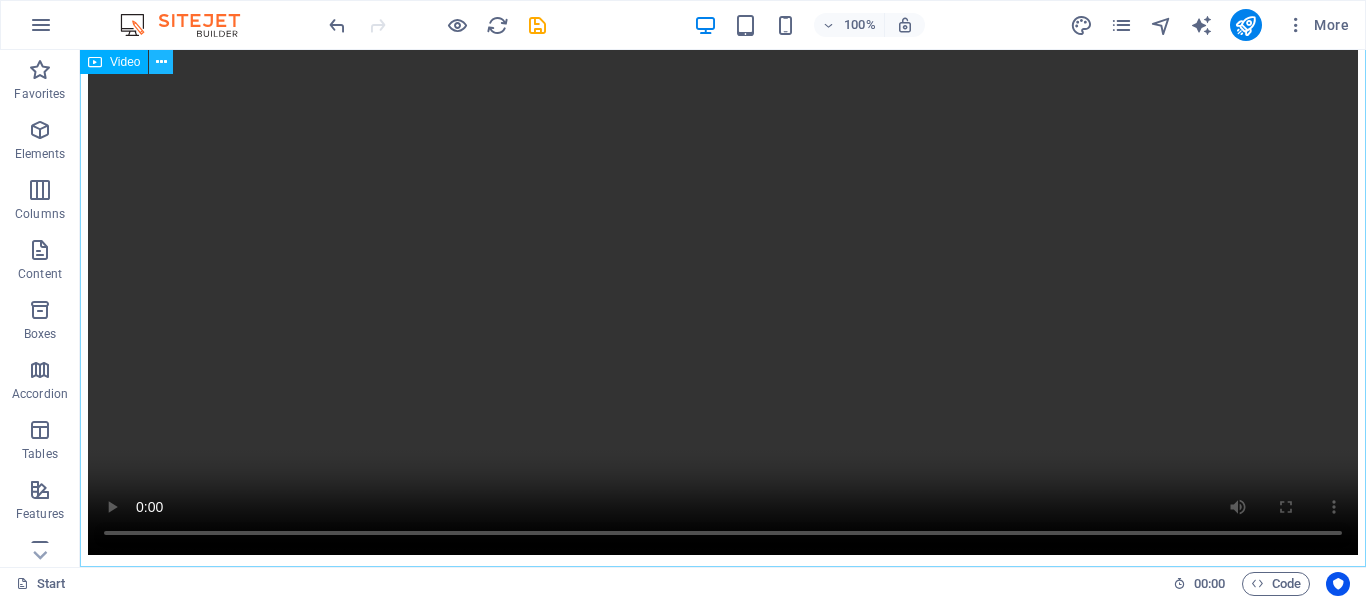 click at bounding box center [161, 62] 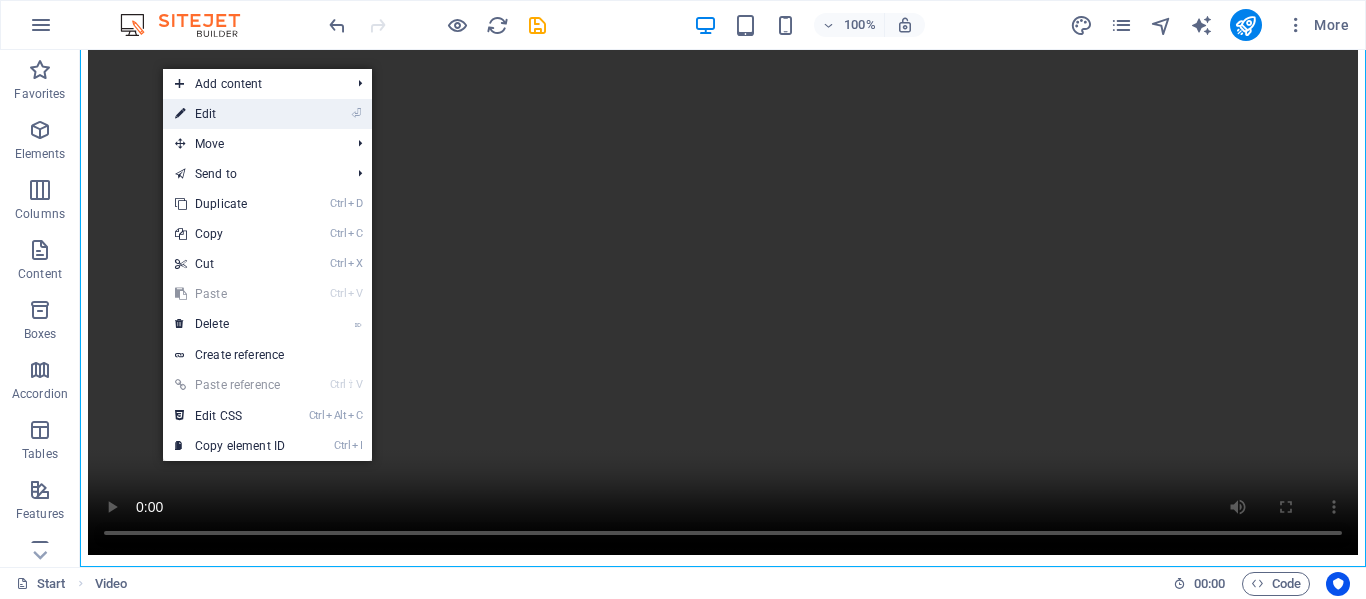 click on "⏎  Edit" at bounding box center (230, 114) 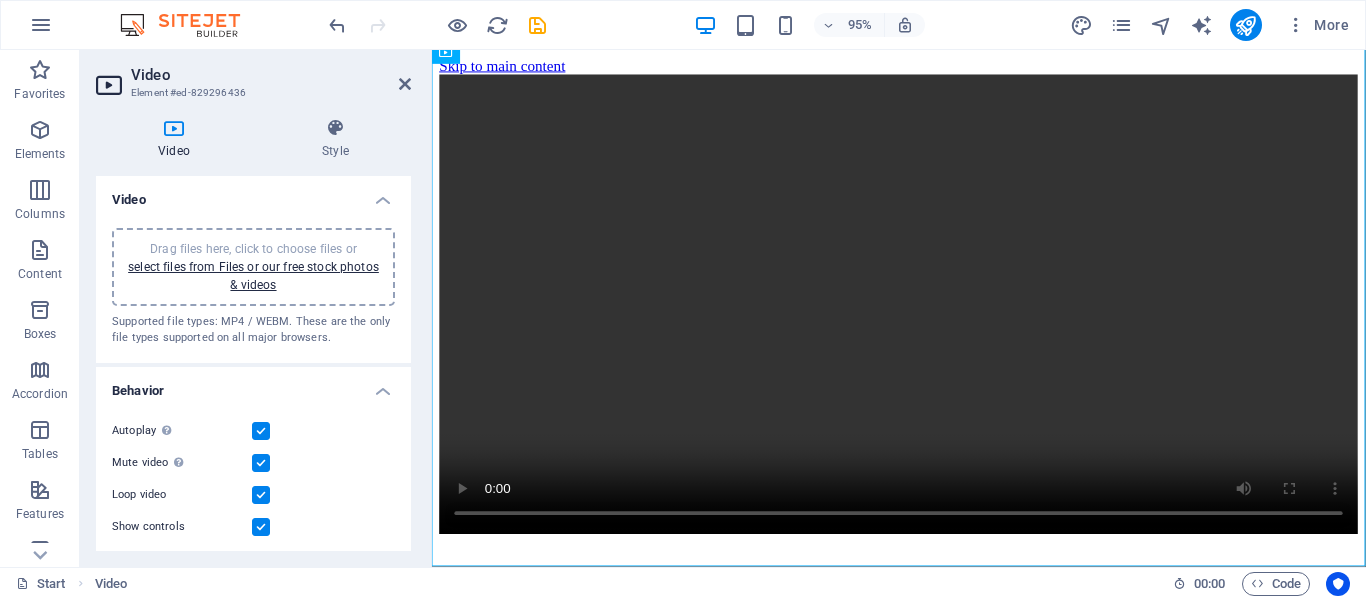 scroll, scrollTop: 9, scrollLeft: 0, axis: vertical 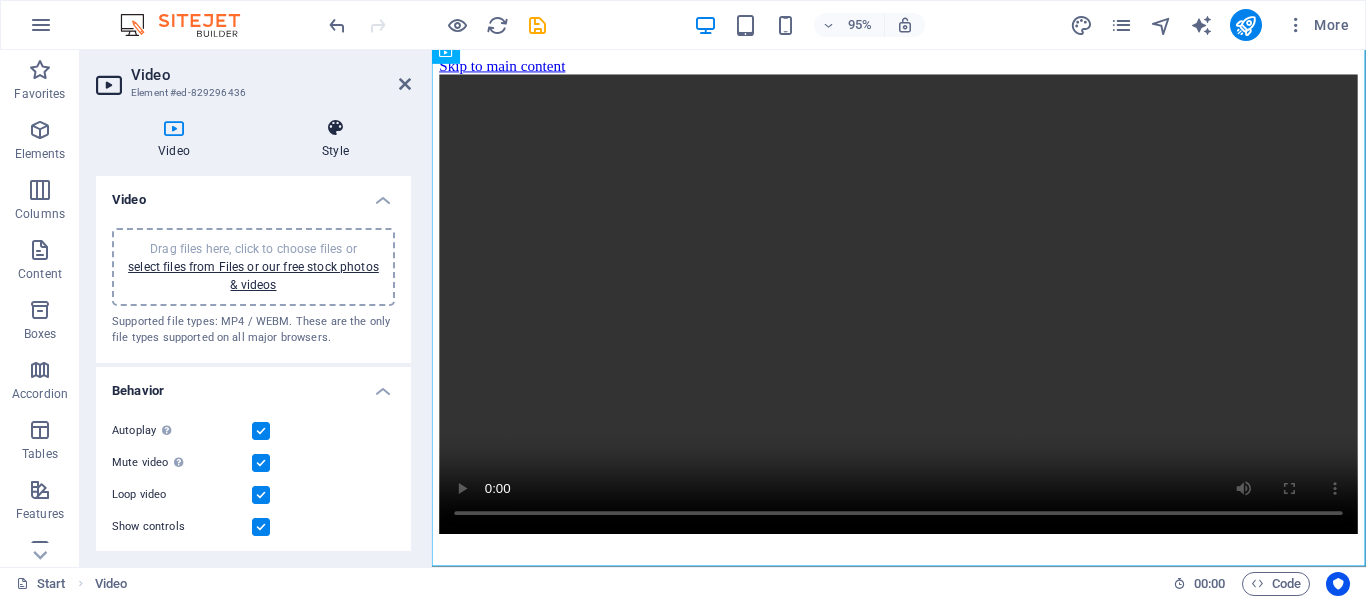 click at bounding box center [335, 128] 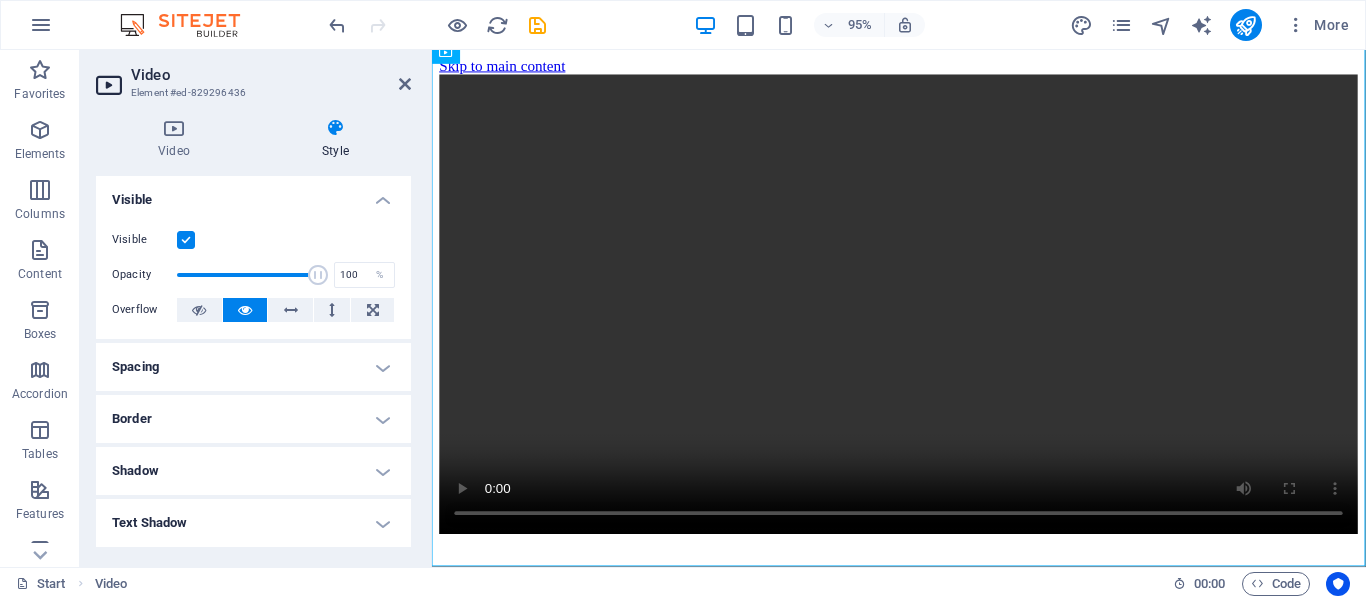 click on "Visible" at bounding box center [253, 240] 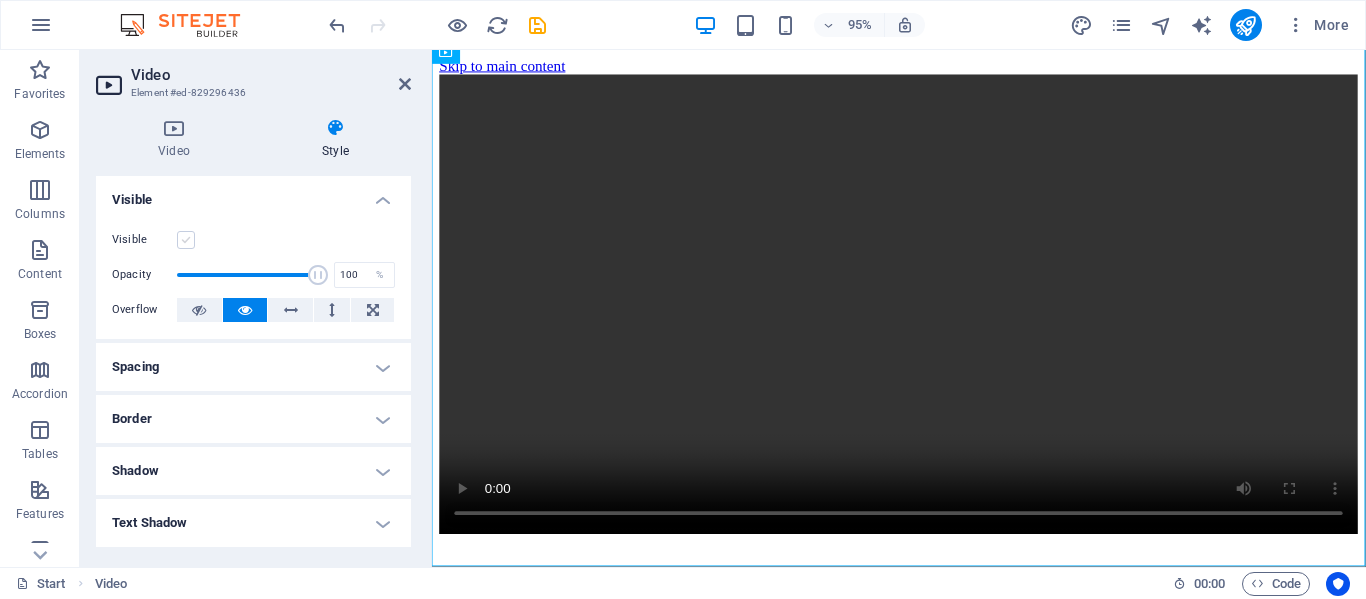 click at bounding box center (186, 240) 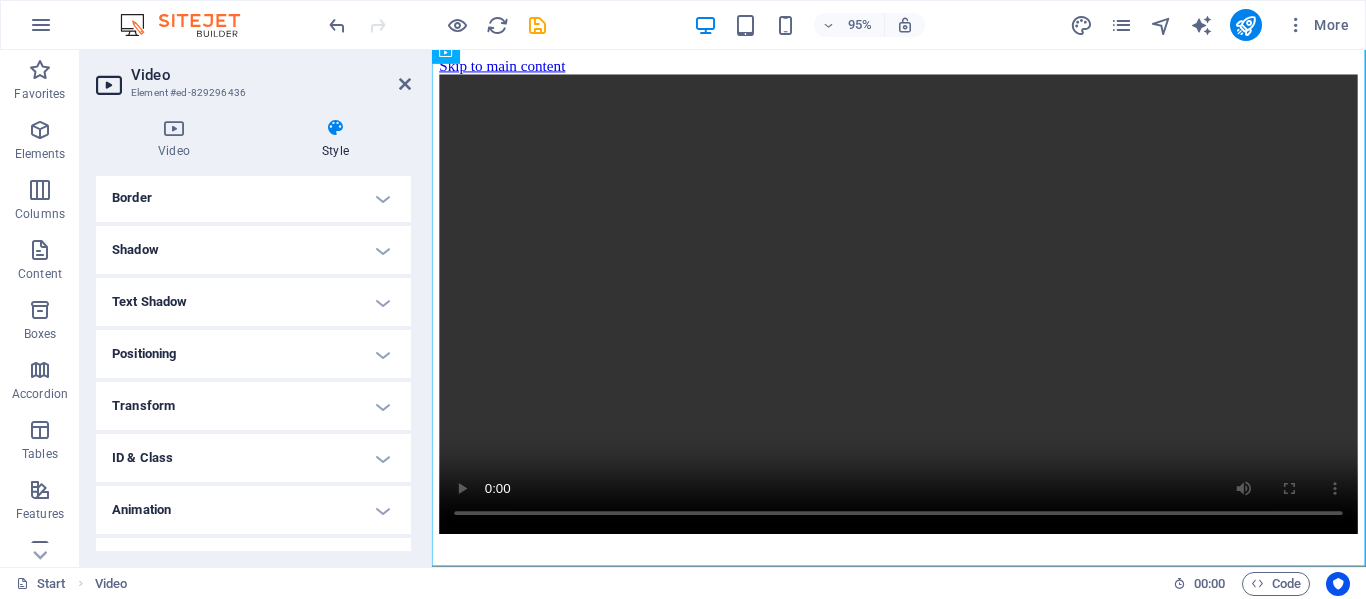 scroll, scrollTop: 256, scrollLeft: 0, axis: vertical 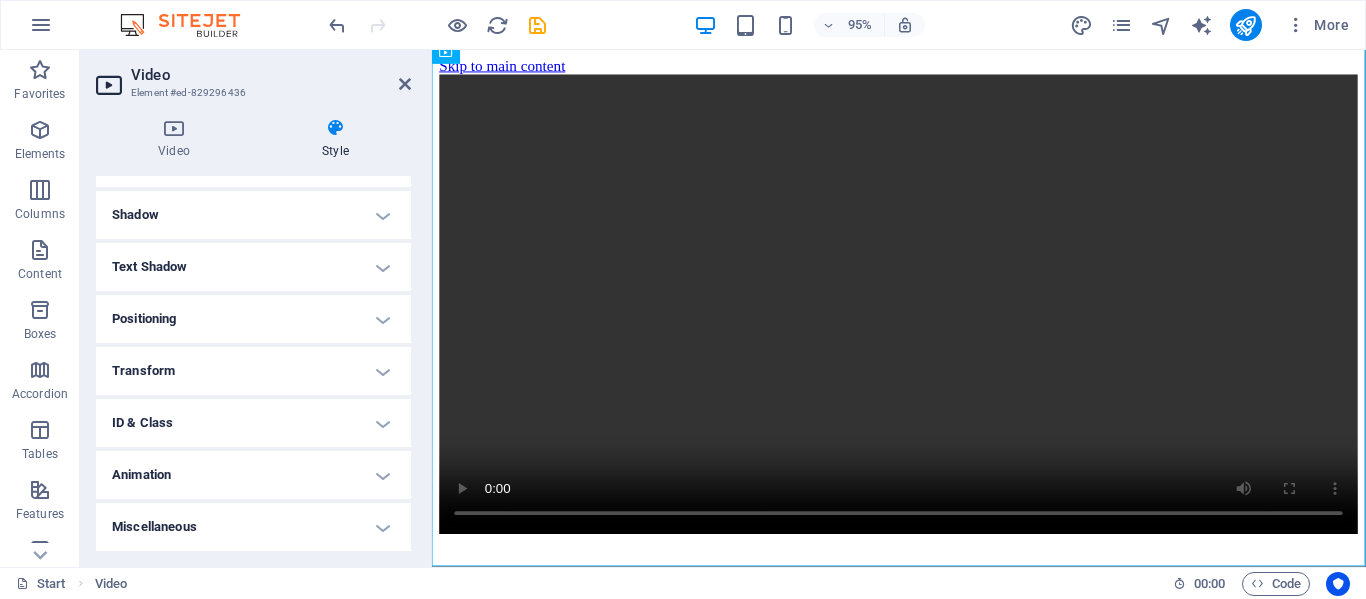 click on "Animation" at bounding box center (253, 475) 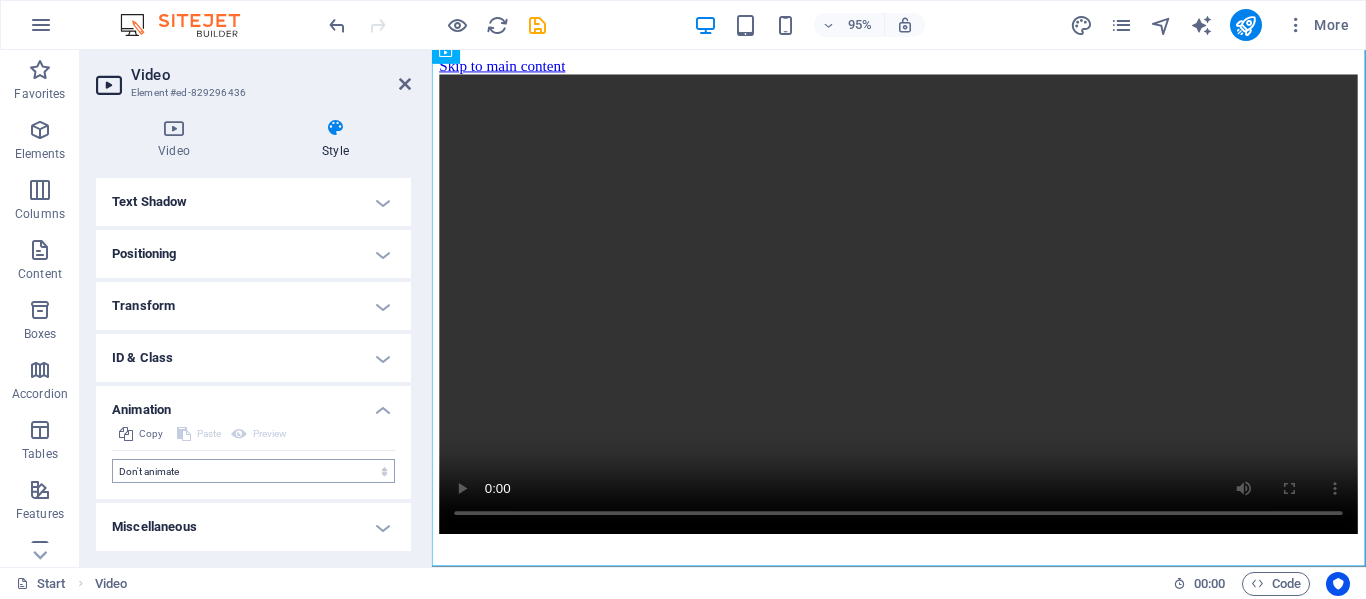 scroll, scrollTop: 0, scrollLeft: 0, axis: both 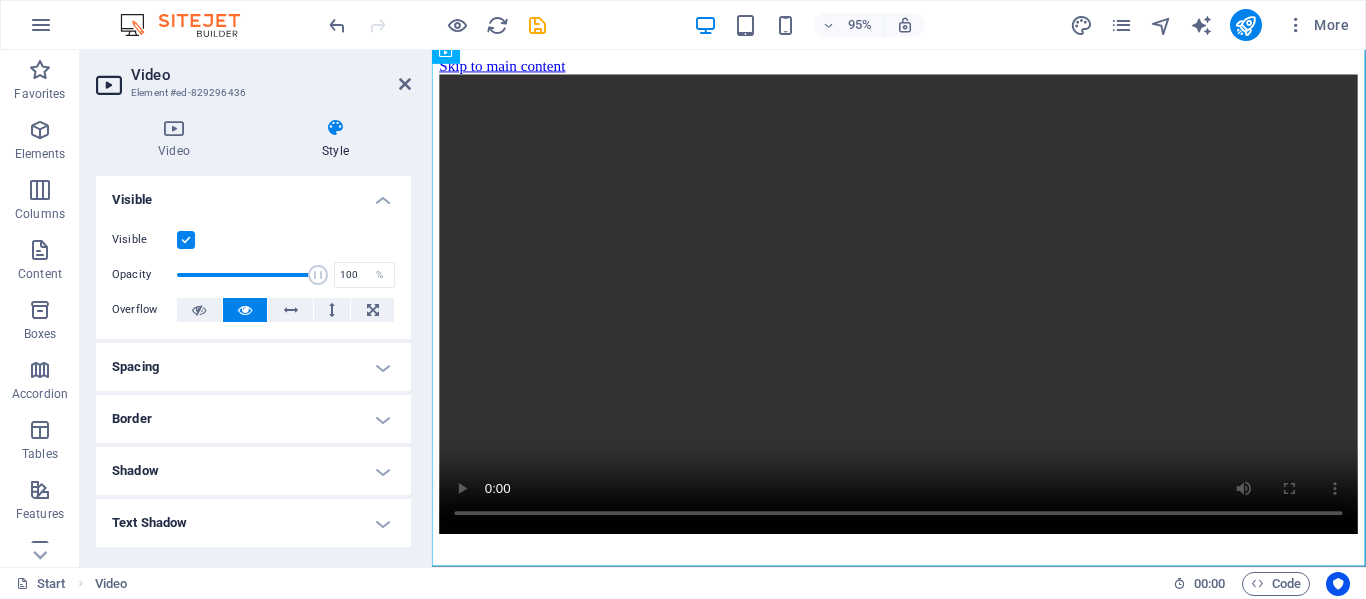 click on "Video Element #ed-829296436" at bounding box center [253, 76] 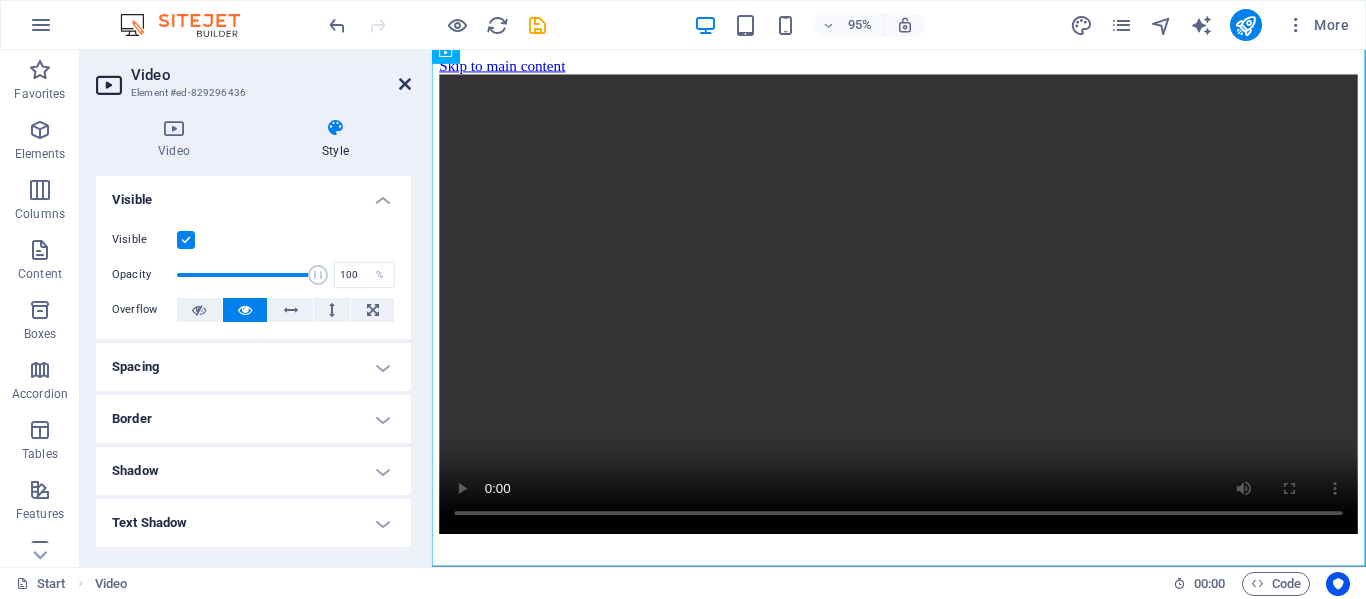 click at bounding box center [405, 84] 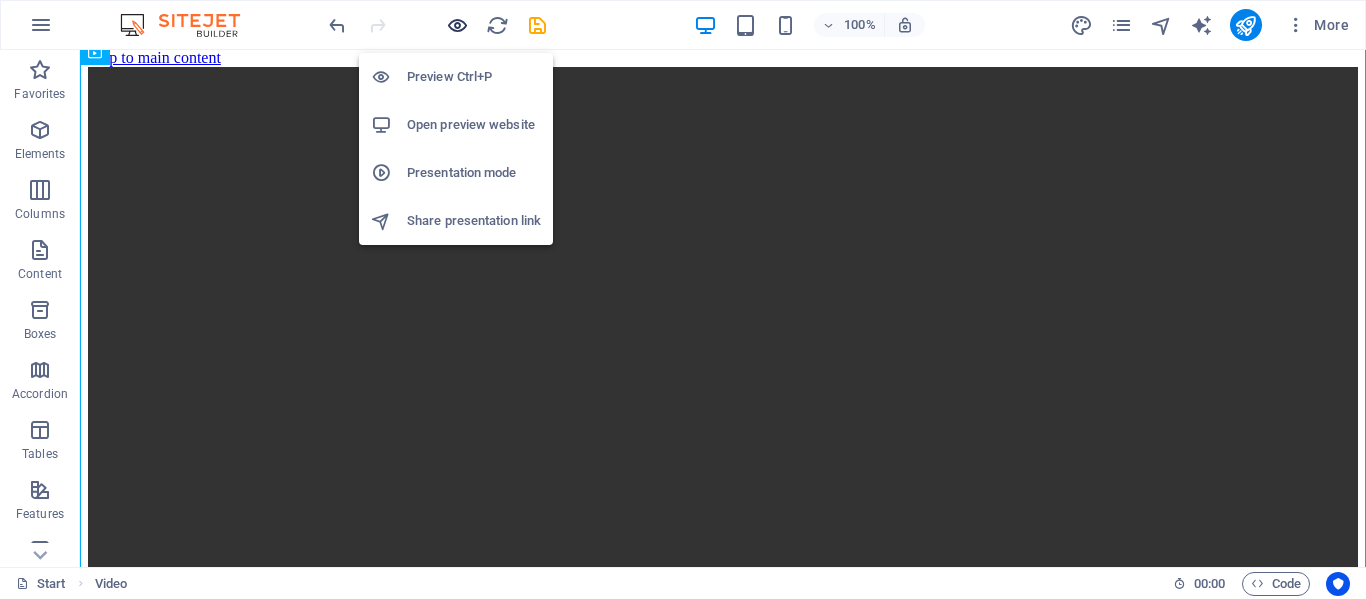 click at bounding box center (457, 25) 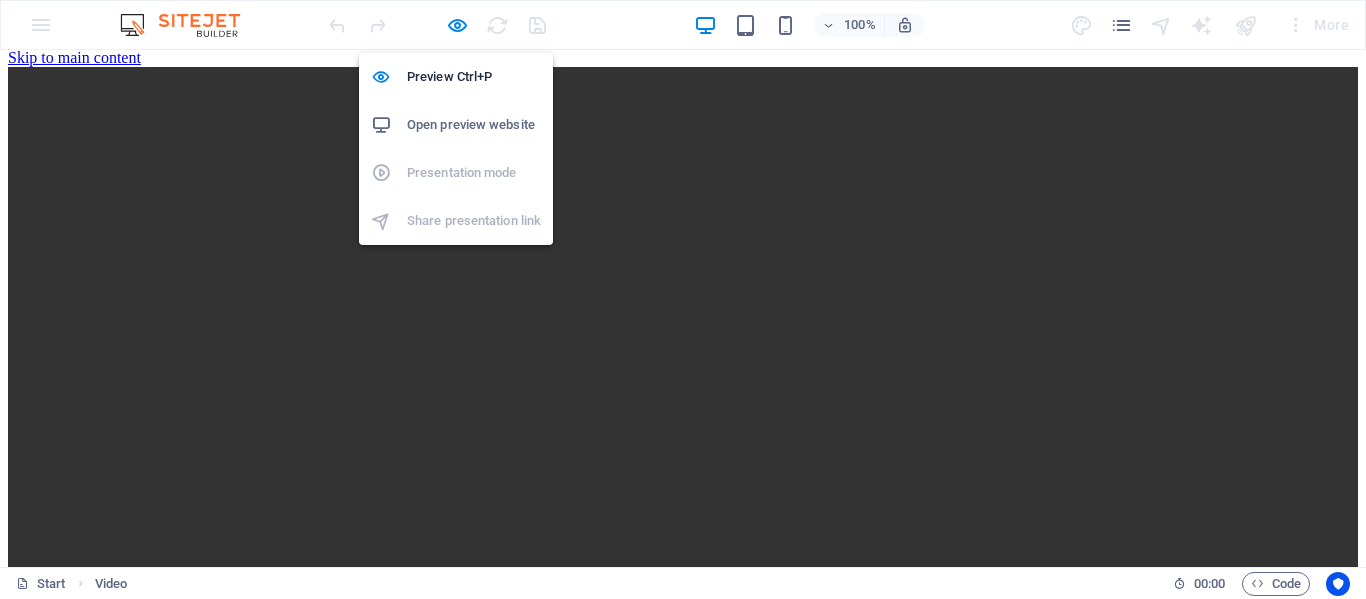 click on "Open preview website" at bounding box center [474, 125] 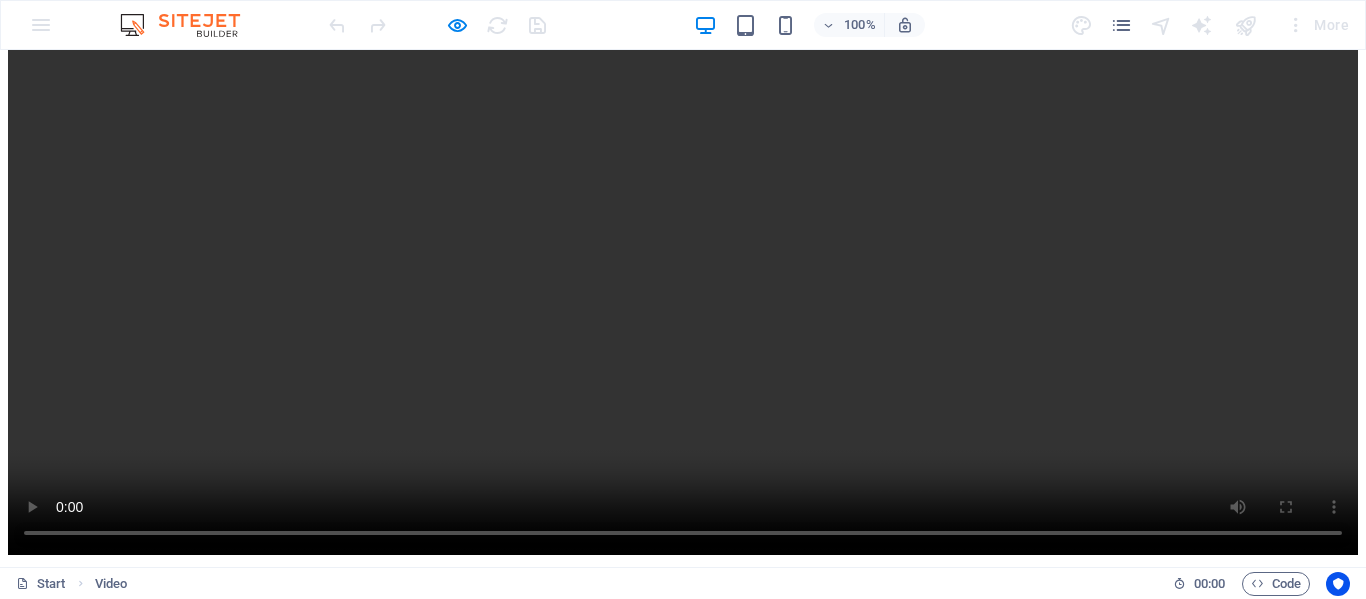 scroll, scrollTop: 0, scrollLeft: 0, axis: both 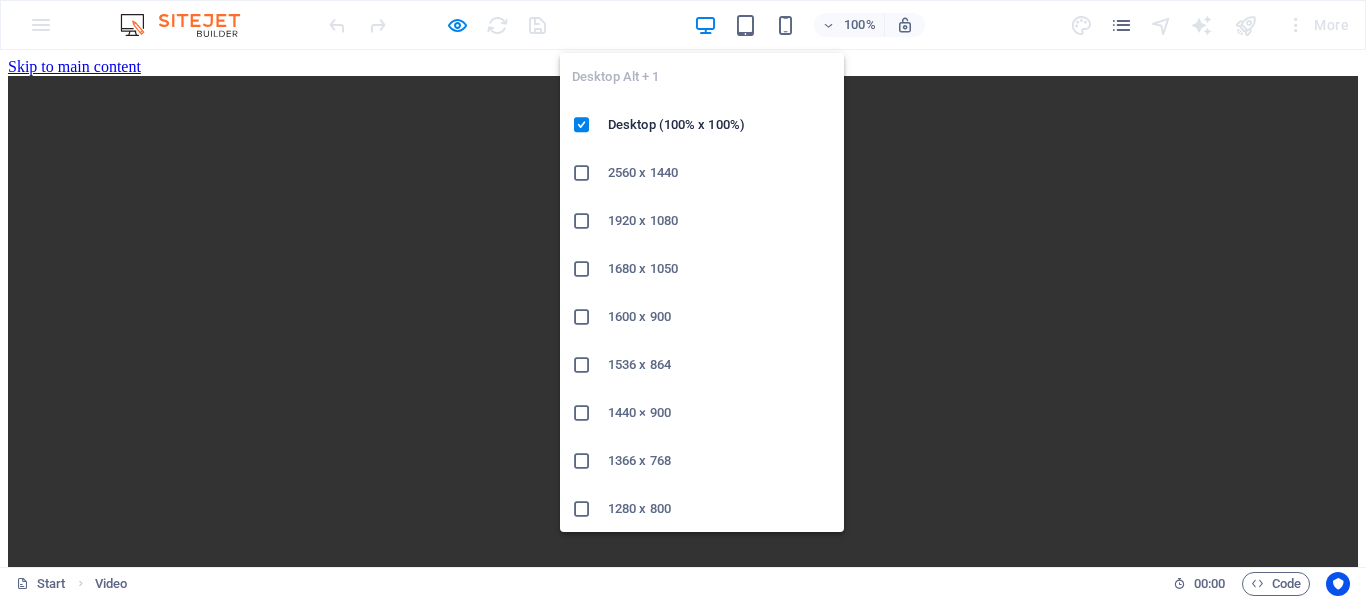 click at bounding box center (705, 25) 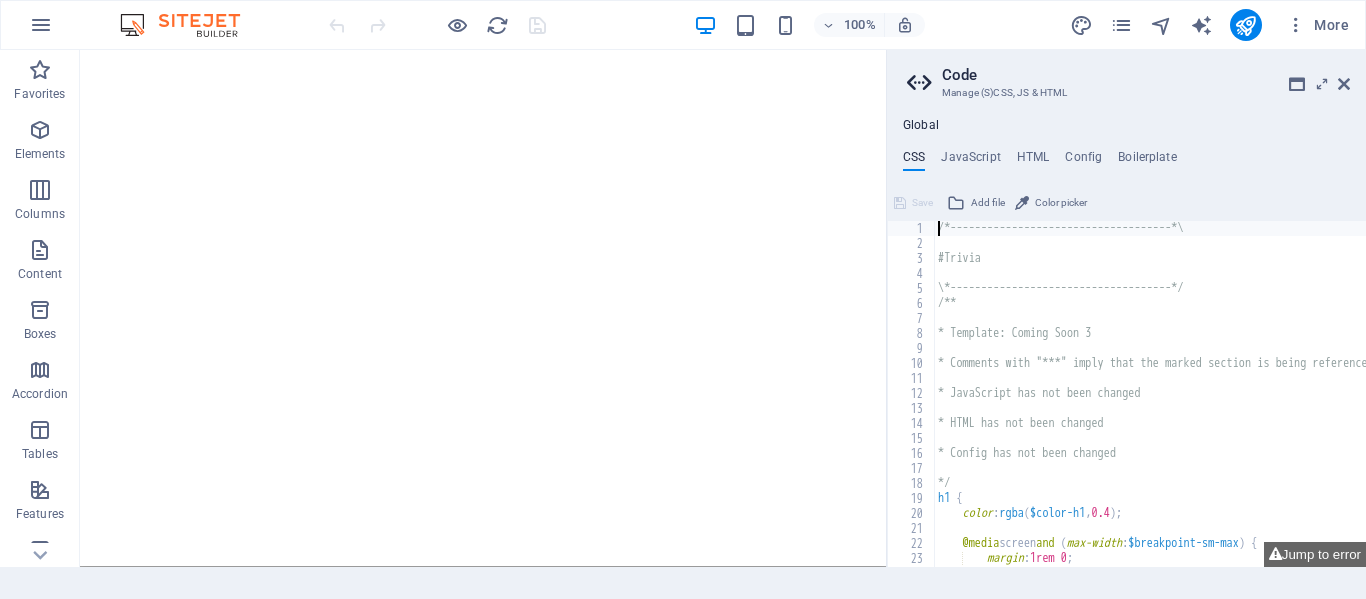 scroll, scrollTop: 0, scrollLeft: 0, axis: both 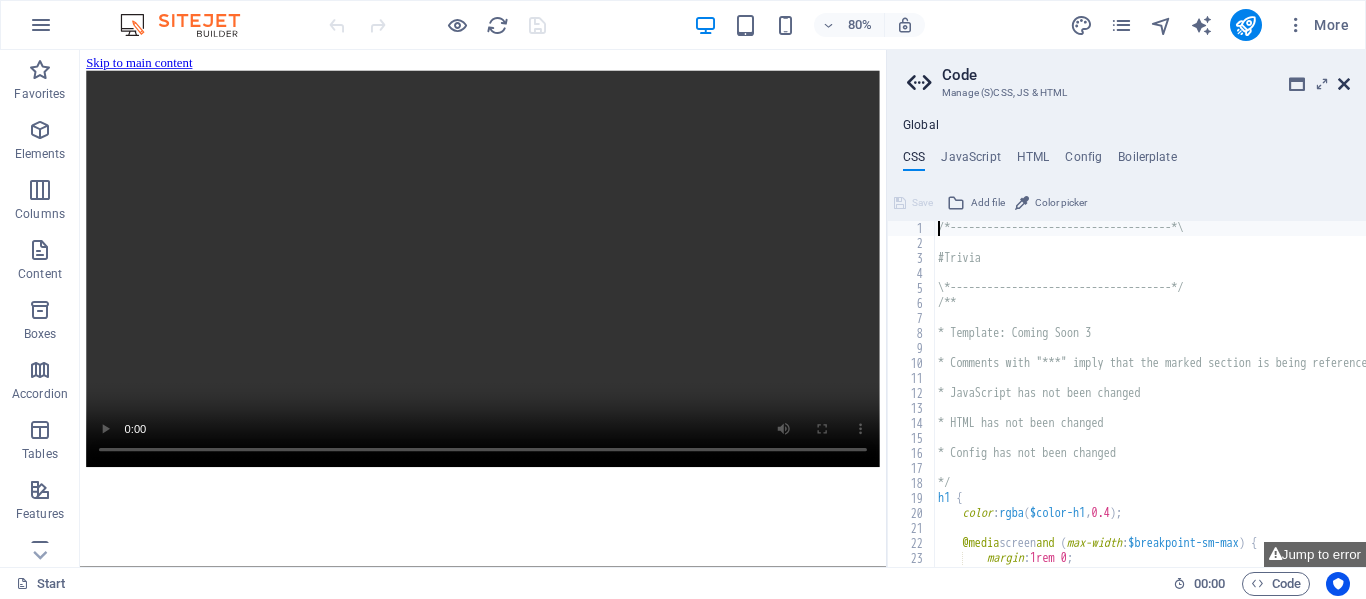 click at bounding box center [1344, 84] 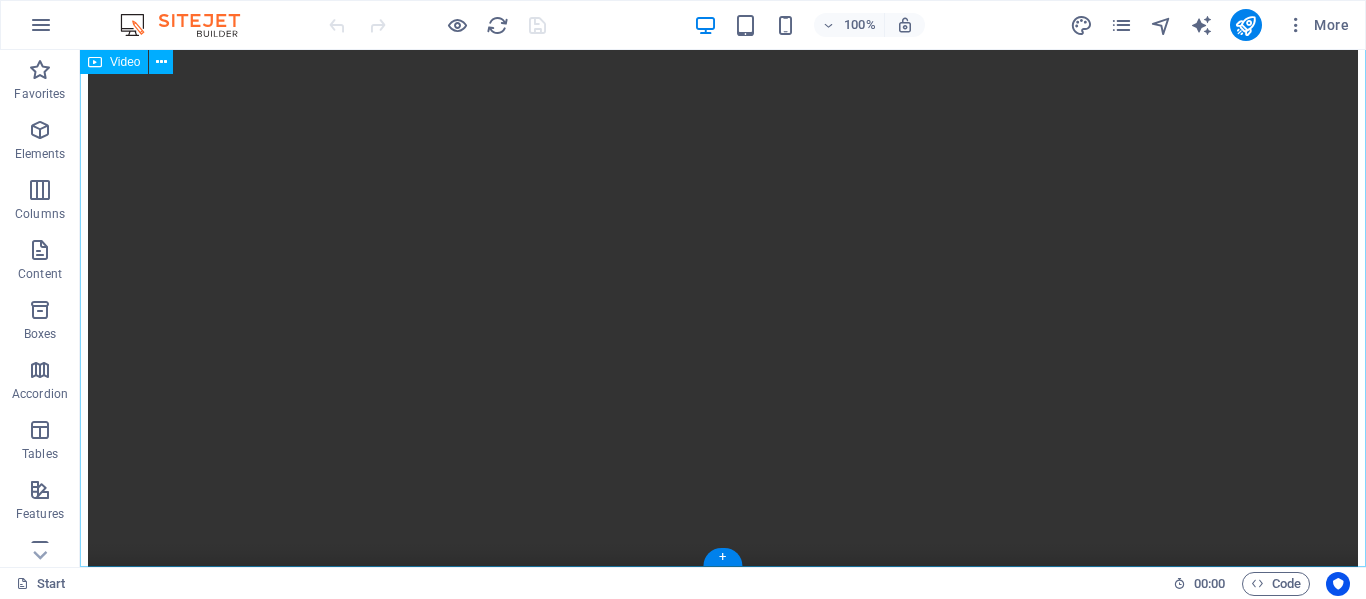 scroll, scrollTop: 0, scrollLeft: 0, axis: both 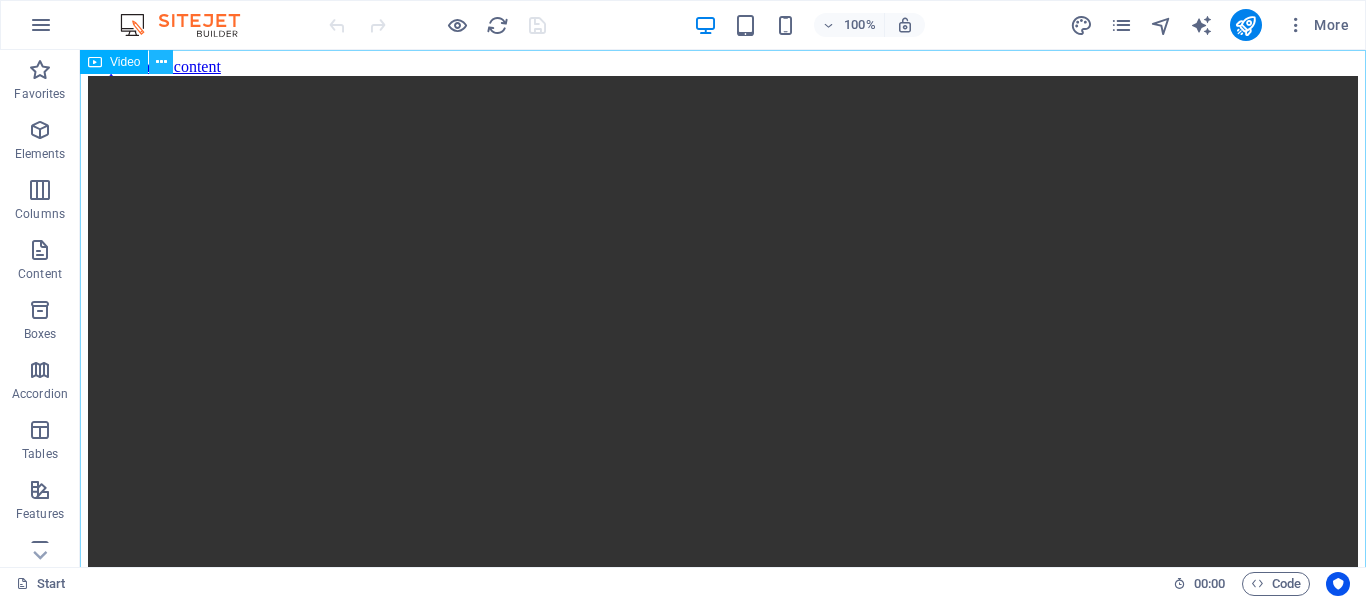 click at bounding box center [161, 62] 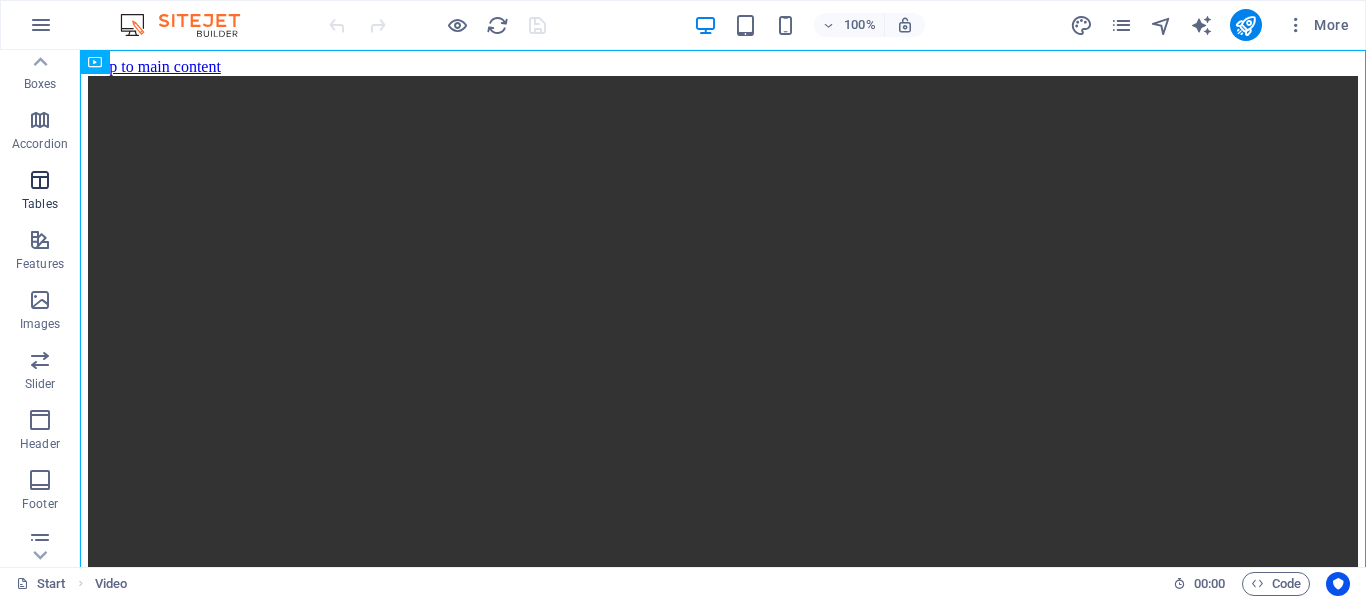 scroll, scrollTop: 383, scrollLeft: 0, axis: vertical 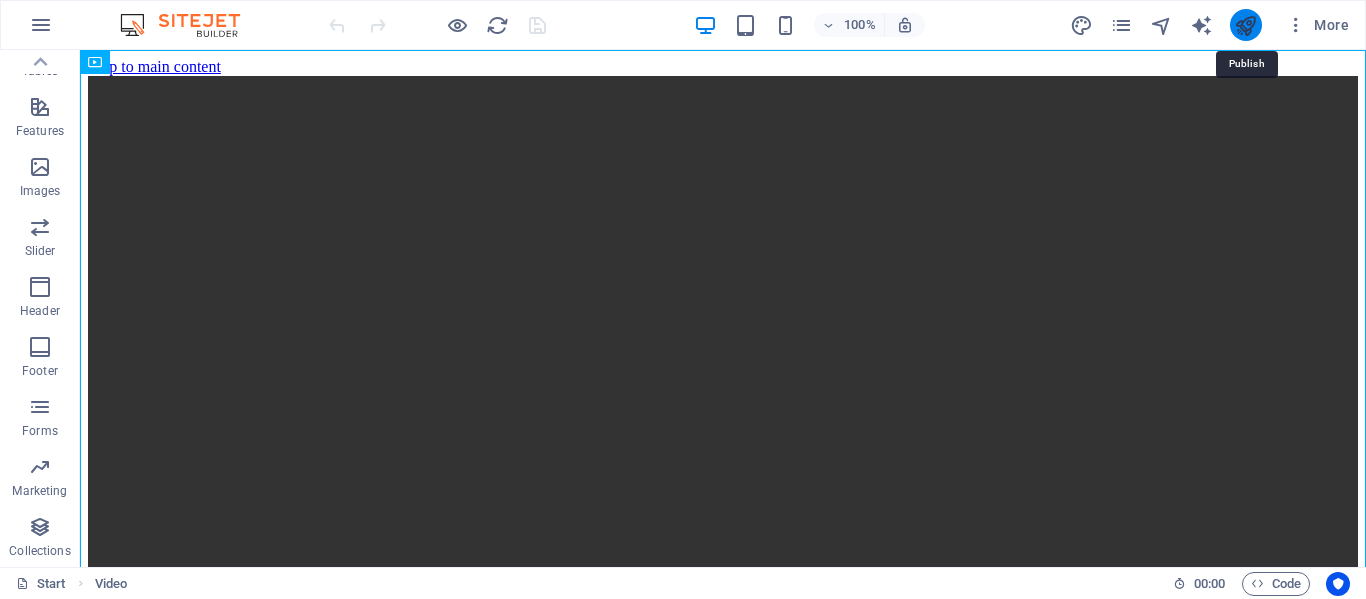 click at bounding box center [1245, 25] 